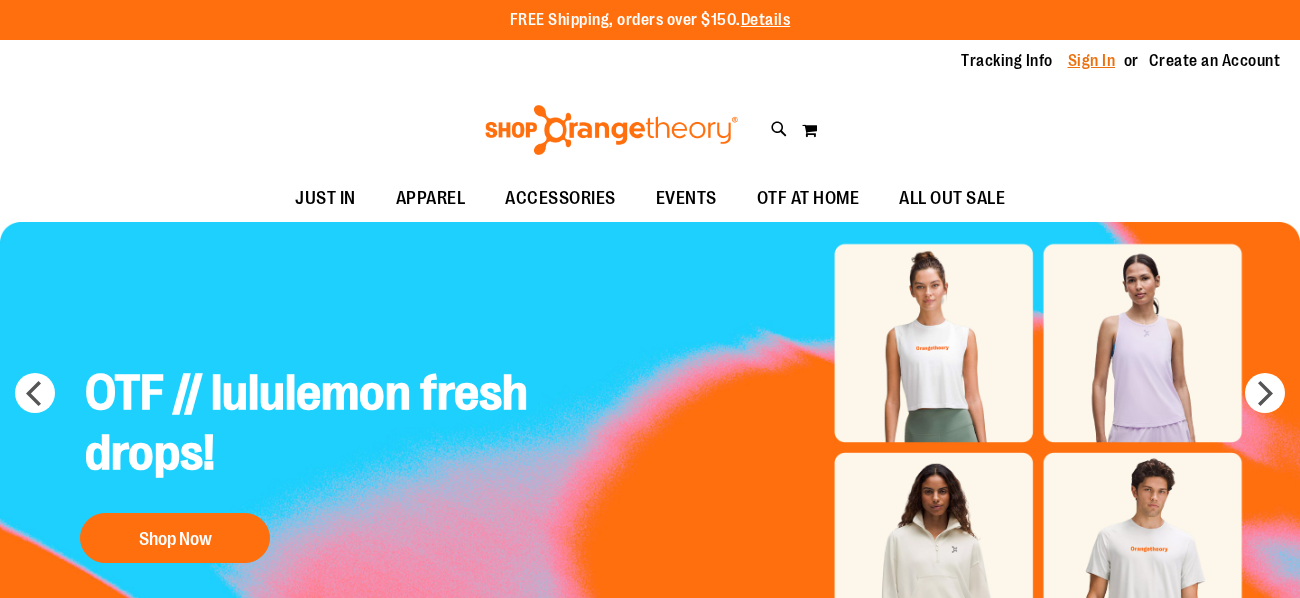 scroll, scrollTop: 0, scrollLeft: 0, axis: both 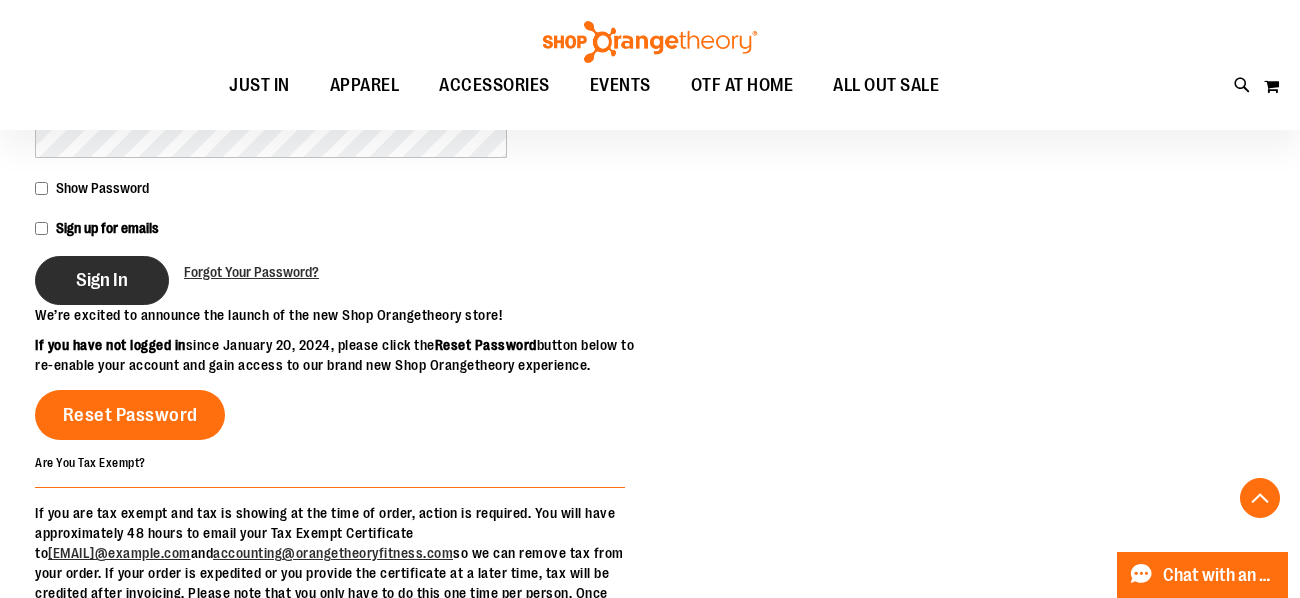 type on "**********" 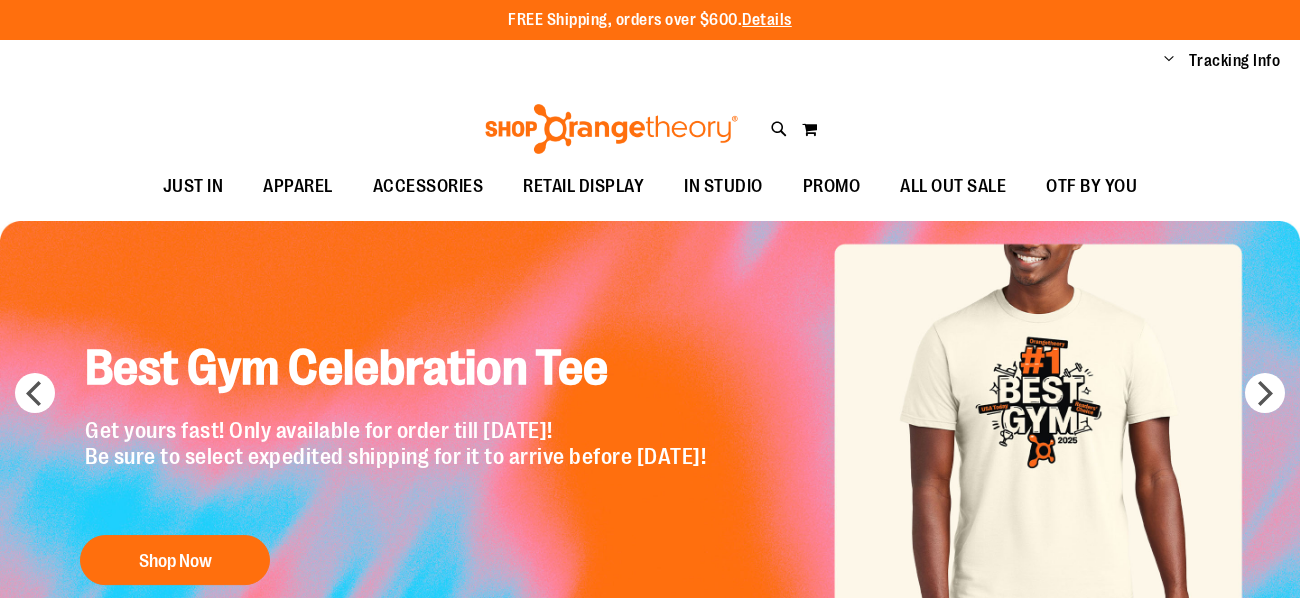 scroll, scrollTop: 0, scrollLeft: 0, axis: both 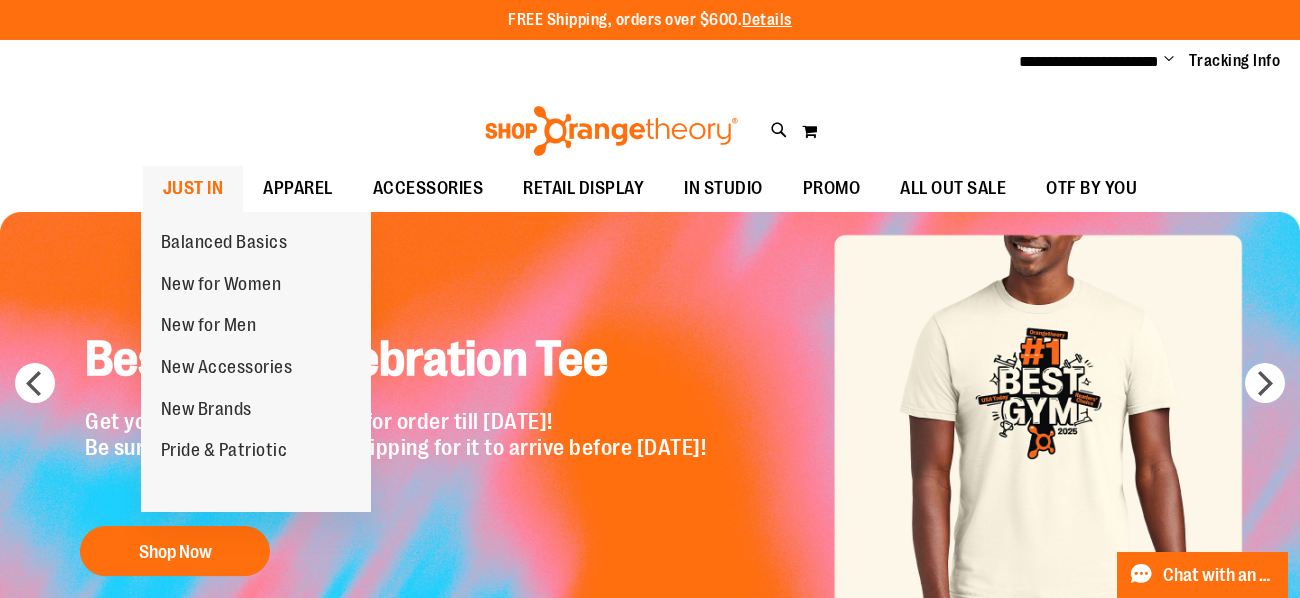 type on "**********" 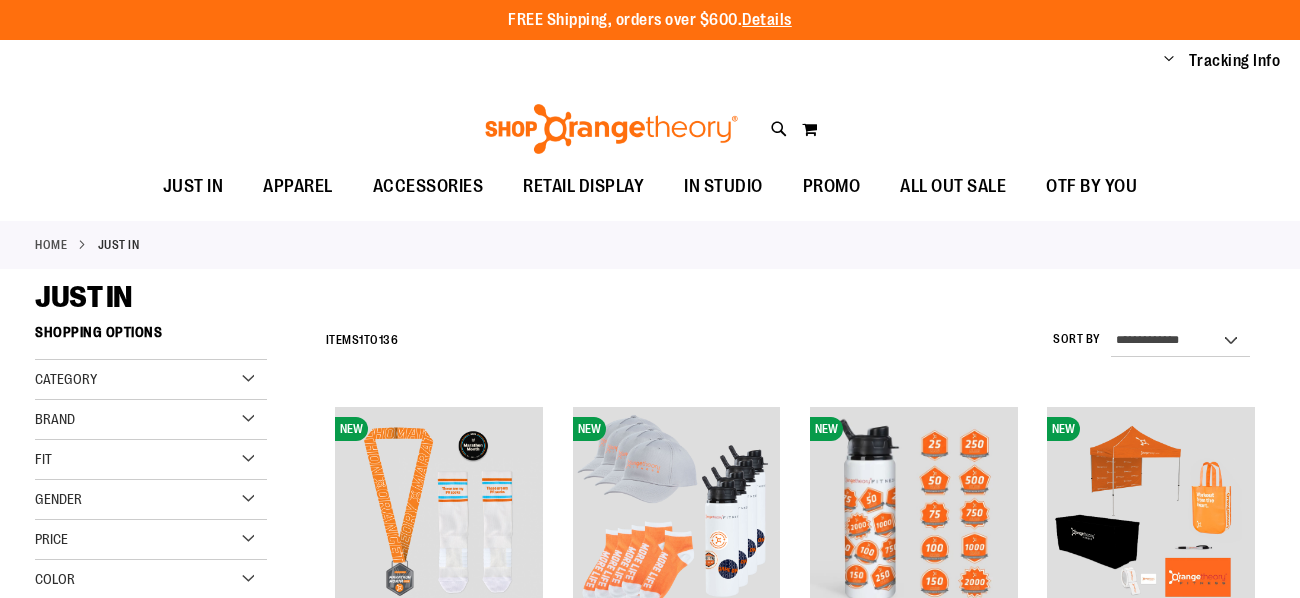scroll, scrollTop: 0, scrollLeft: 0, axis: both 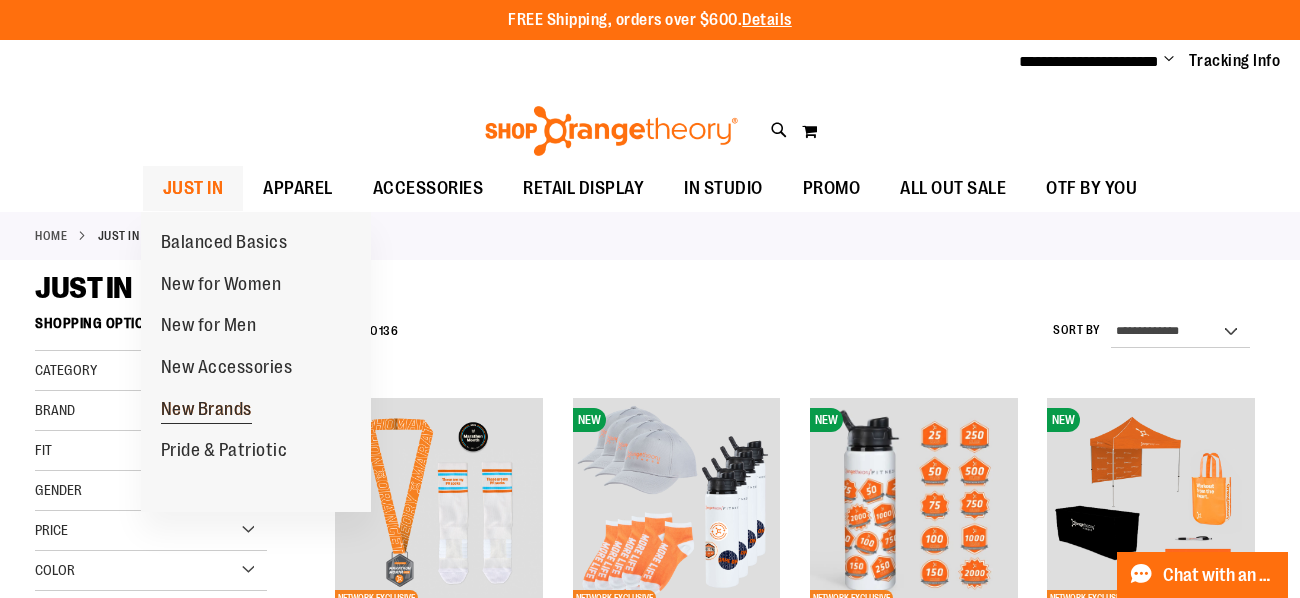 type on "**********" 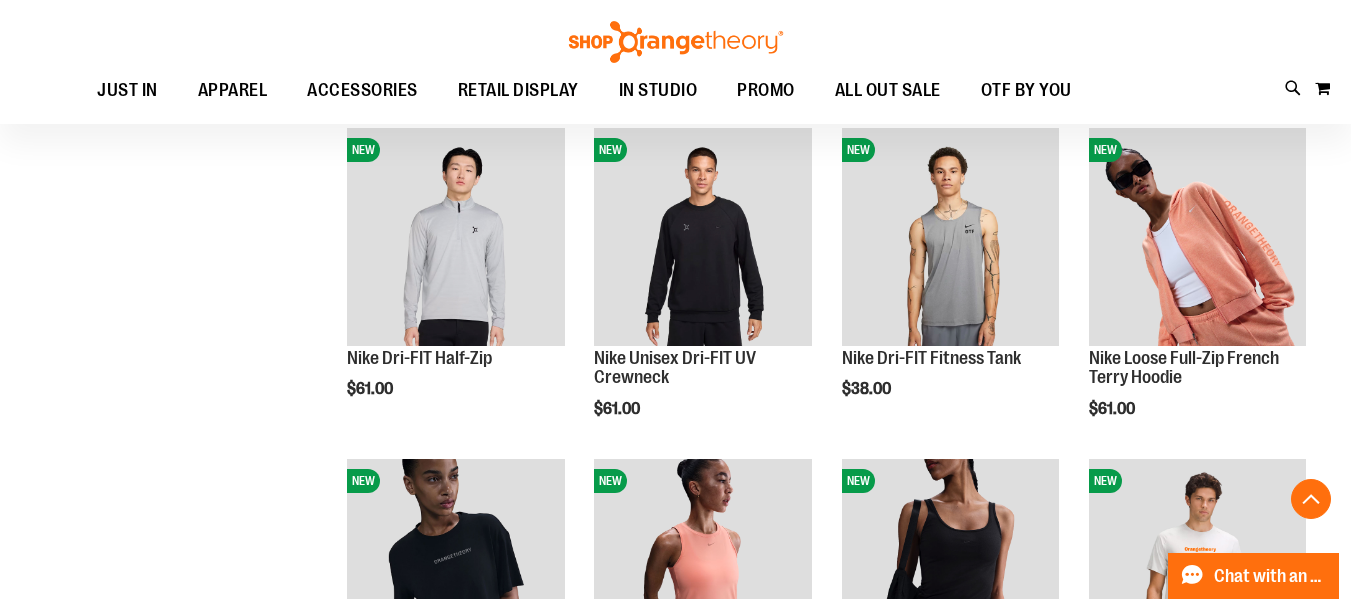 scroll, scrollTop: 799, scrollLeft: 0, axis: vertical 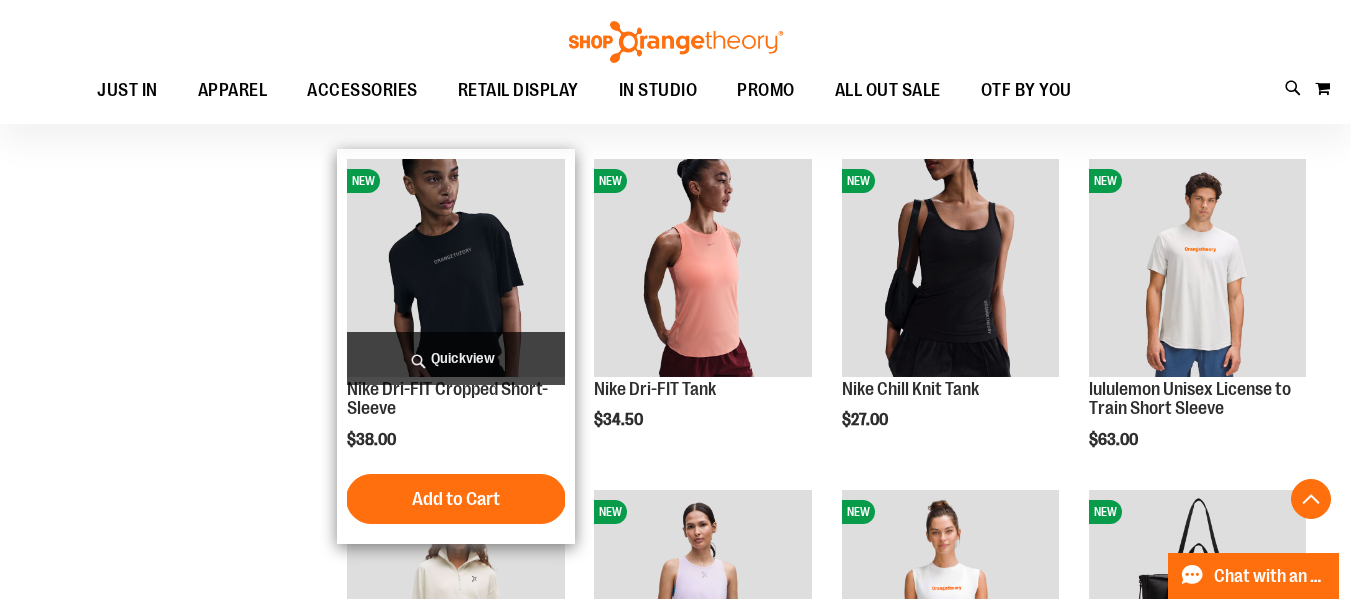 type on "**********" 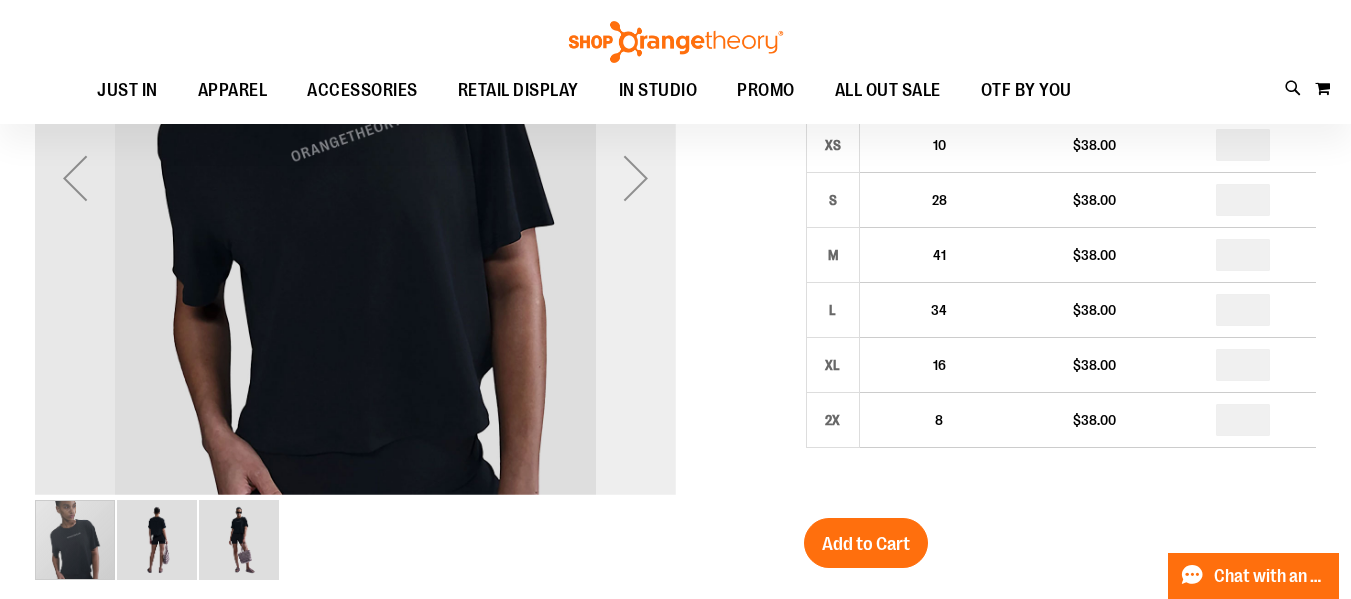 scroll, scrollTop: 100, scrollLeft: 0, axis: vertical 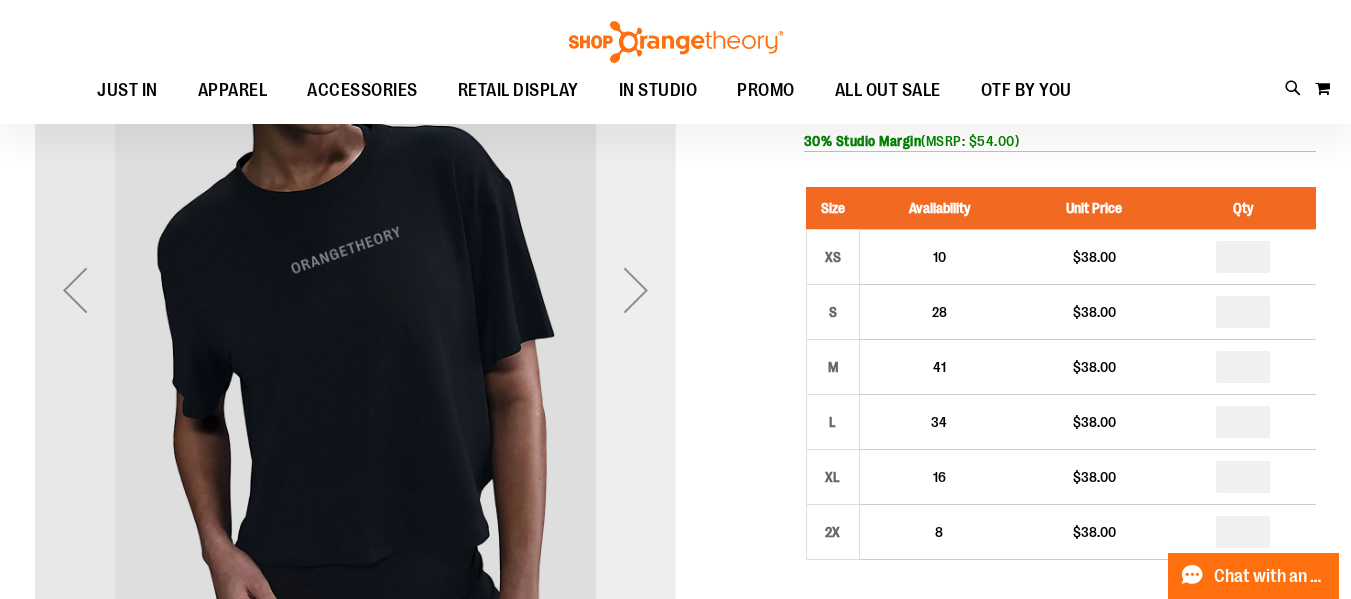 type on "**********" 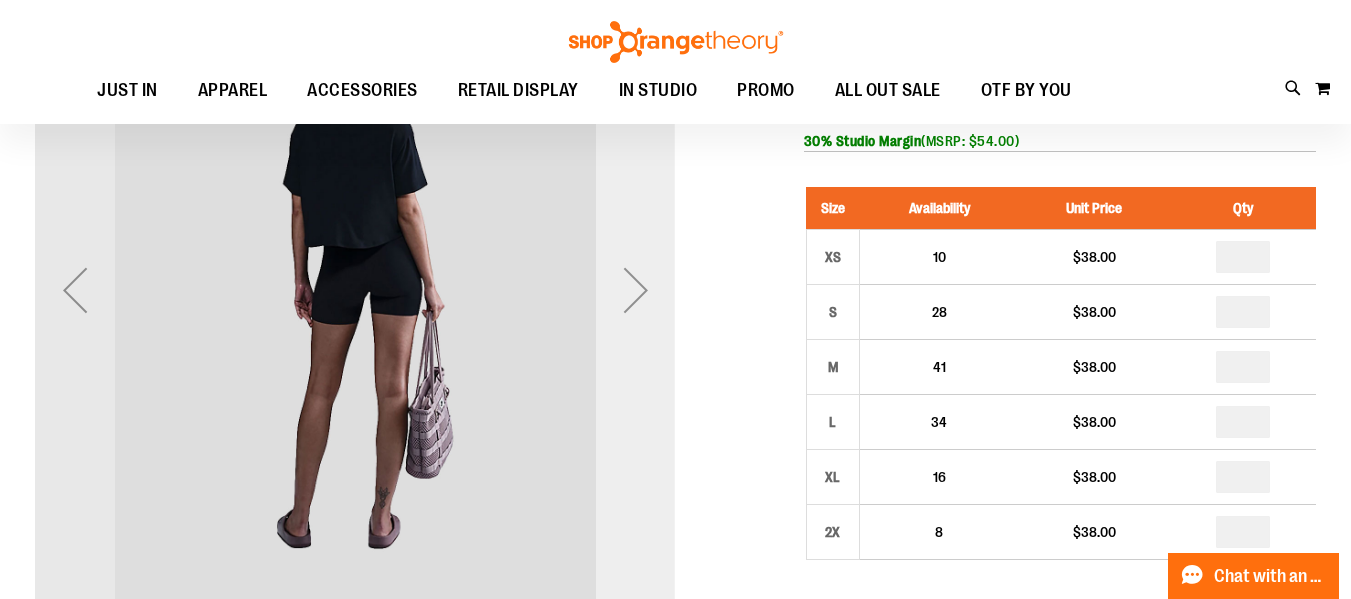 click at bounding box center (636, 290) 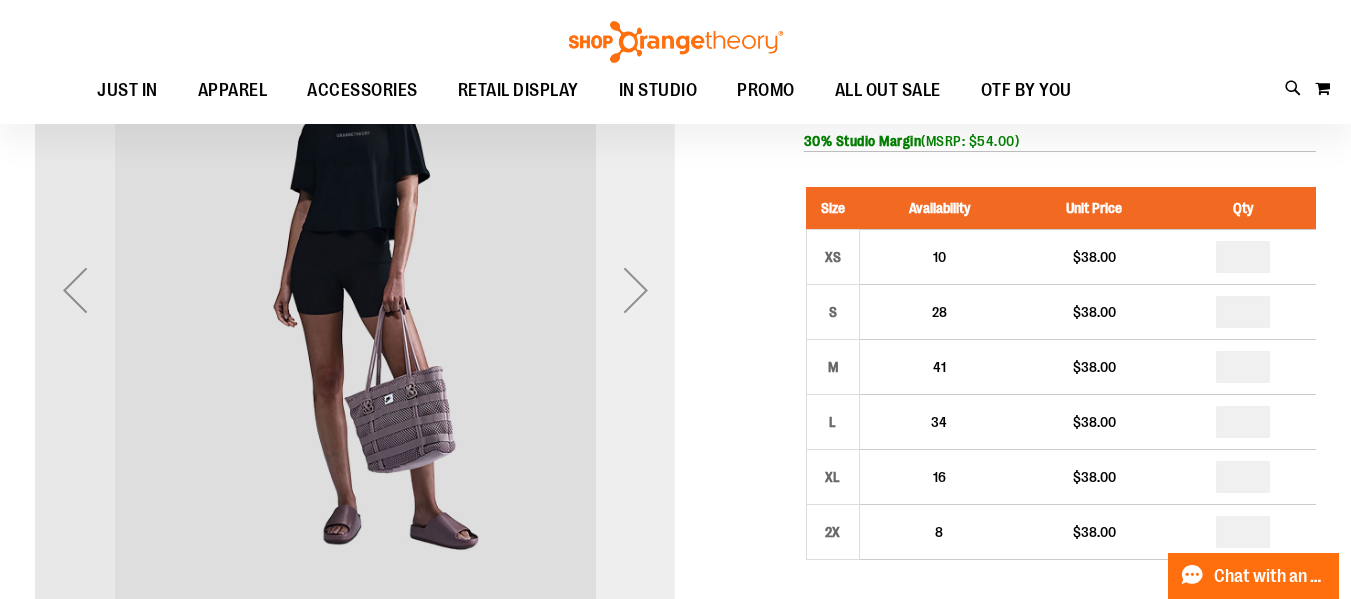 click at bounding box center (636, 290) 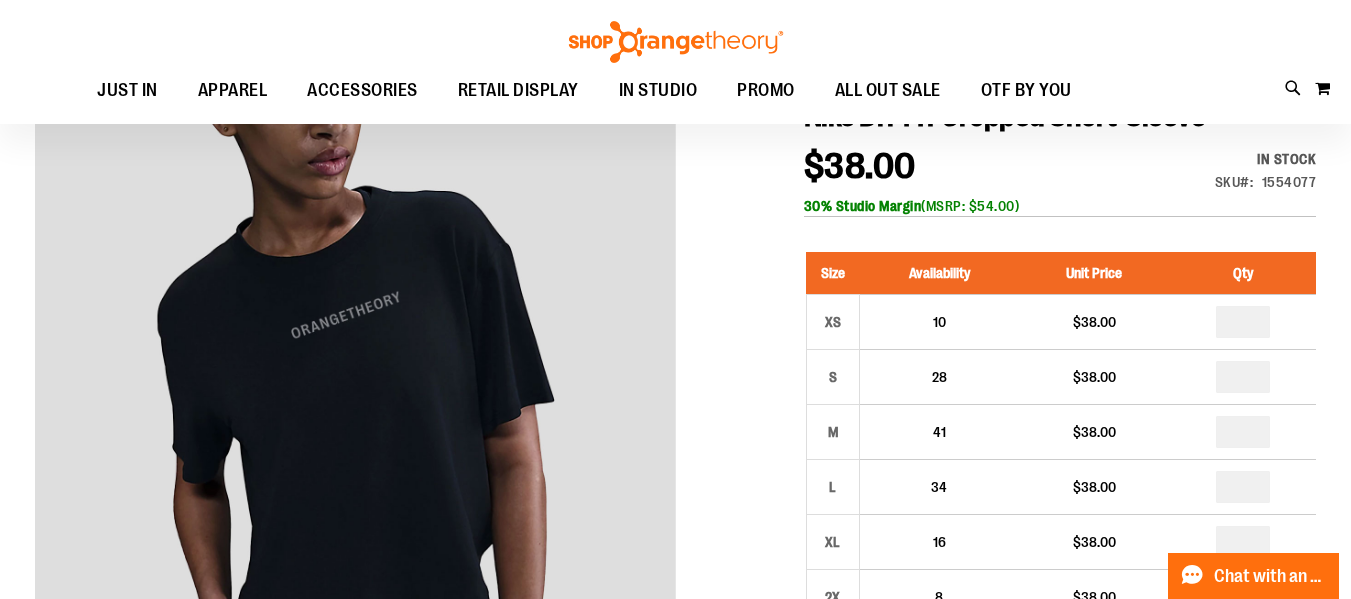 scroll, scrollTop: 0, scrollLeft: 0, axis: both 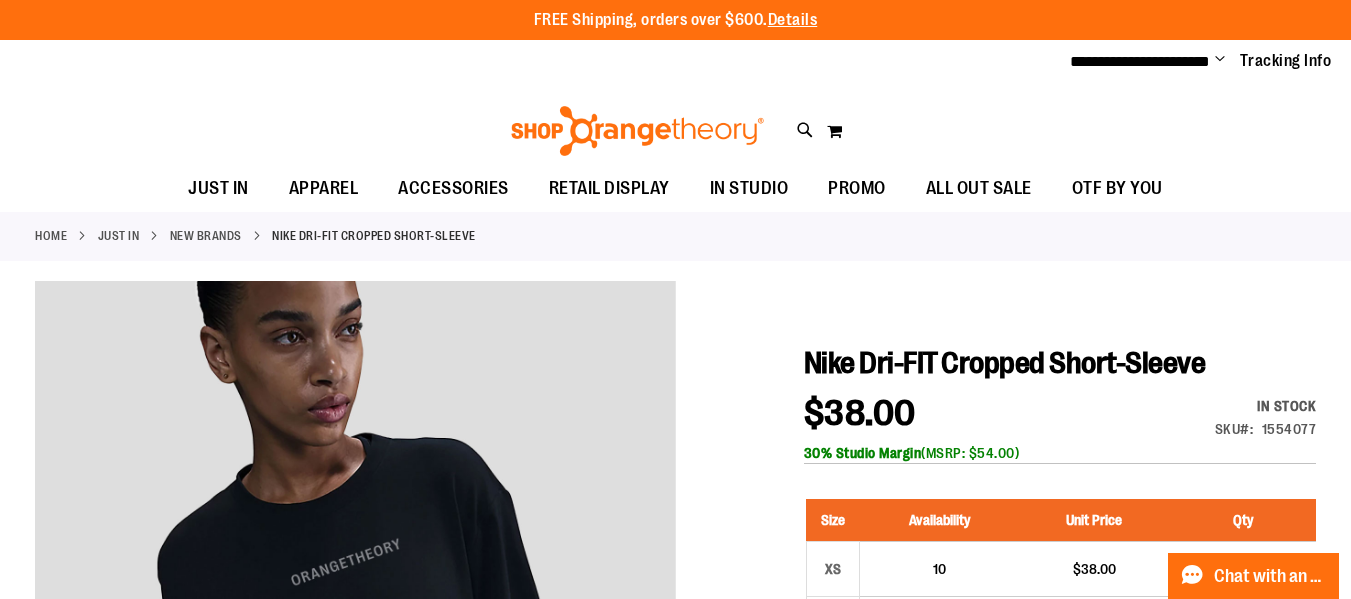 click on "New Brands" at bounding box center [206, 236] 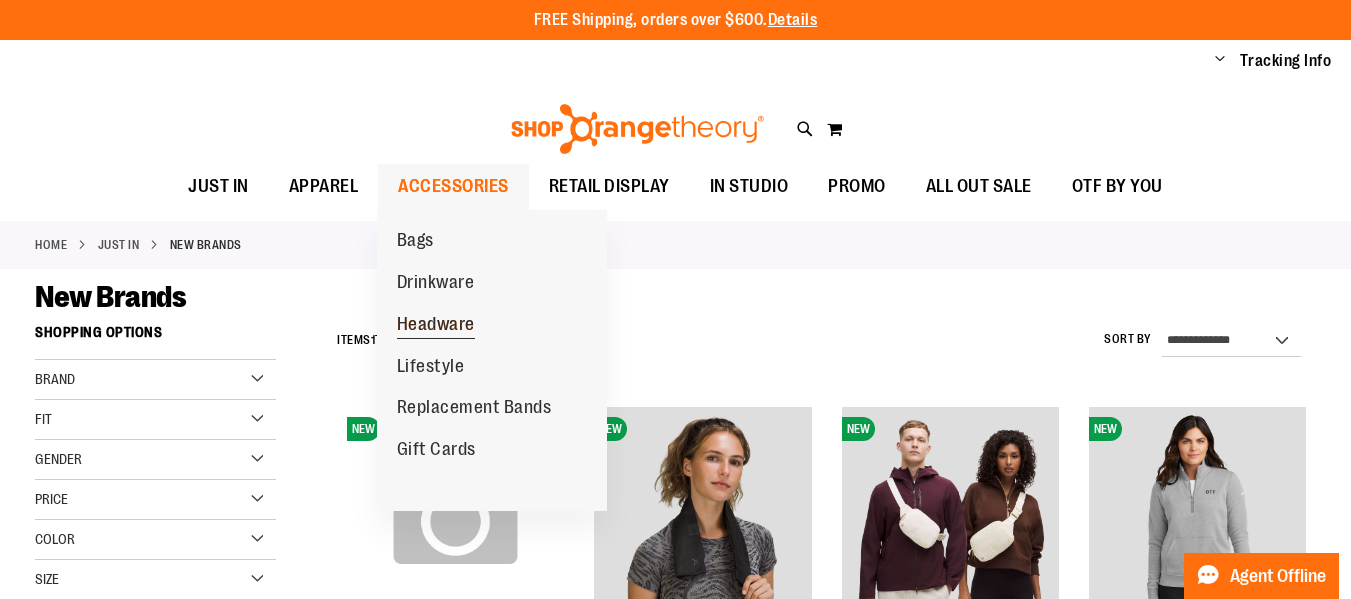 scroll, scrollTop: 0, scrollLeft: 0, axis: both 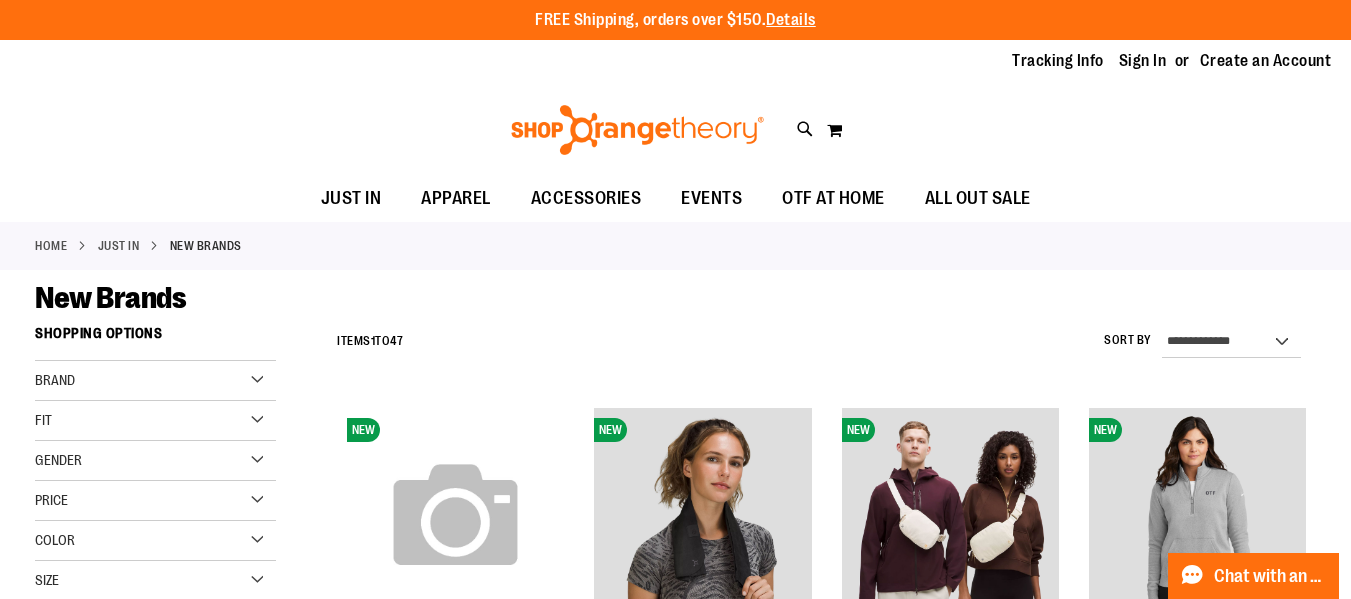 type on "**********" 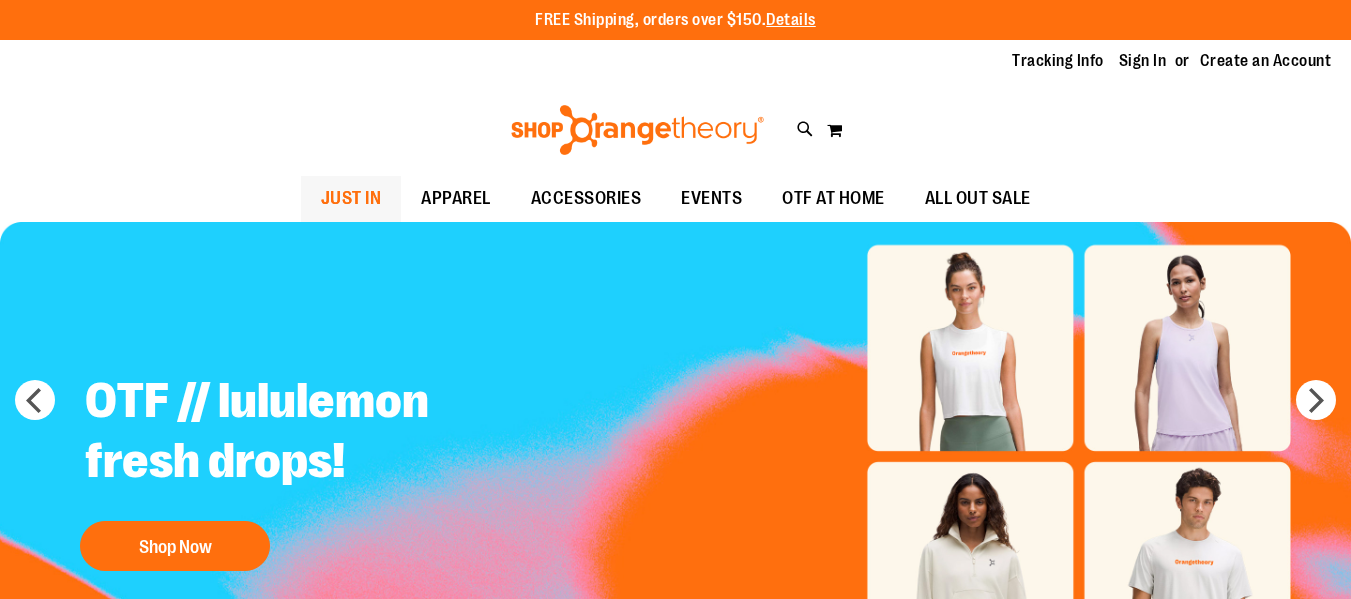 scroll, scrollTop: 0, scrollLeft: 0, axis: both 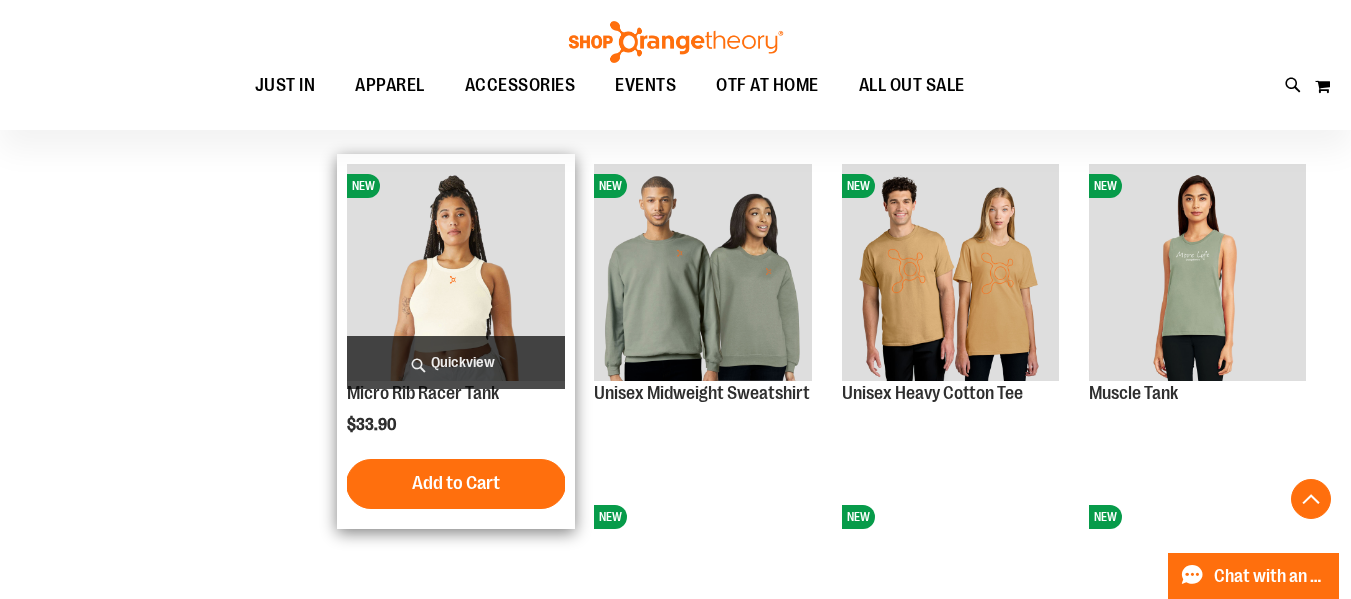 type on "**********" 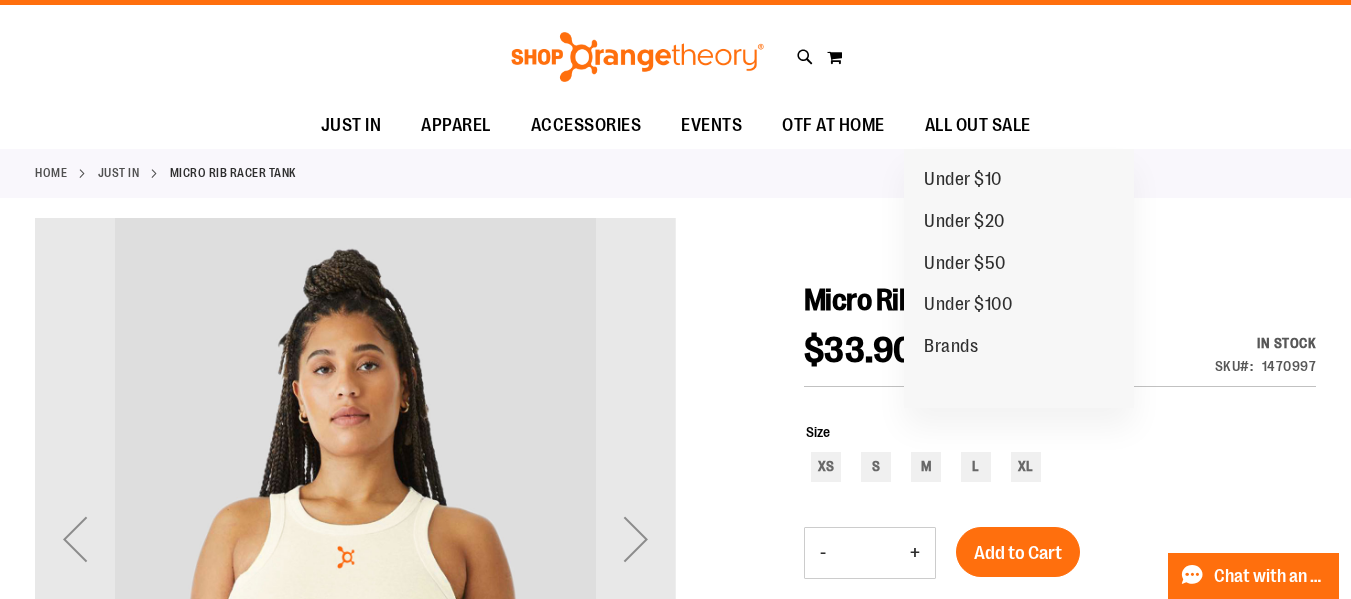 scroll, scrollTop: 0, scrollLeft: 0, axis: both 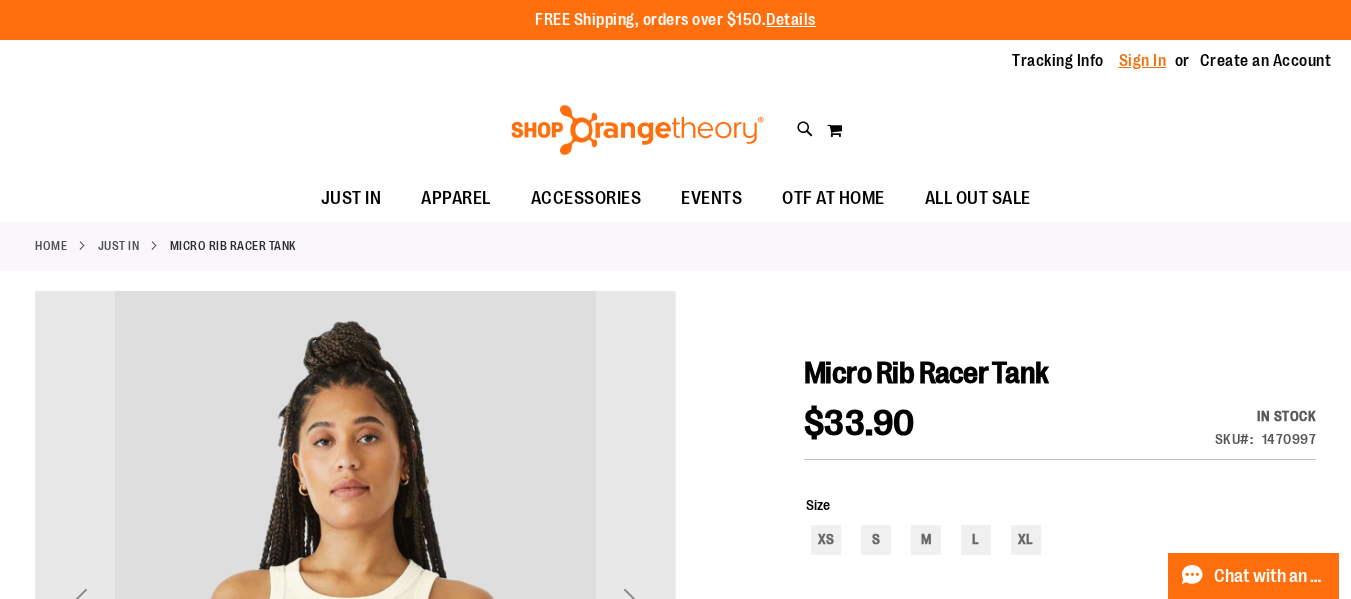 type on "**********" 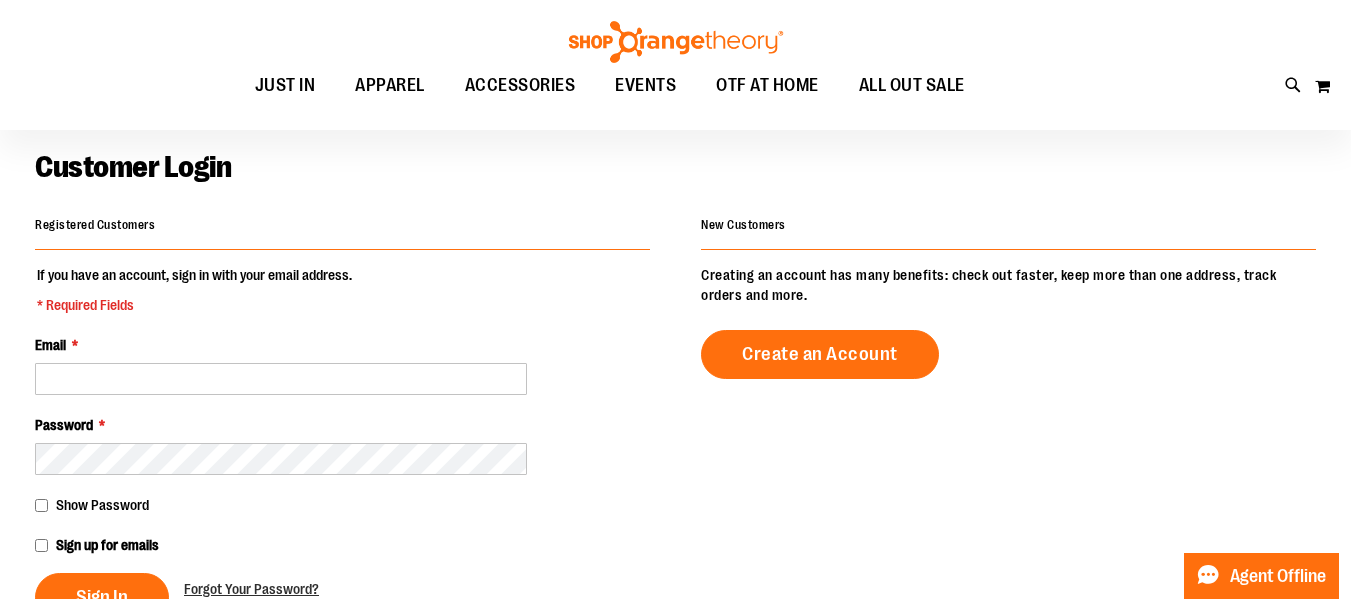 scroll, scrollTop: 299, scrollLeft: 0, axis: vertical 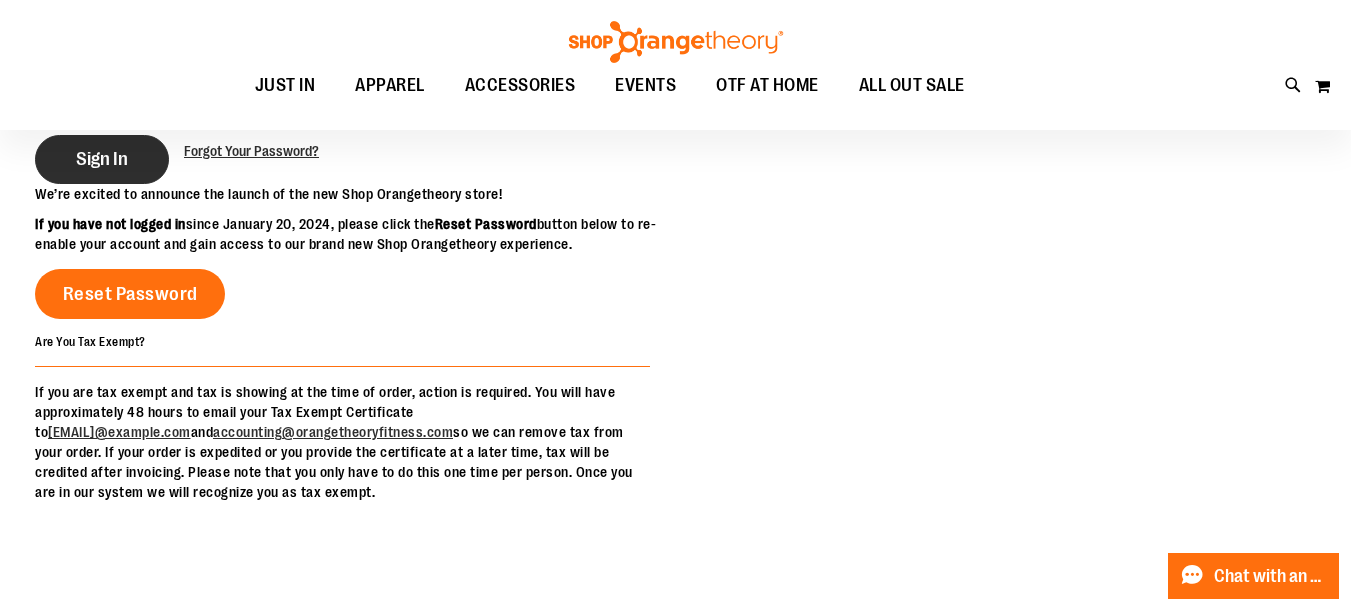 type on "**********" 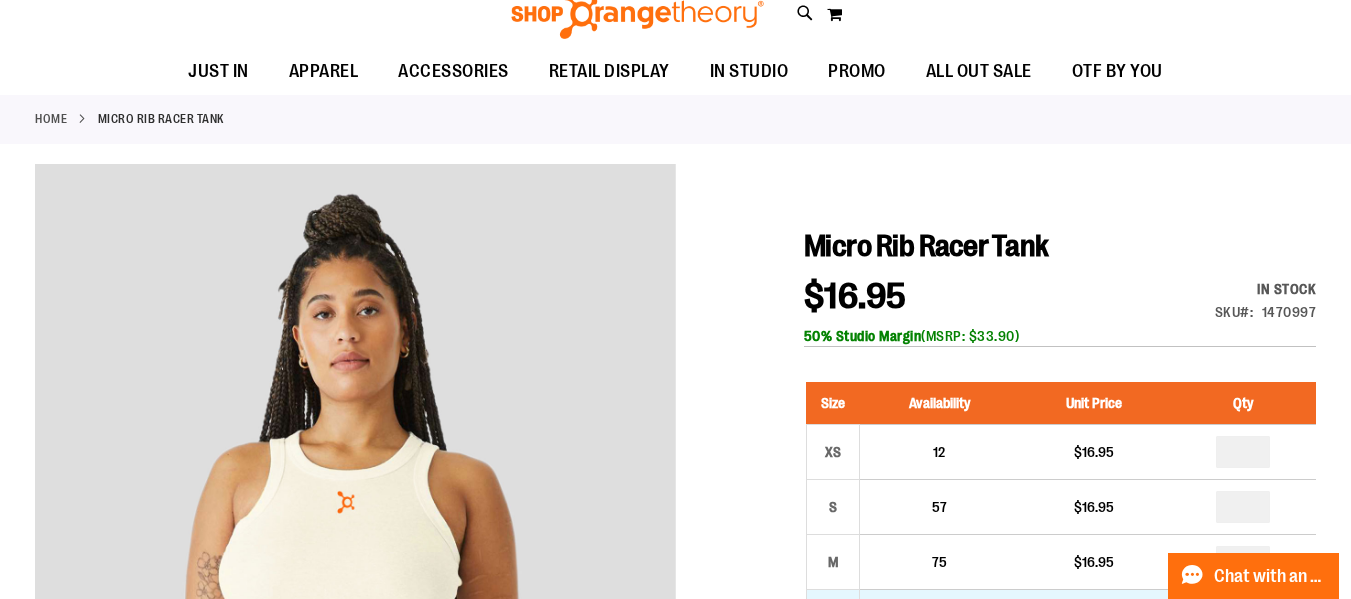 scroll, scrollTop: 0, scrollLeft: 0, axis: both 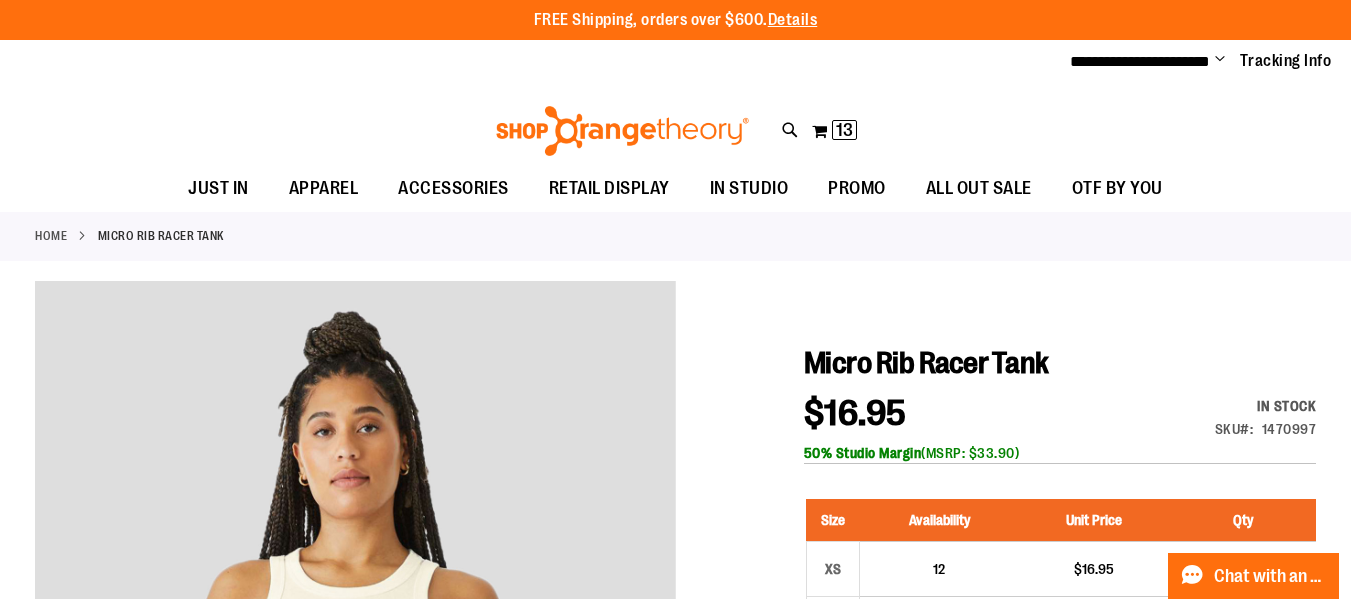 type on "**********" 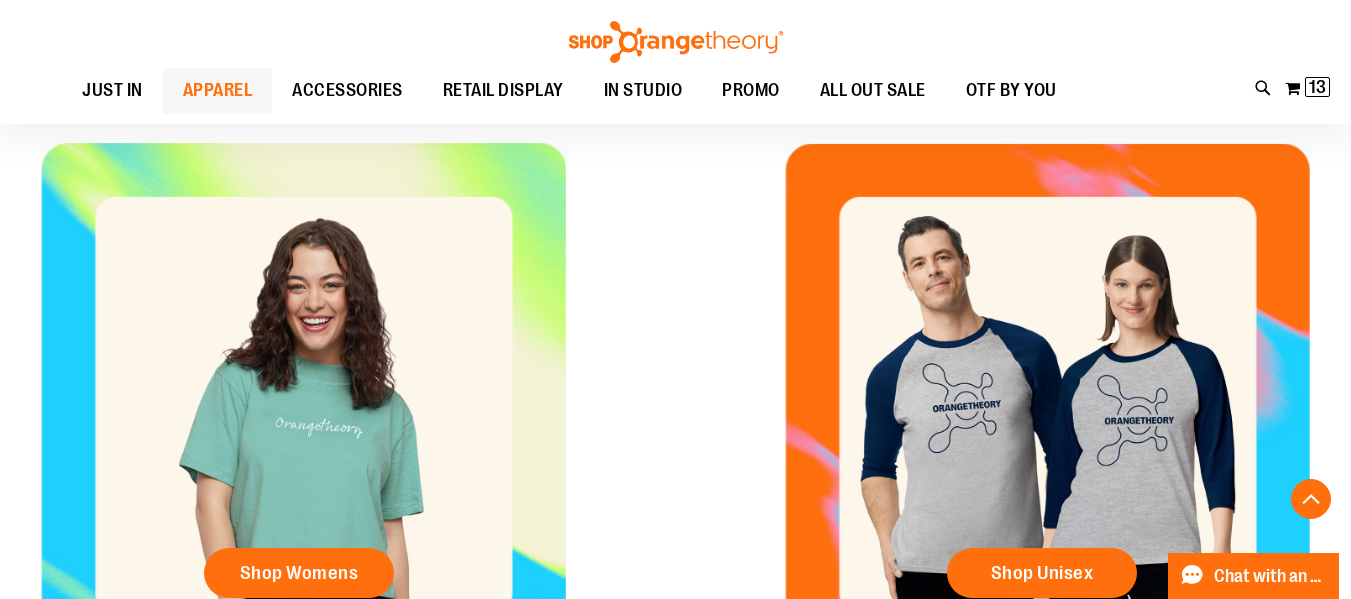 scroll, scrollTop: 499, scrollLeft: 0, axis: vertical 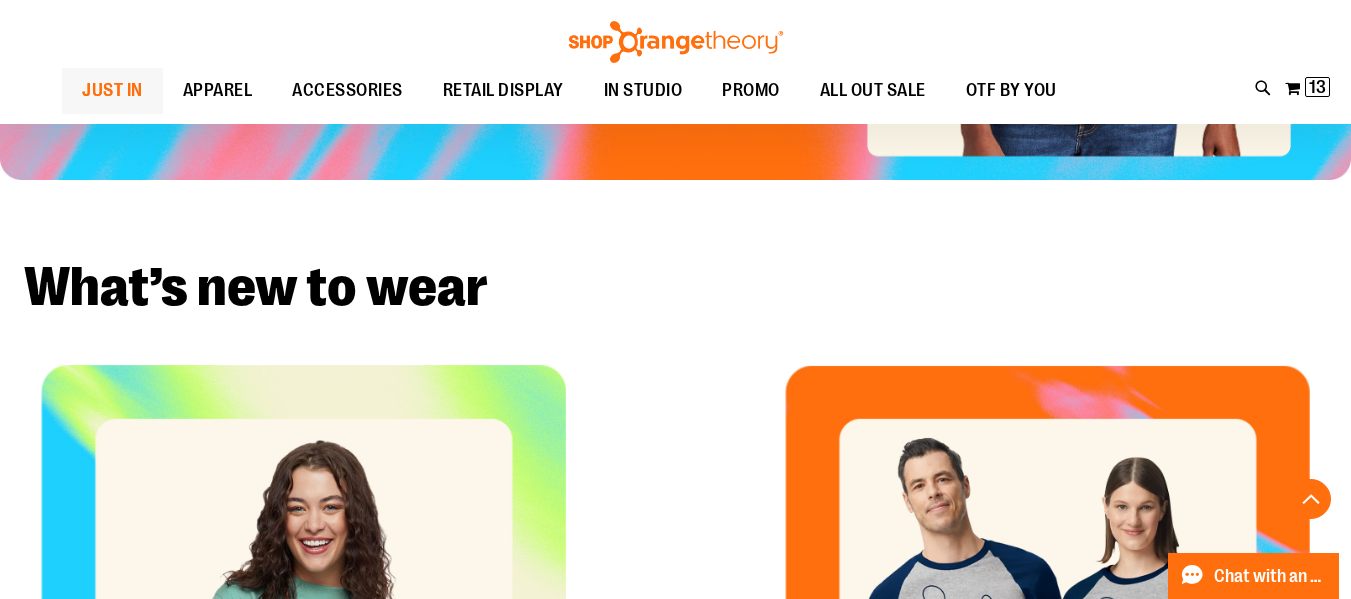 type on "**********" 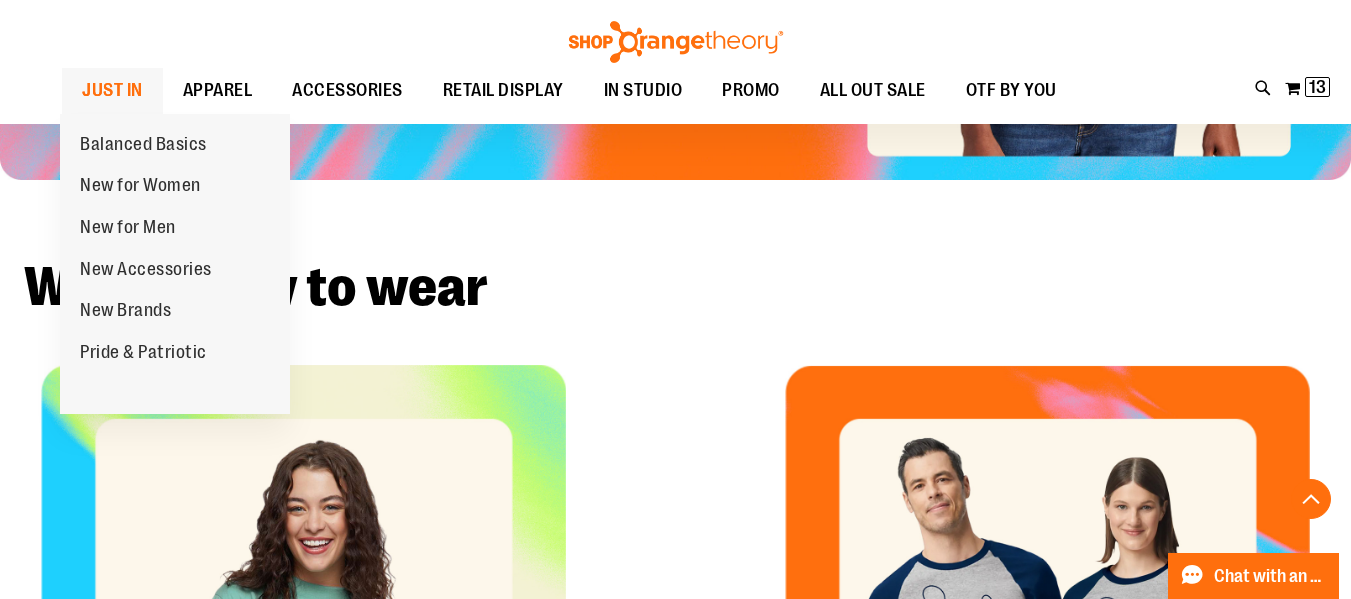 click on "JUST IN" at bounding box center (112, 90) 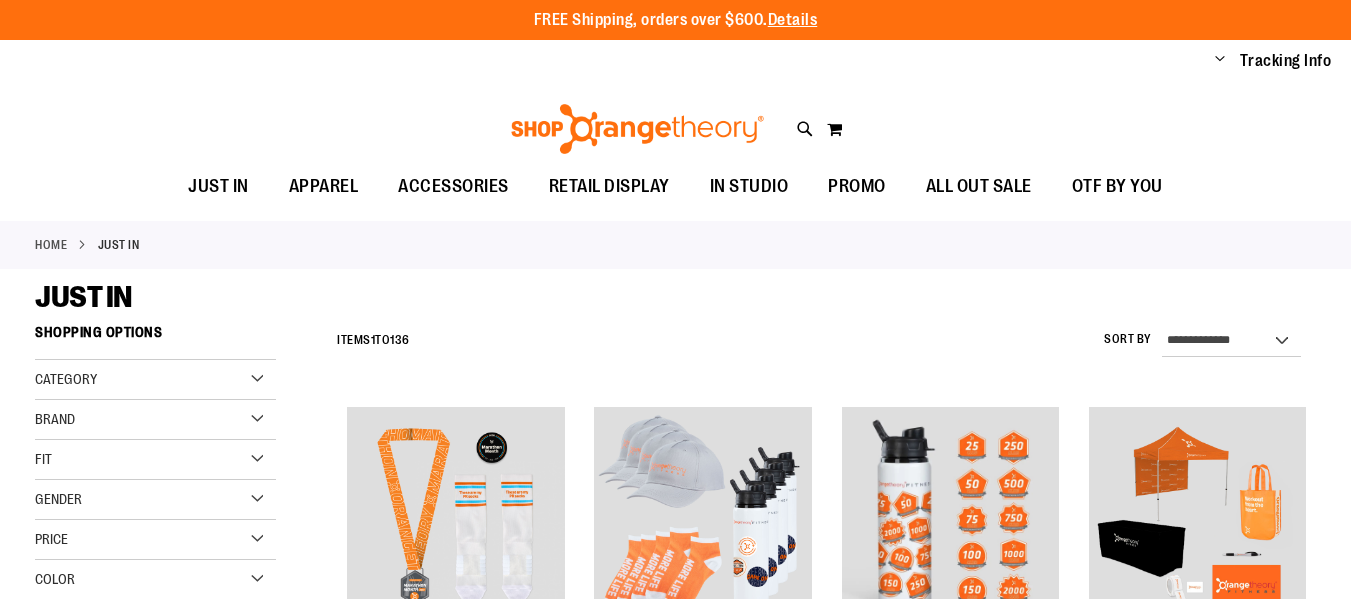 scroll, scrollTop: 0, scrollLeft: 0, axis: both 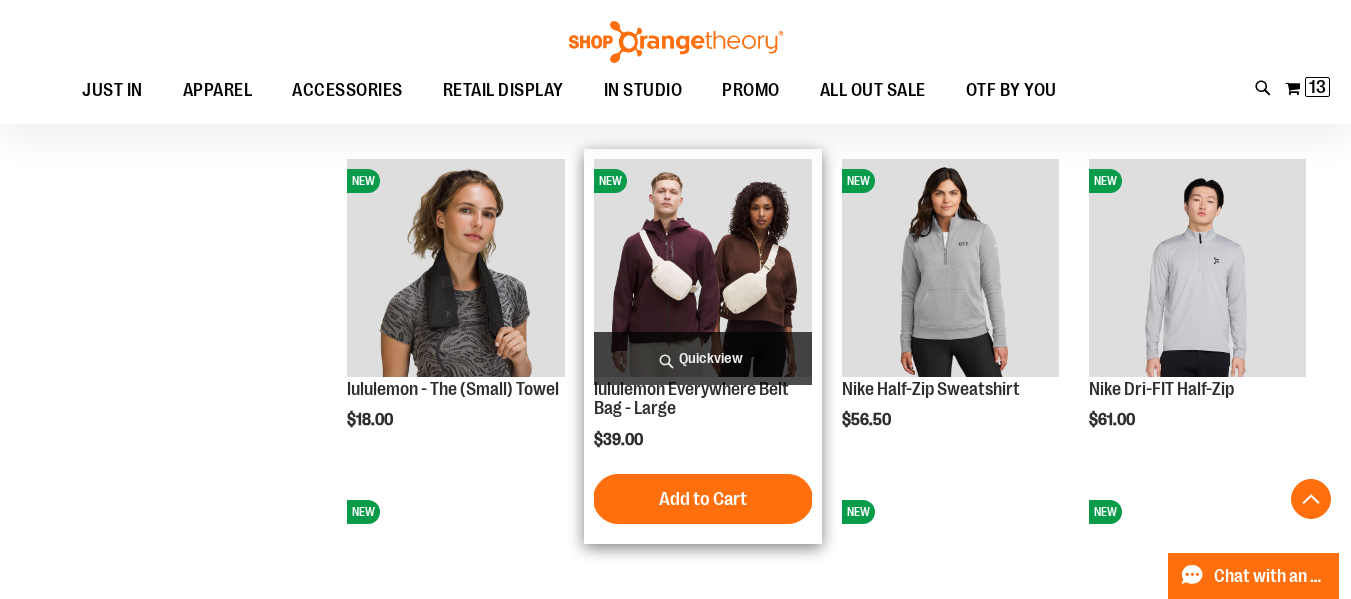 type on "**********" 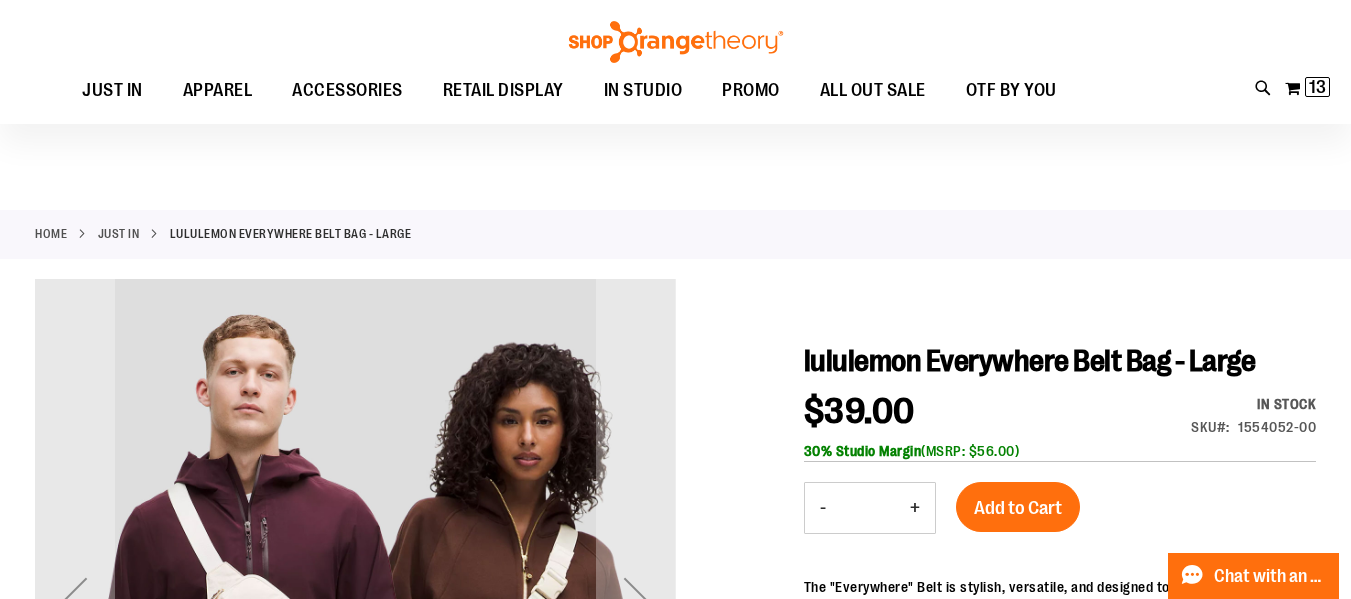 scroll, scrollTop: 299, scrollLeft: 0, axis: vertical 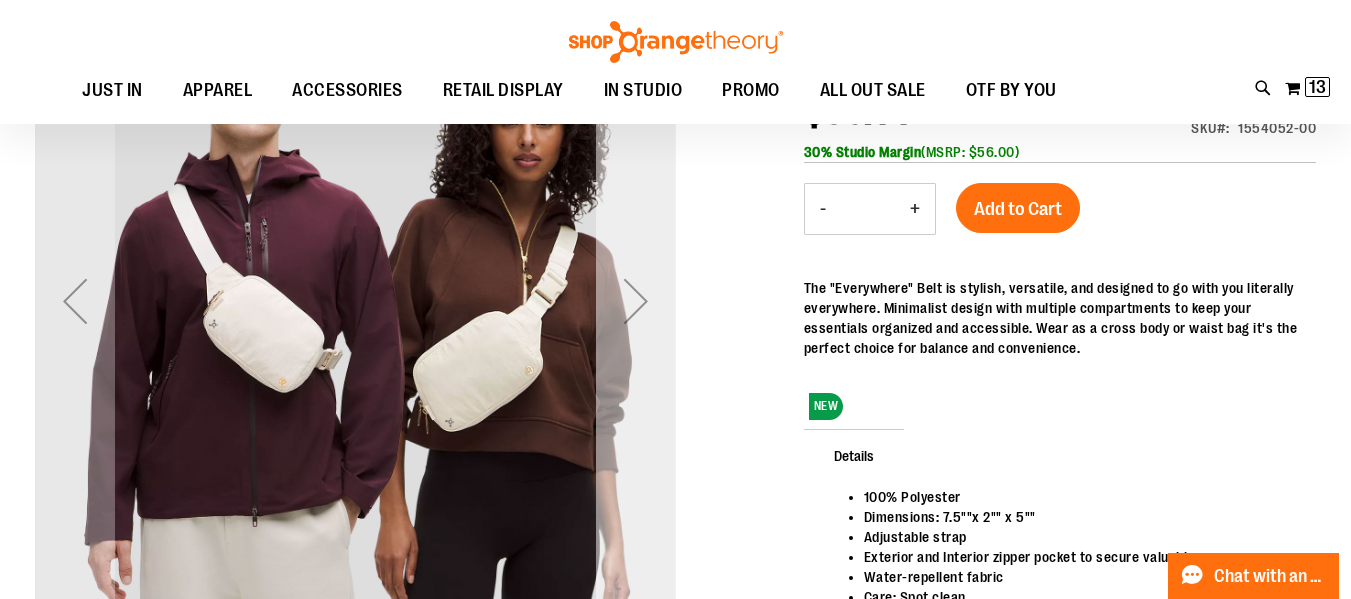 type on "**********" 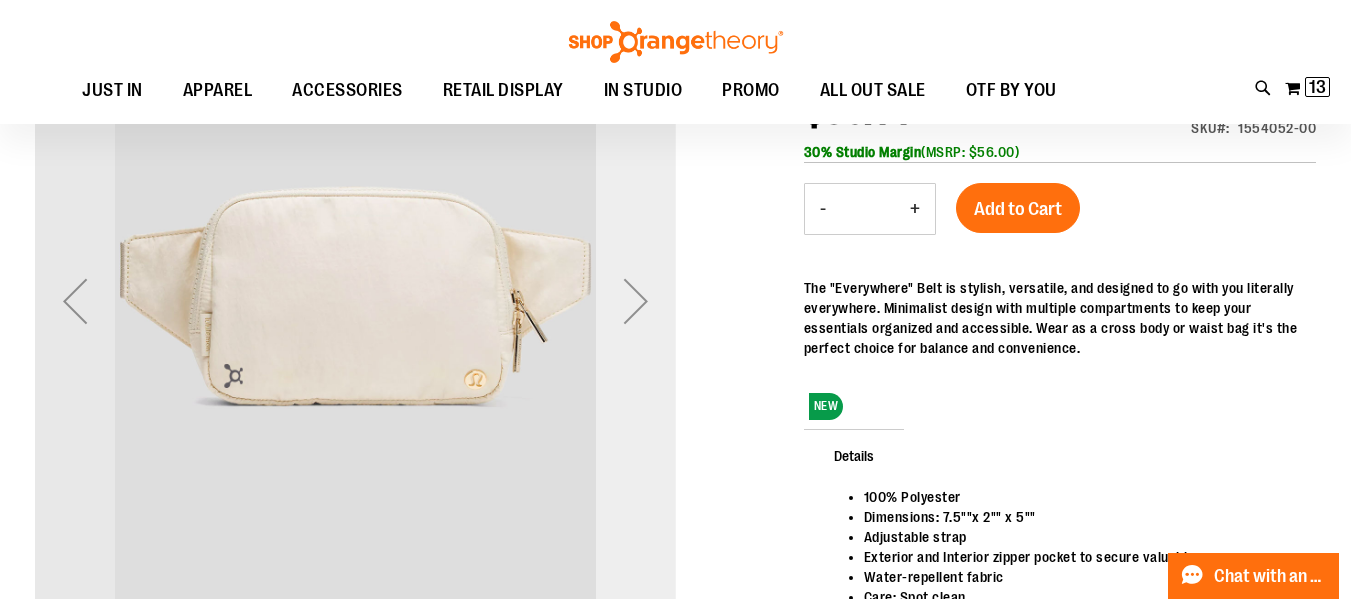 click at bounding box center [636, 301] 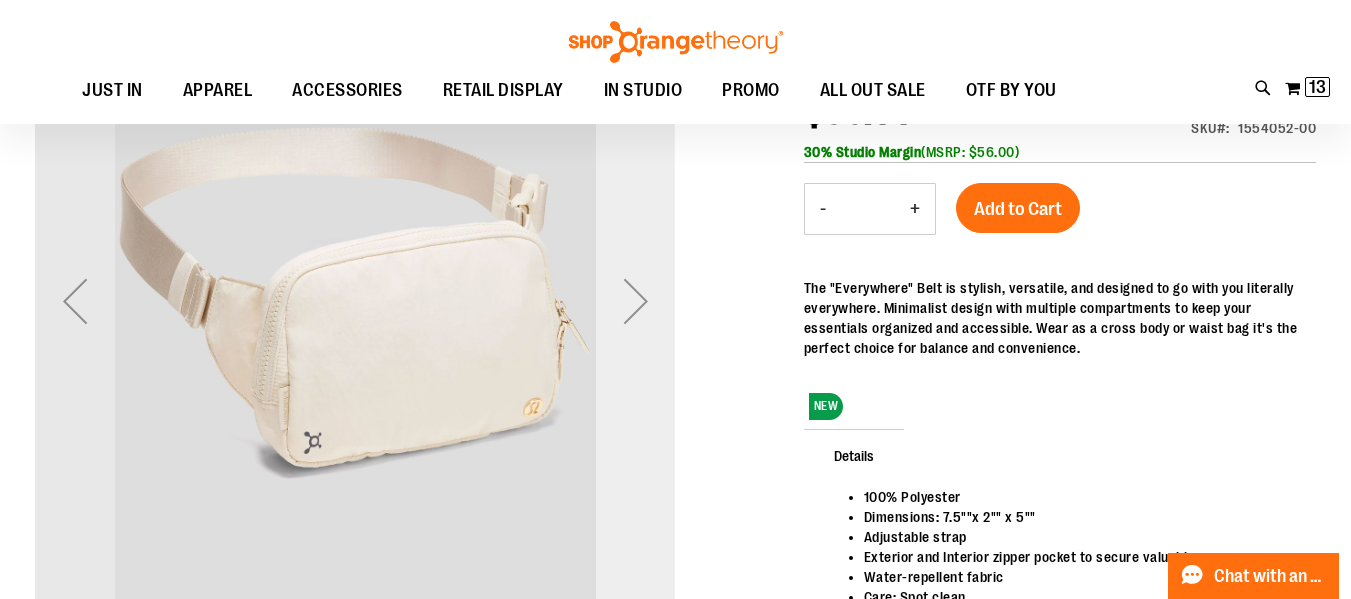 click at bounding box center [636, 301] 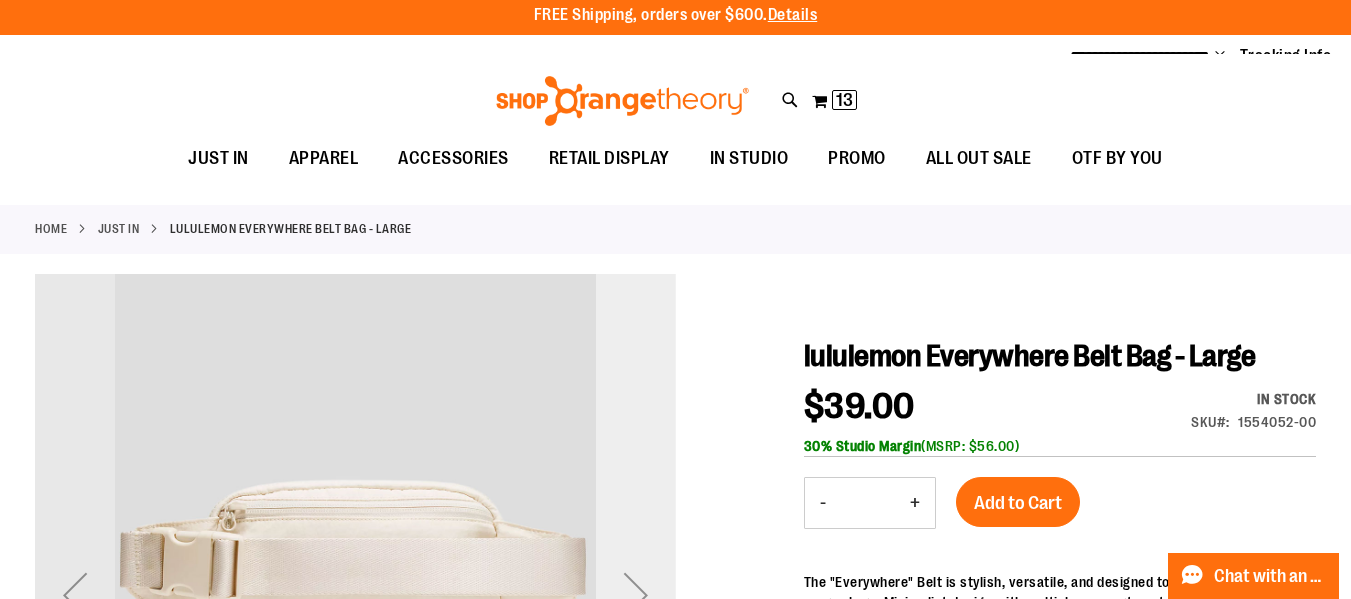 scroll, scrollTop: 0, scrollLeft: 0, axis: both 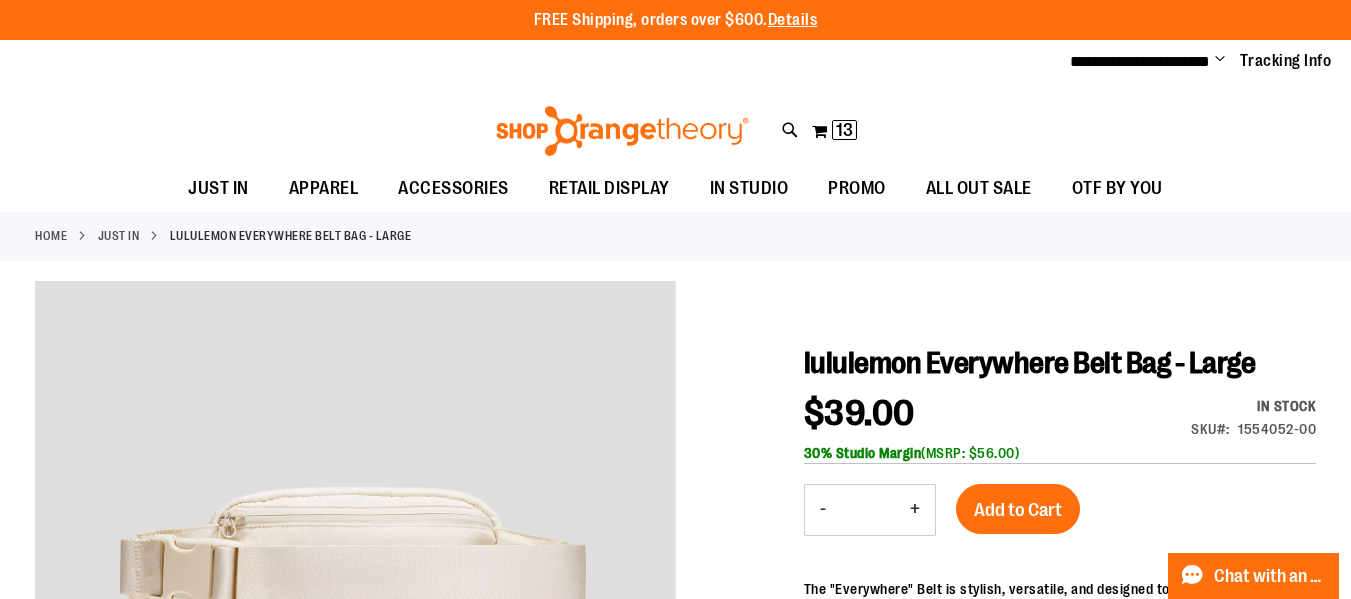 click on "+" at bounding box center (915, 510) 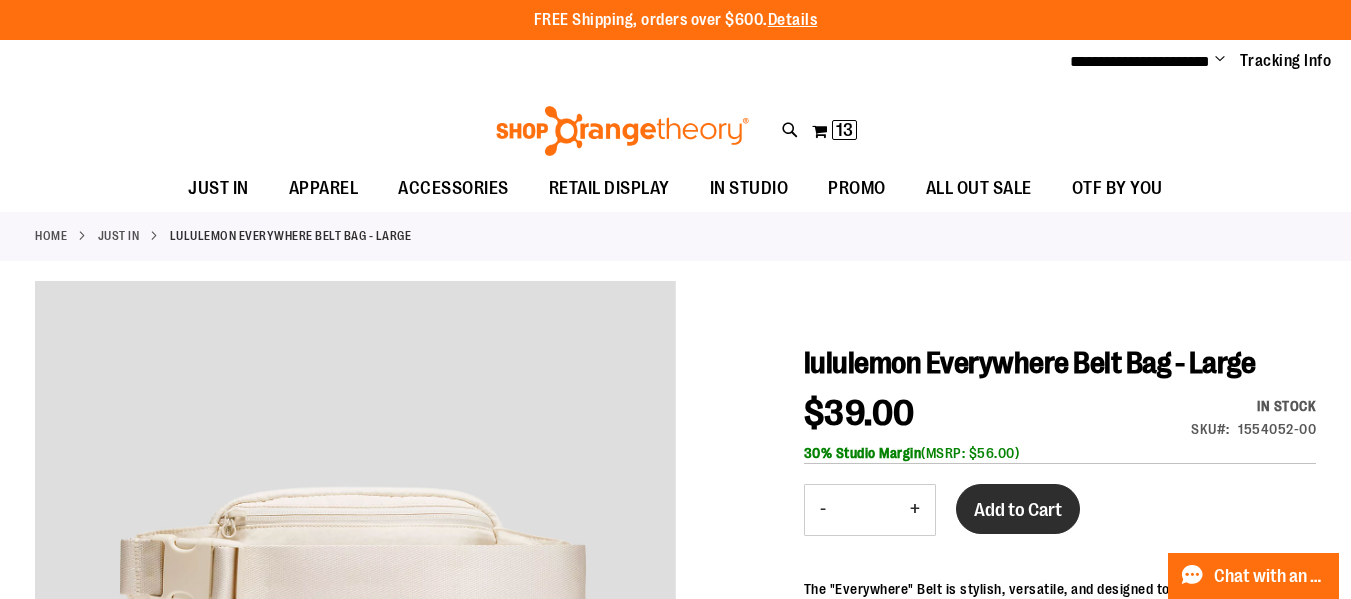 click on "Add to Cart" at bounding box center (1018, 509) 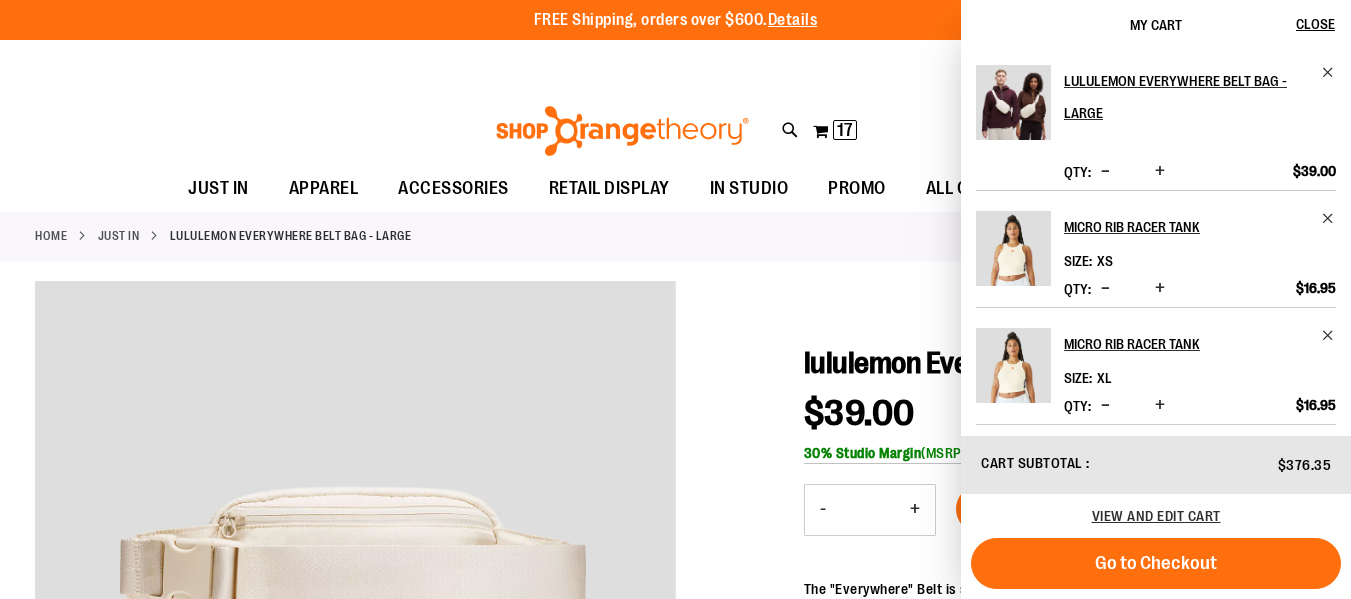 click on "Toggle Nav
Search
Popular Suggestions
Advanced Search" at bounding box center [675, 125] 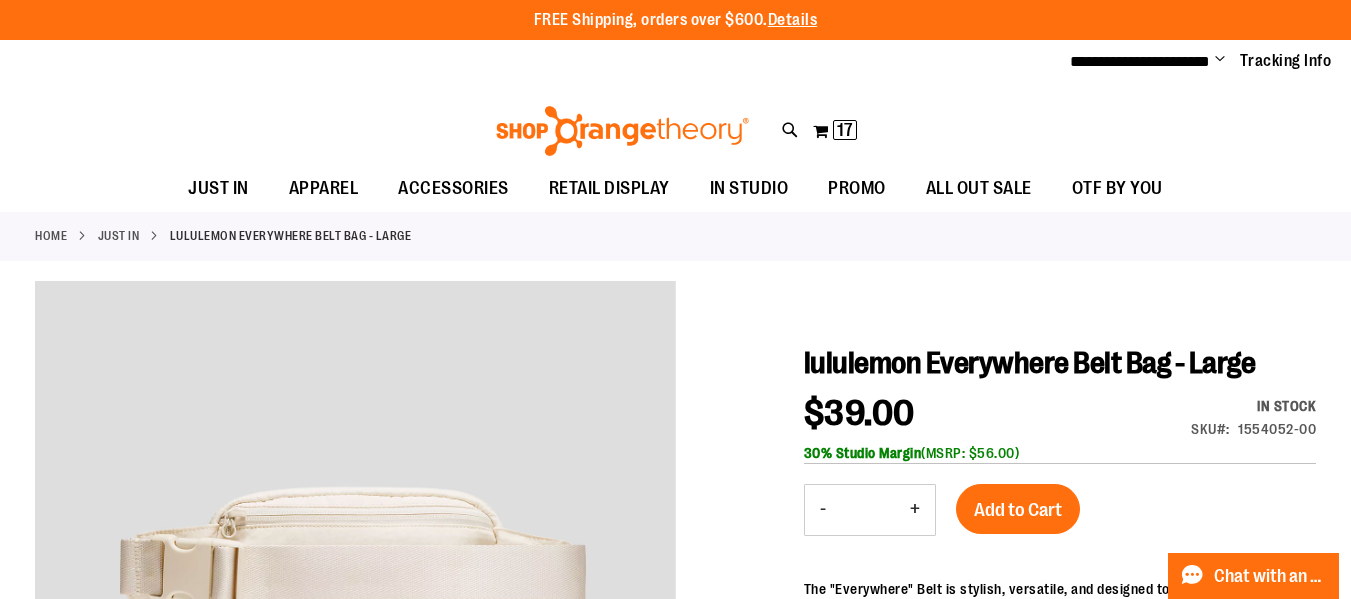 click on "JUST IN" at bounding box center (119, 236) 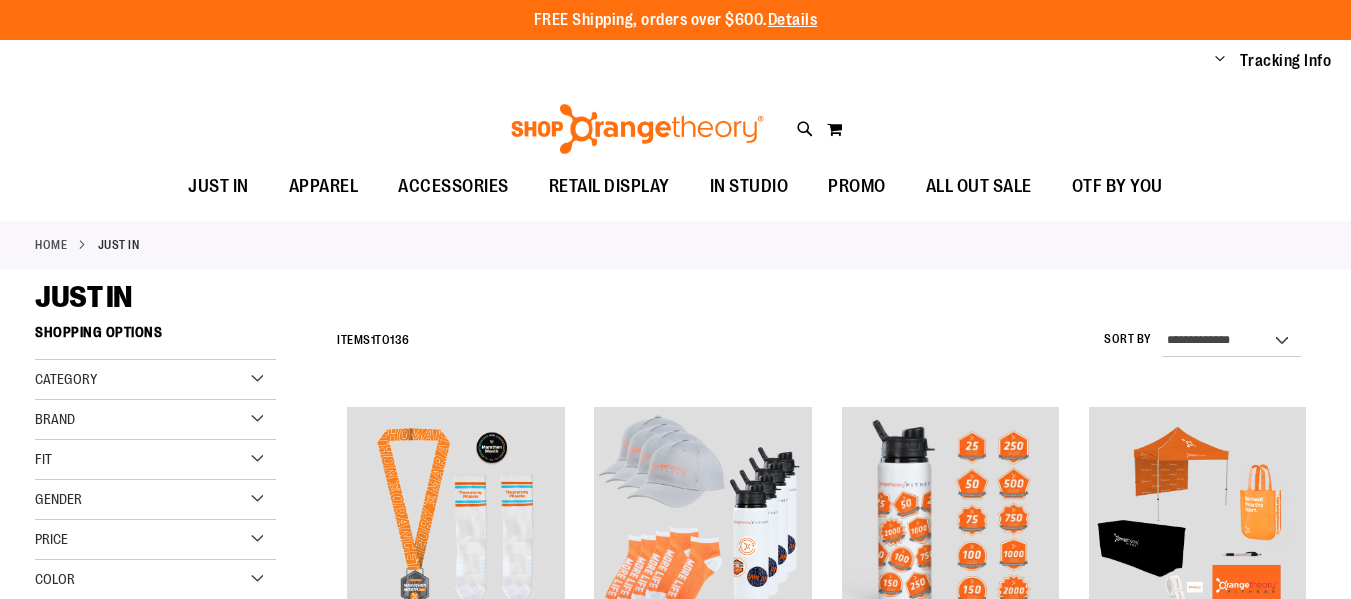scroll, scrollTop: 0, scrollLeft: 0, axis: both 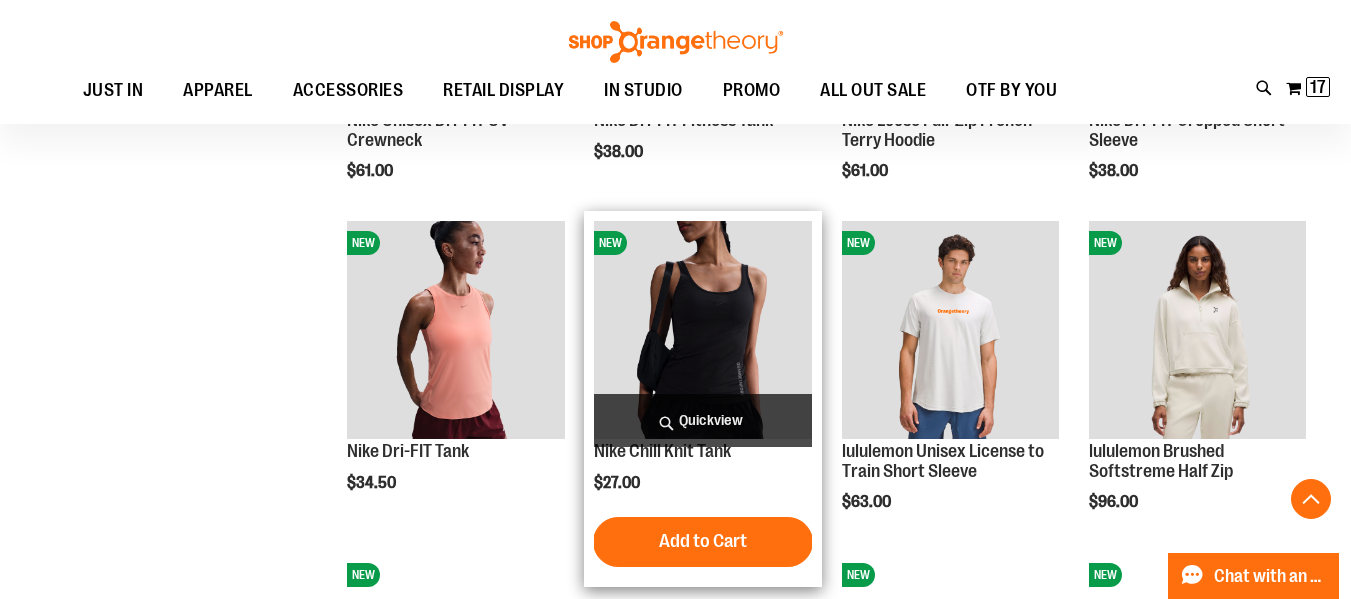type on "**********" 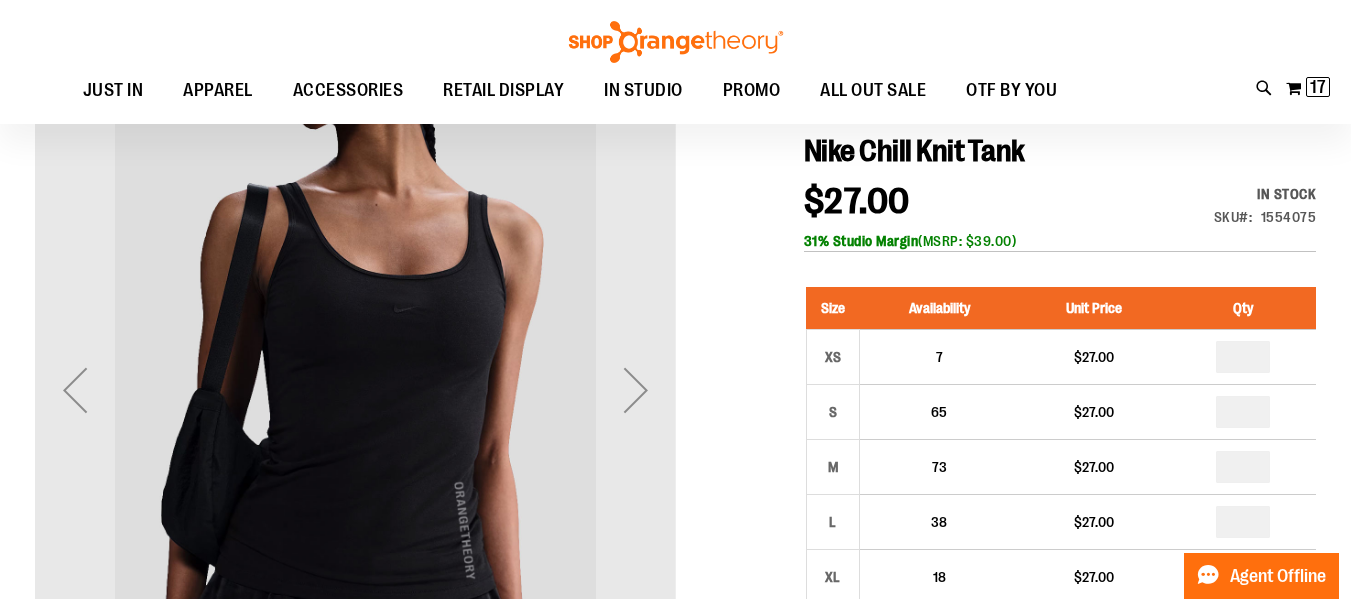 scroll, scrollTop: 100, scrollLeft: 0, axis: vertical 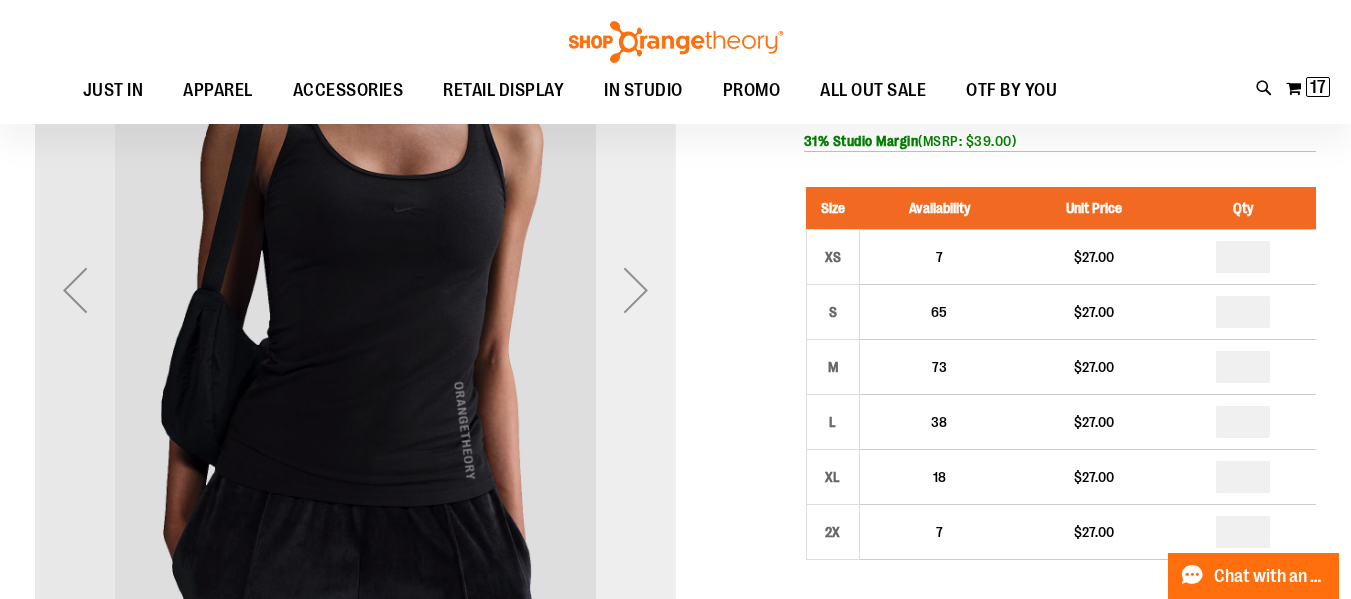type on "**********" 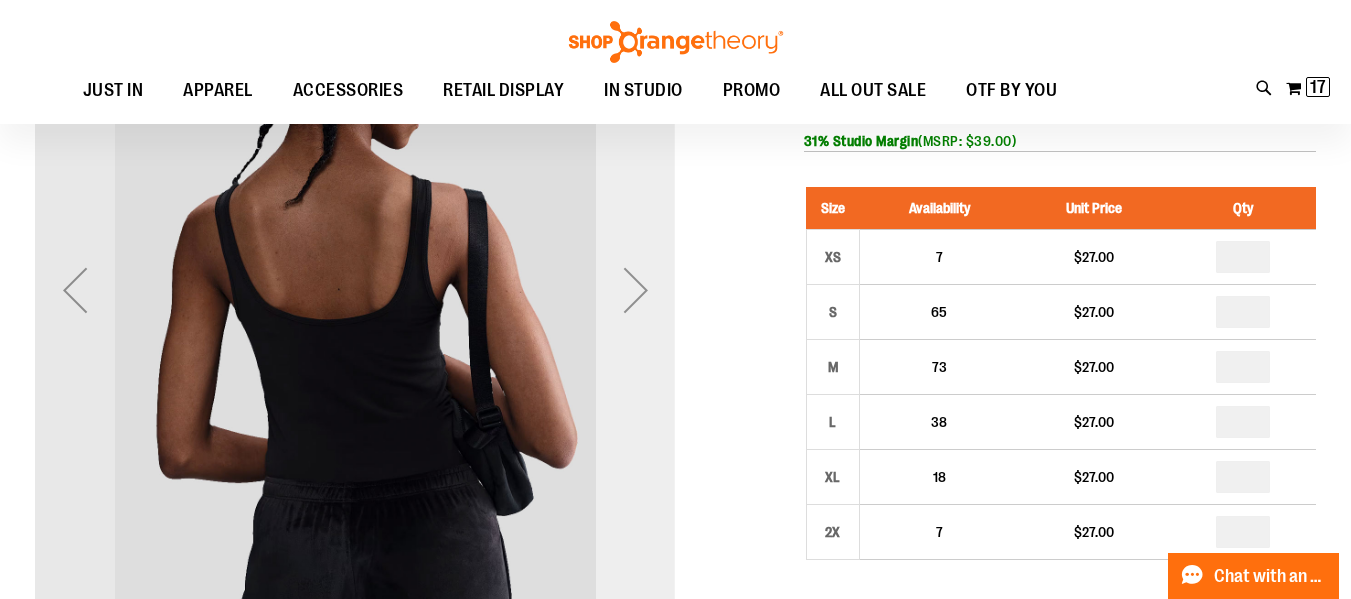 click at bounding box center [636, 290] 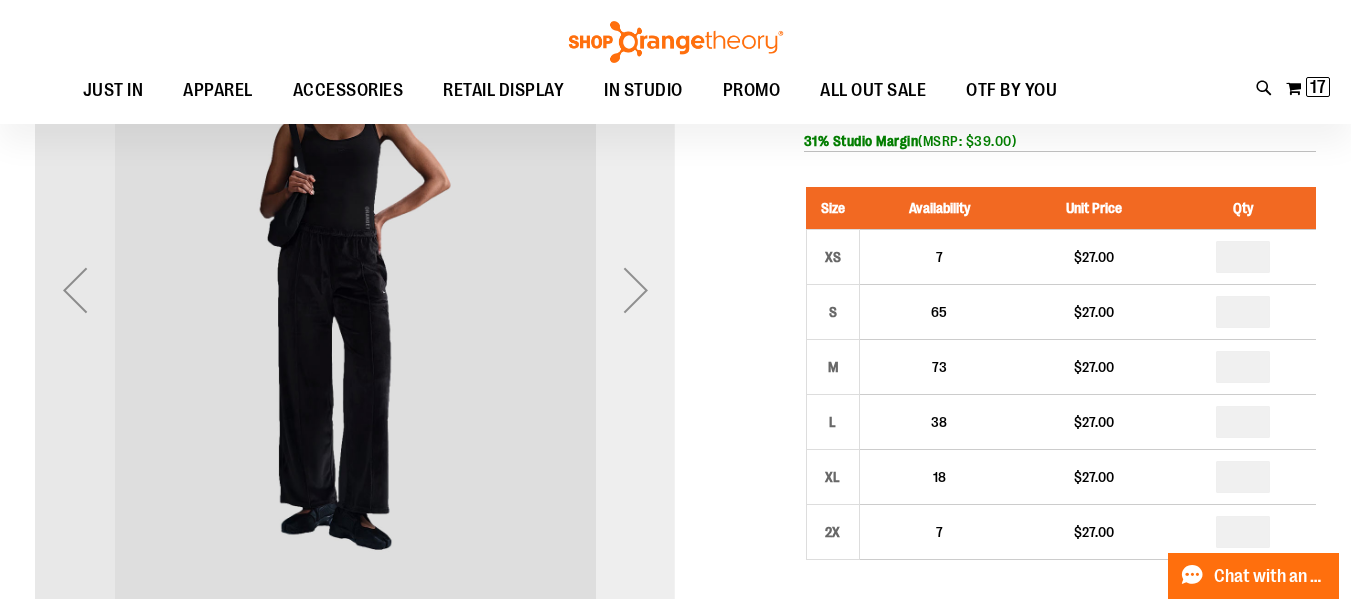 click at bounding box center [636, 290] 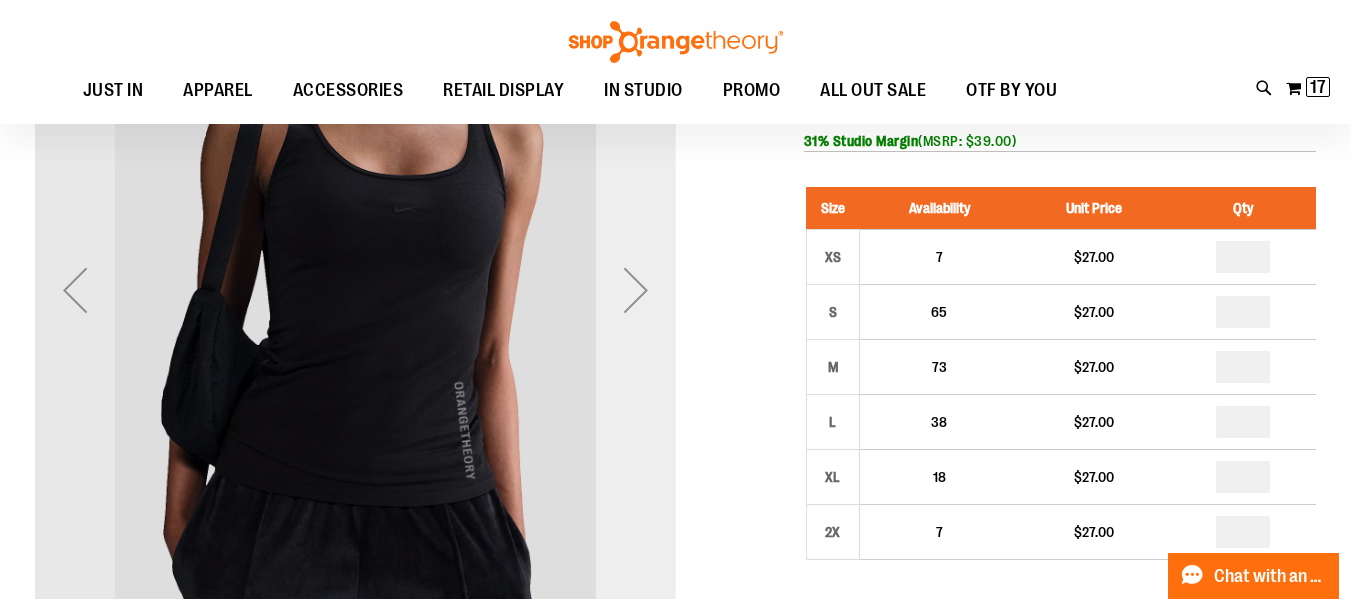 click at bounding box center [636, 290] 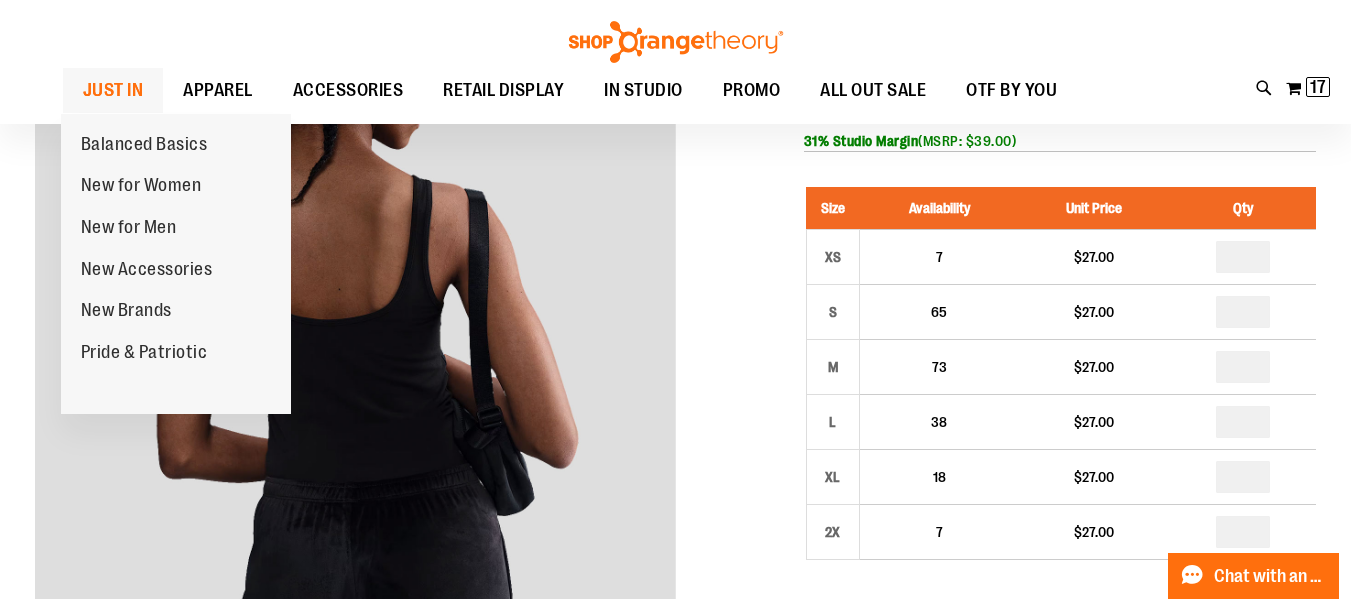 click on "JUST IN" at bounding box center [113, 90] 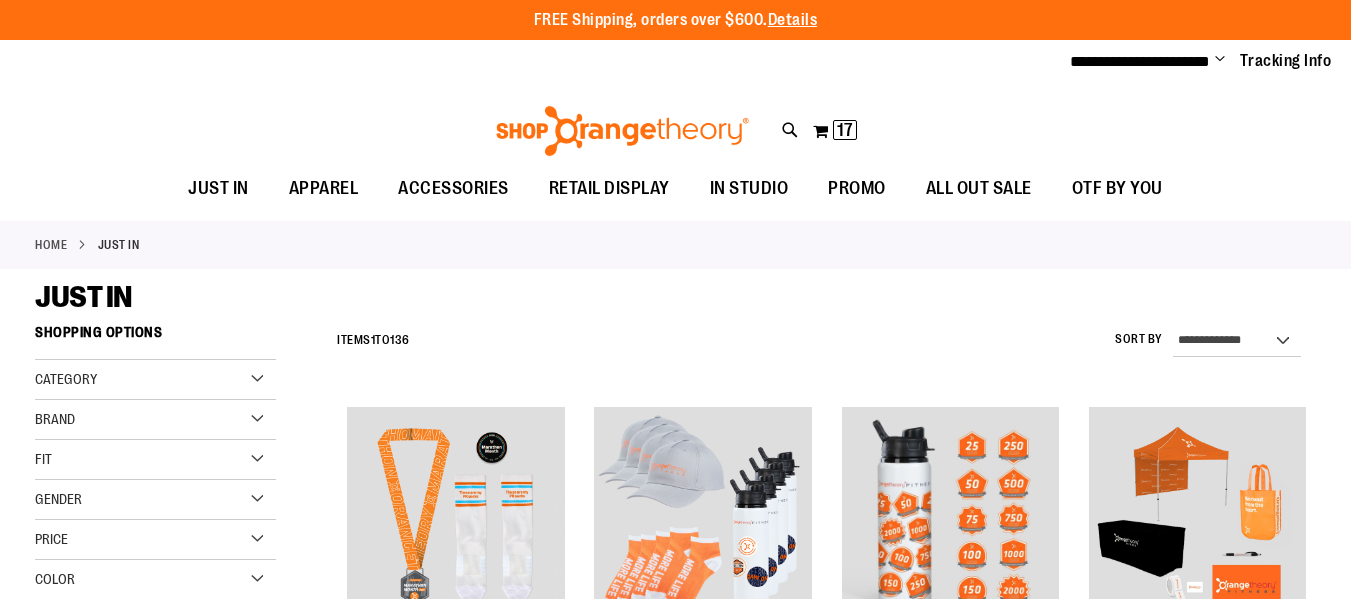 scroll, scrollTop: 0, scrollLeft: 0, axis: both 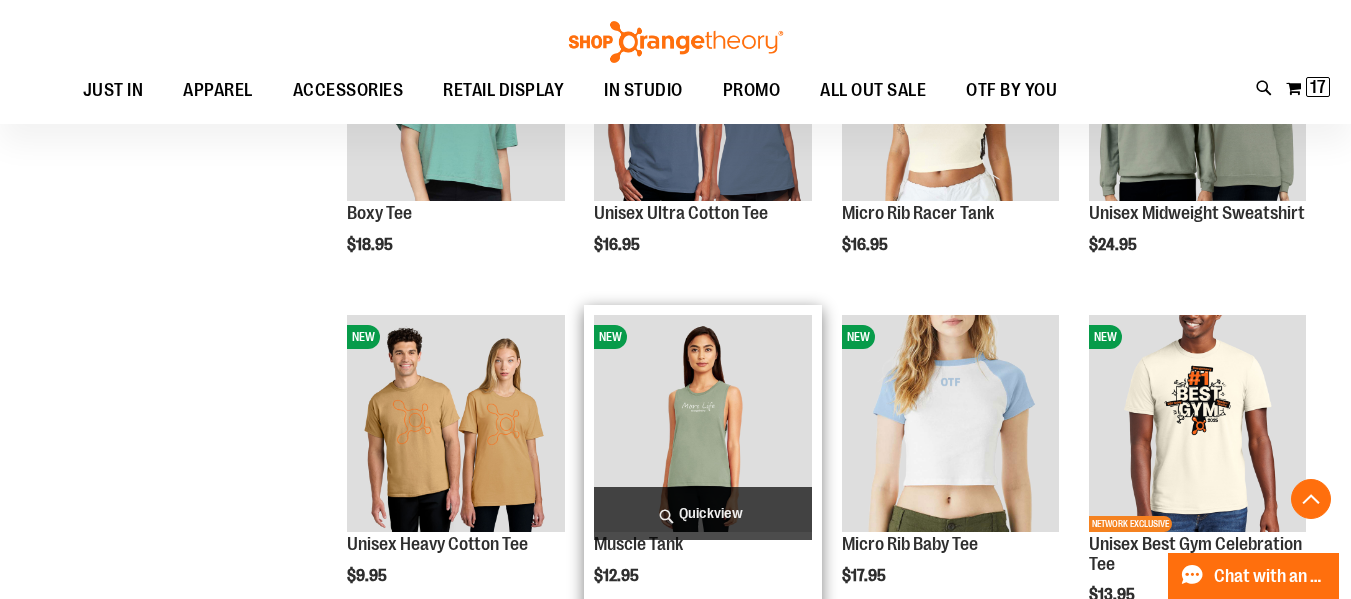 type on "**********" 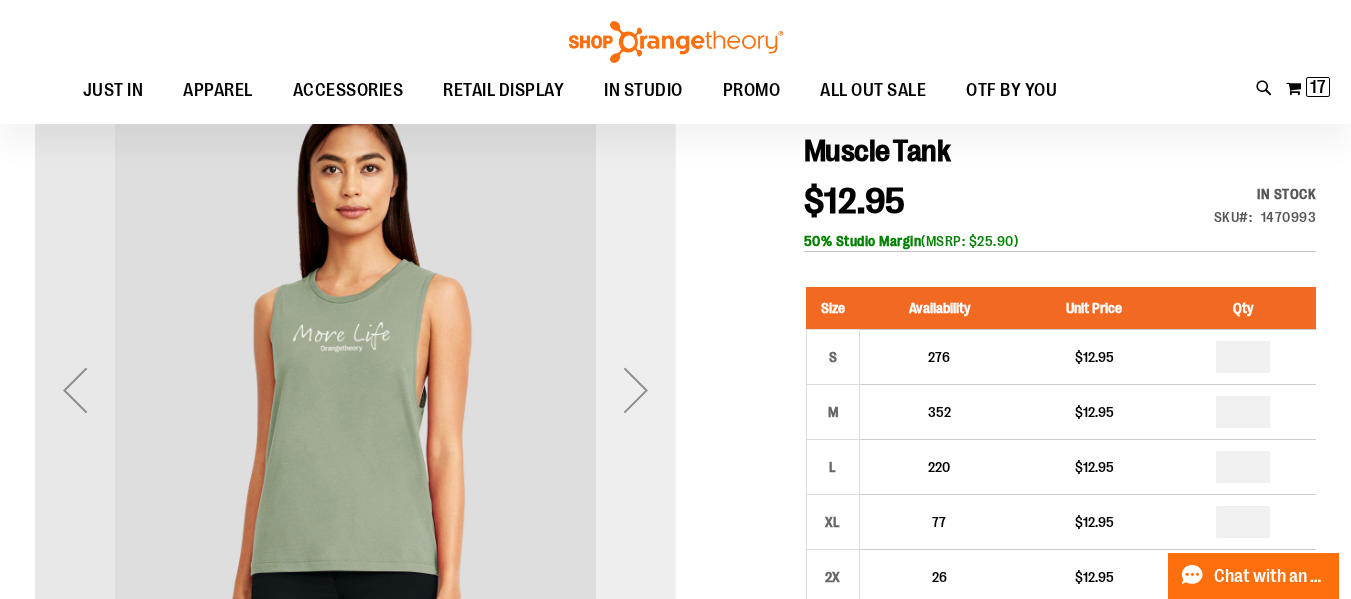 scroll, scrollTop: 94, scrollLeft: 0, axis: vertical 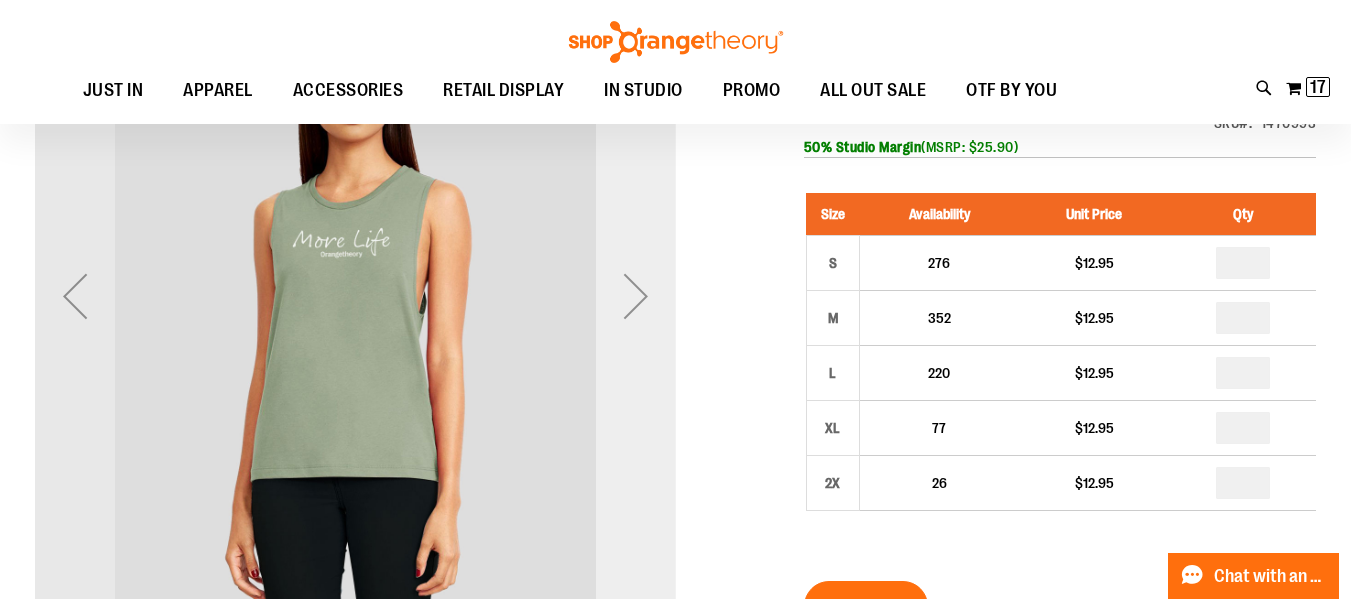 type on "**********" 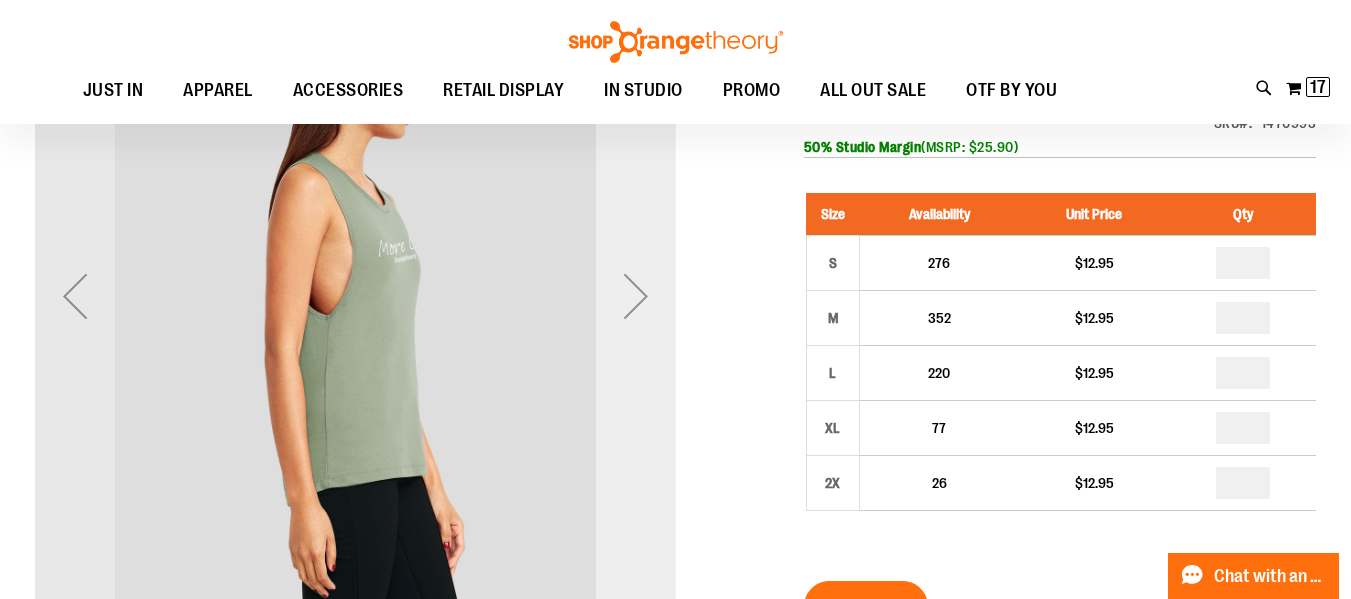 click at bounding box center (636, 296) 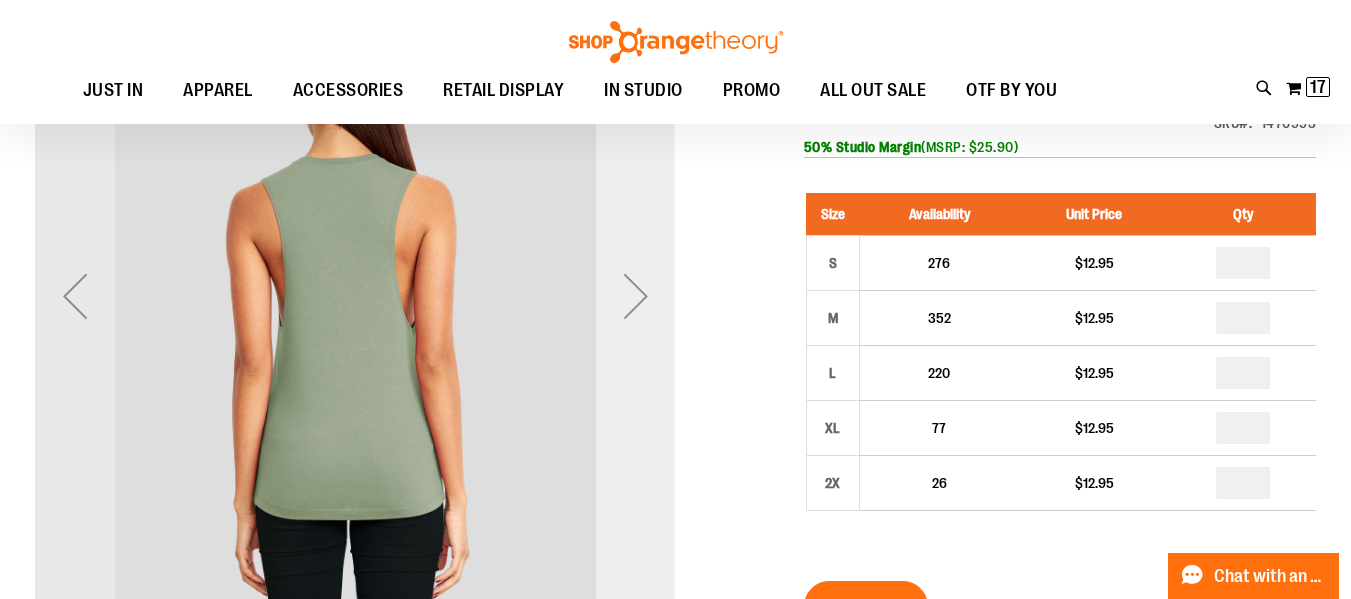 click at bounding box center [636, 296] 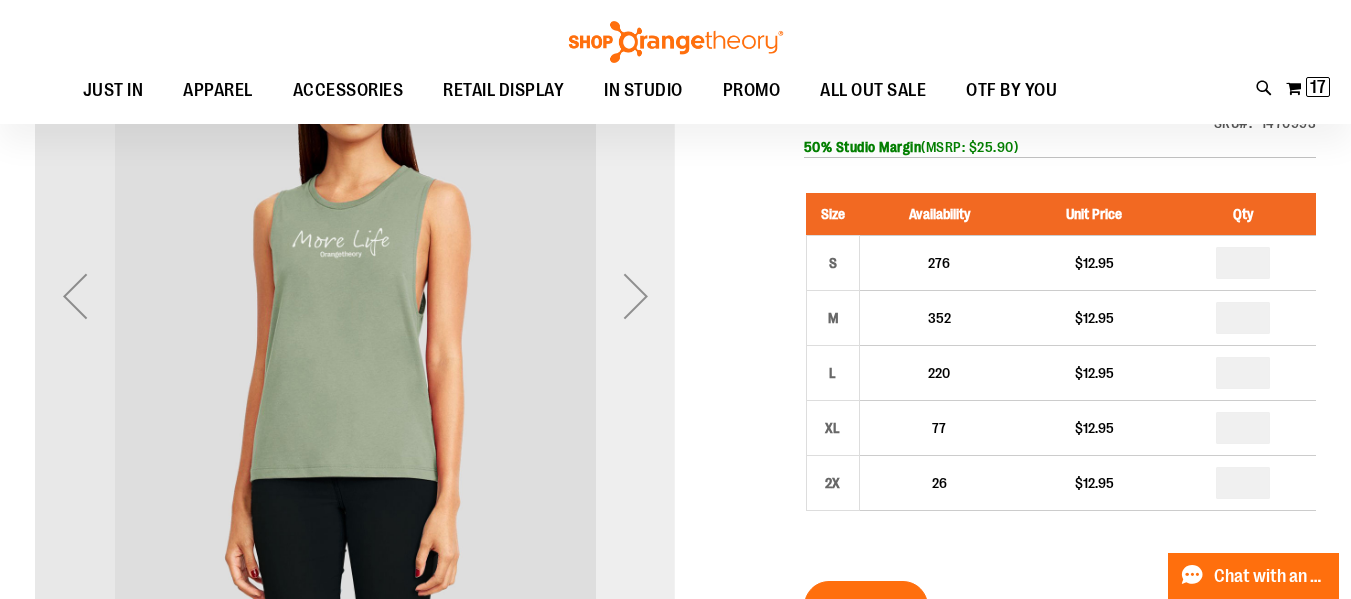 click at bounding box center (636, 296) 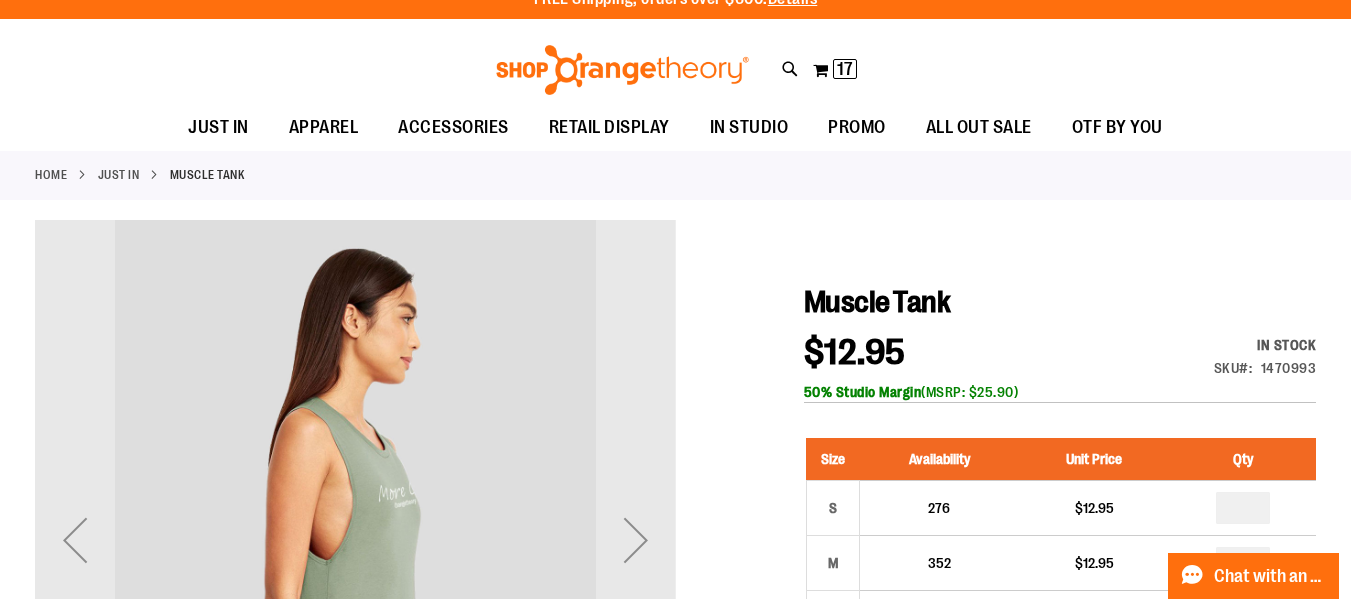scroll, scrollTop: 0, scrollLeft: 0, axis: both 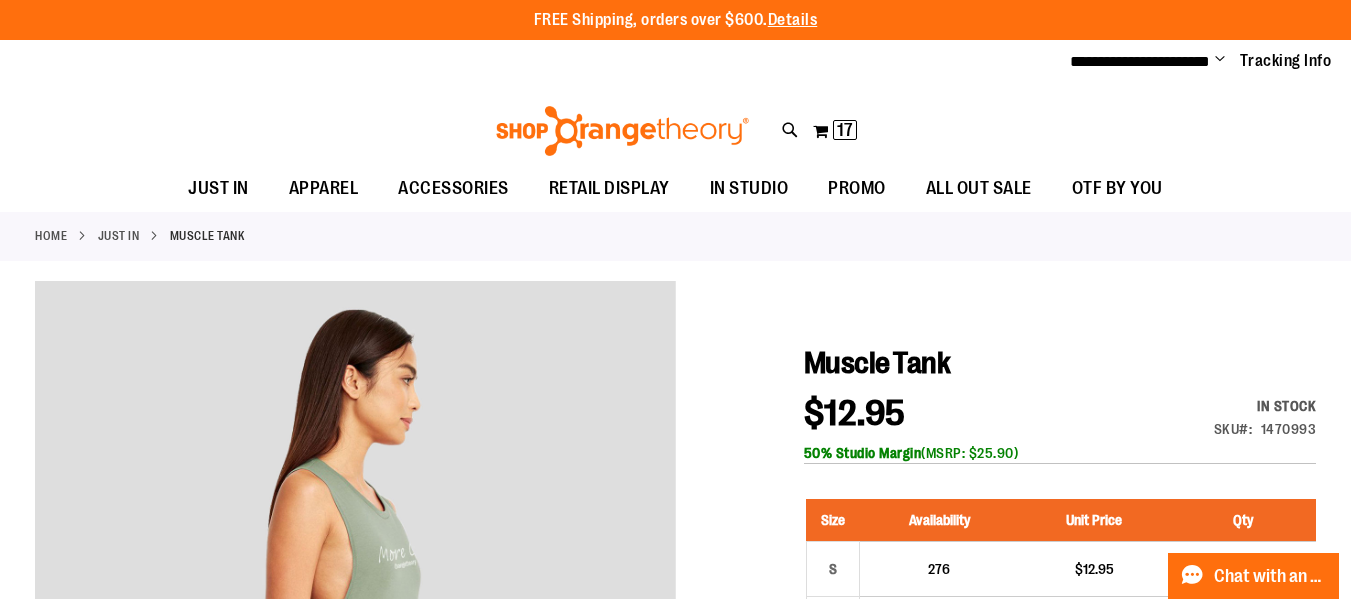click on "JUST IN" at bounding box center (119, 236) 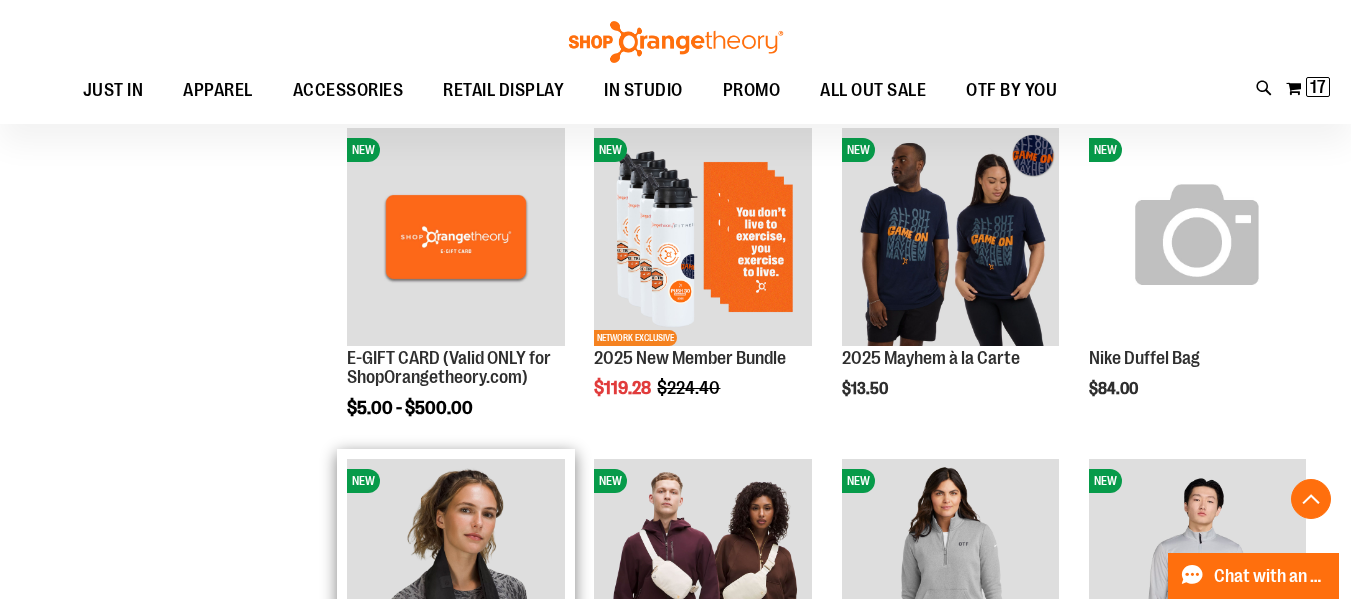 scroll, scrollTop: 899, scrollLeft: 0, axis: vertical 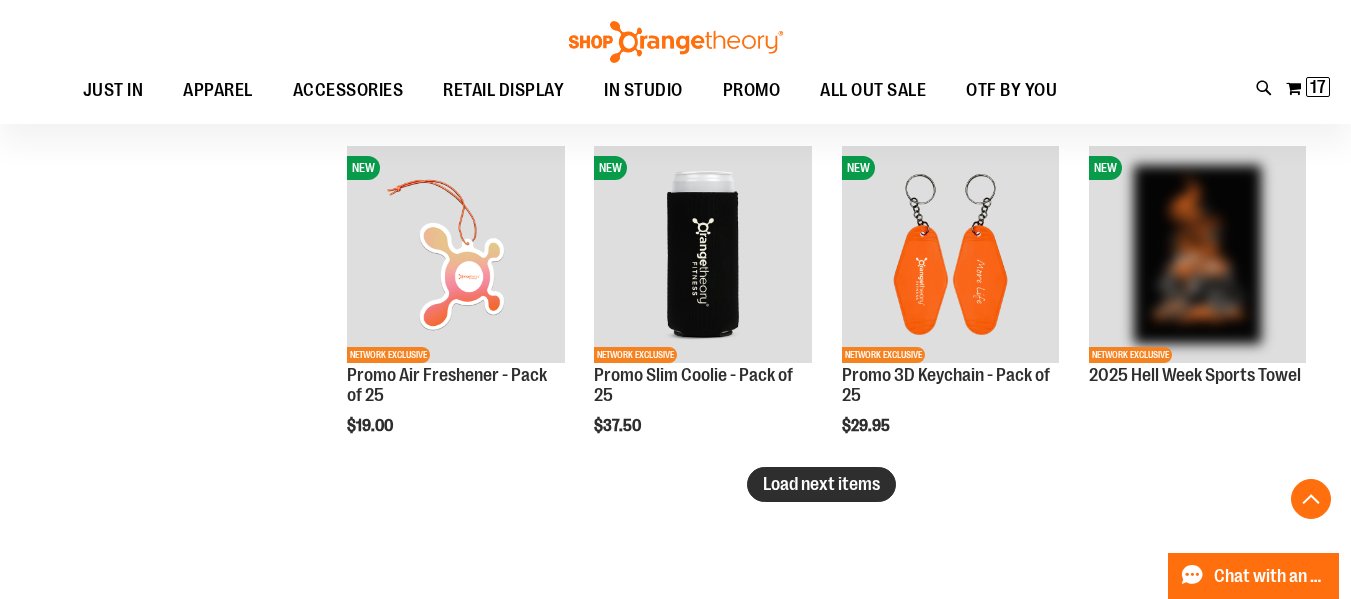 type on "**********" 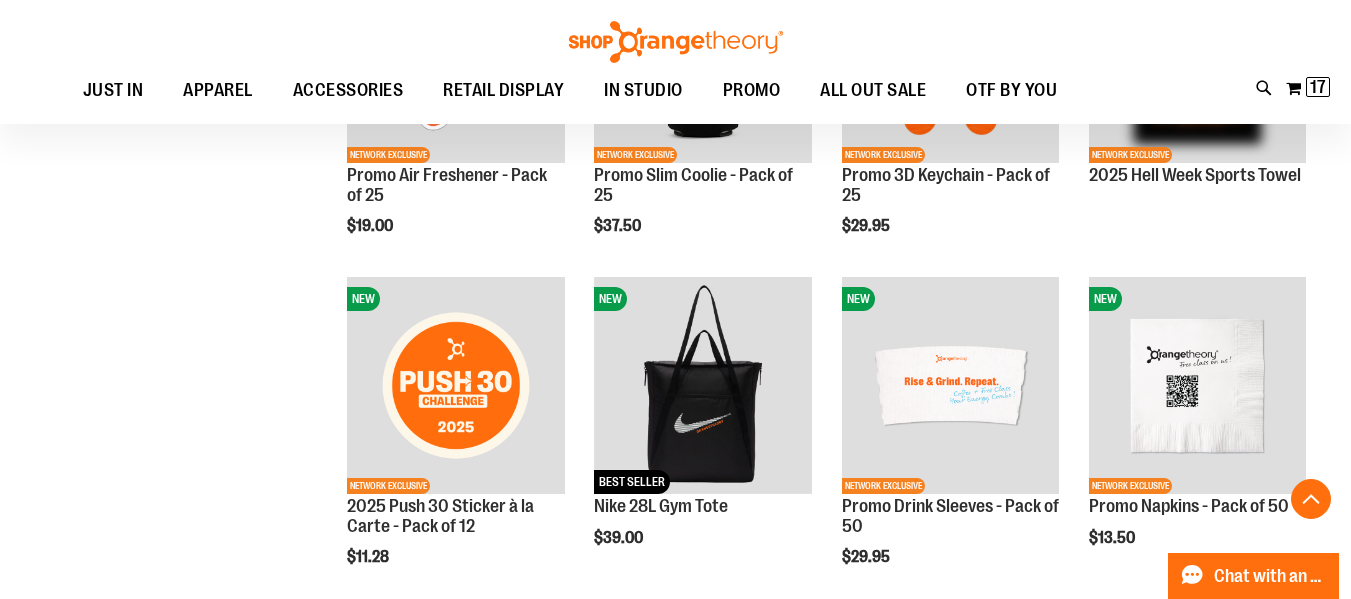 scroll, scrollTop: 2699, scrollLeft: 0, axis: vertical 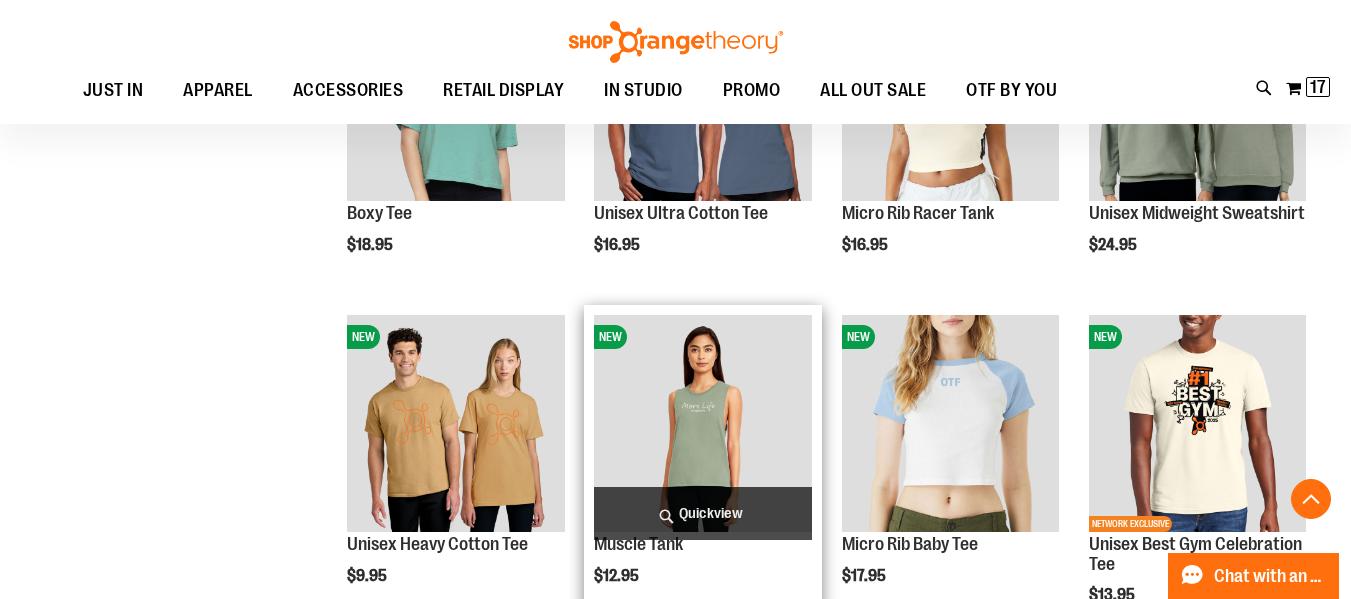 click at bounding box center (702, 423) 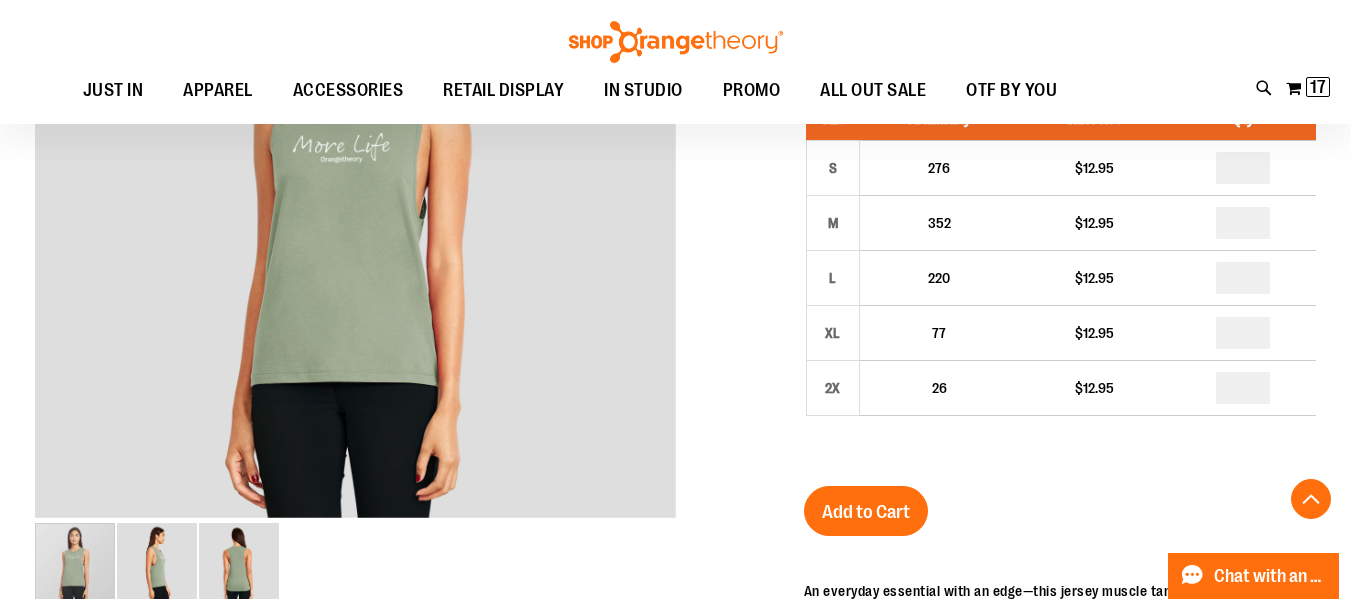 scroll, scrollTop: 299, scrollLeft: 0, axis: vertical 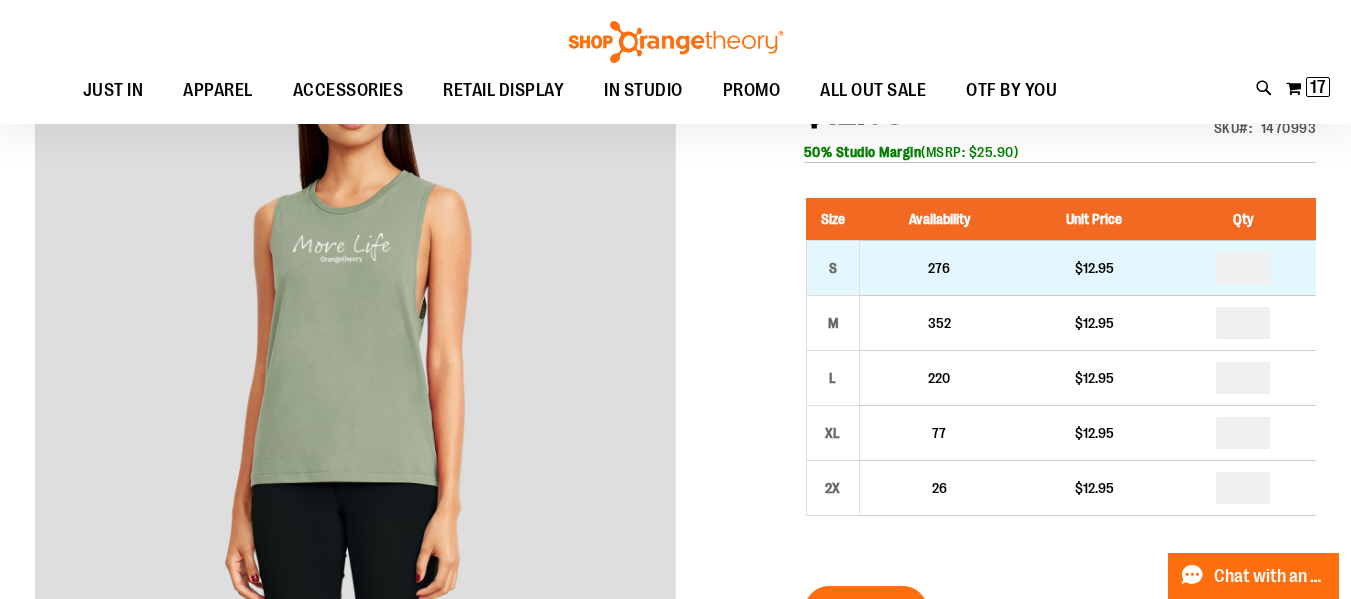 type on "**********" 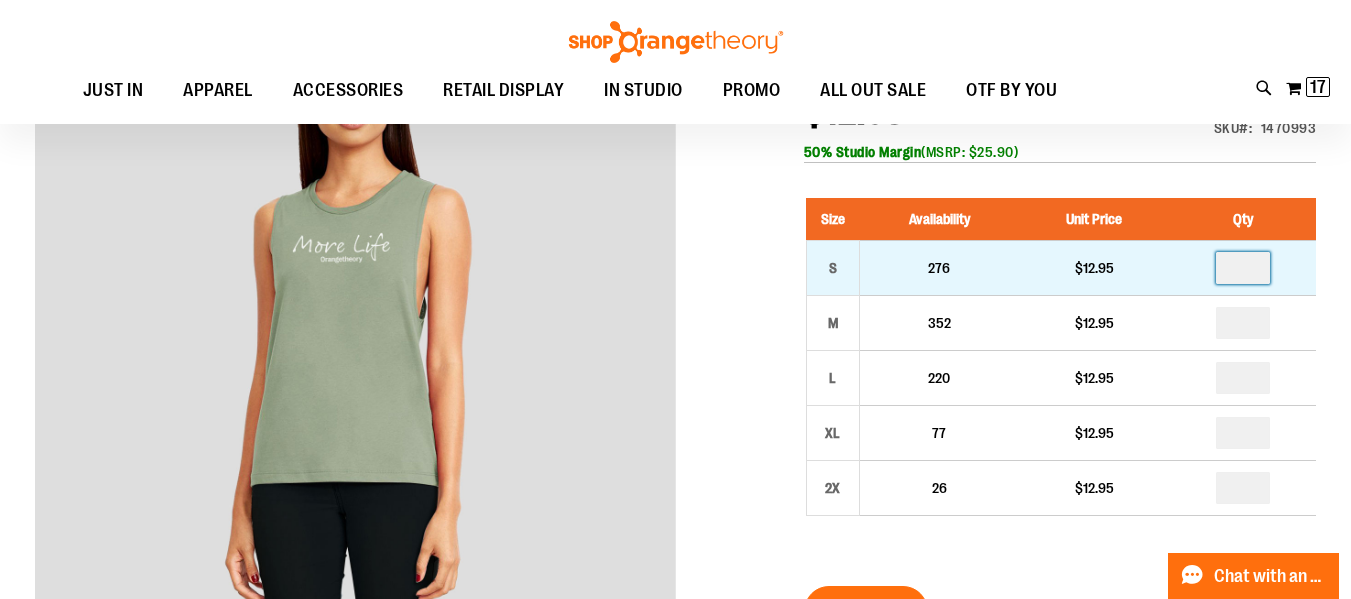 drag, startPoint x: 1234, startPoint y: 272, endPoint x: 1193, endPoint y: 281, distance: 41.976185 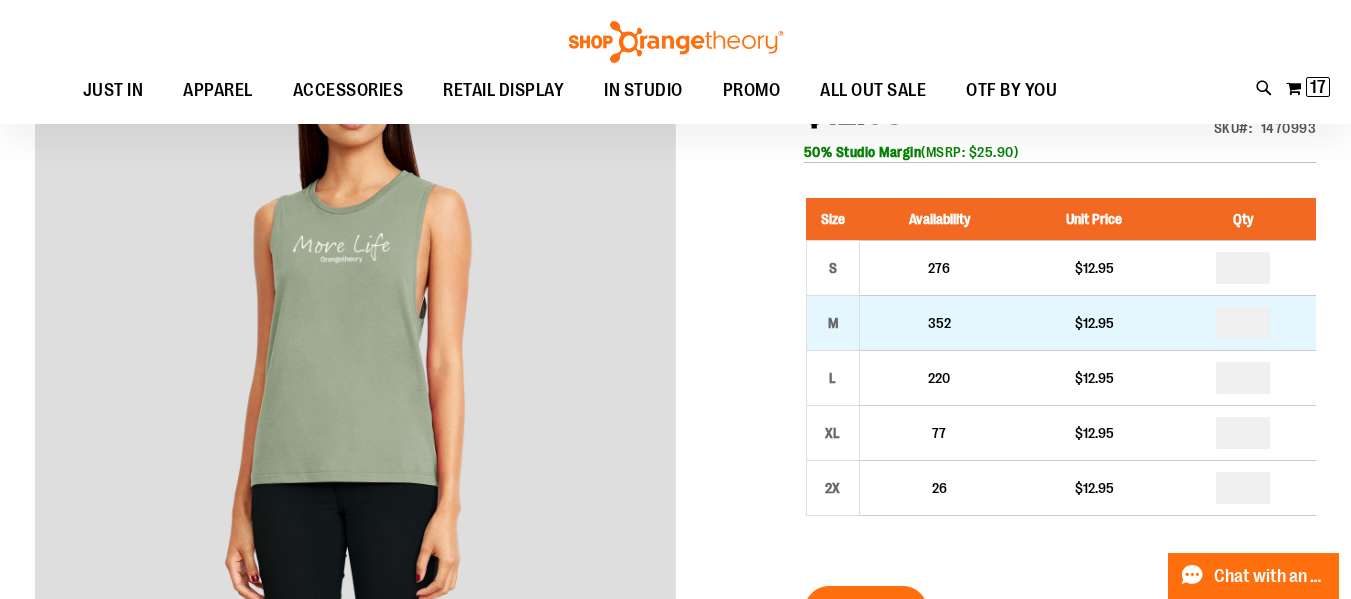 drag, startPoint x: 1254, startPoint y: 323, endPoint x: 1214, endPoint y: 338, distance: 42.72002 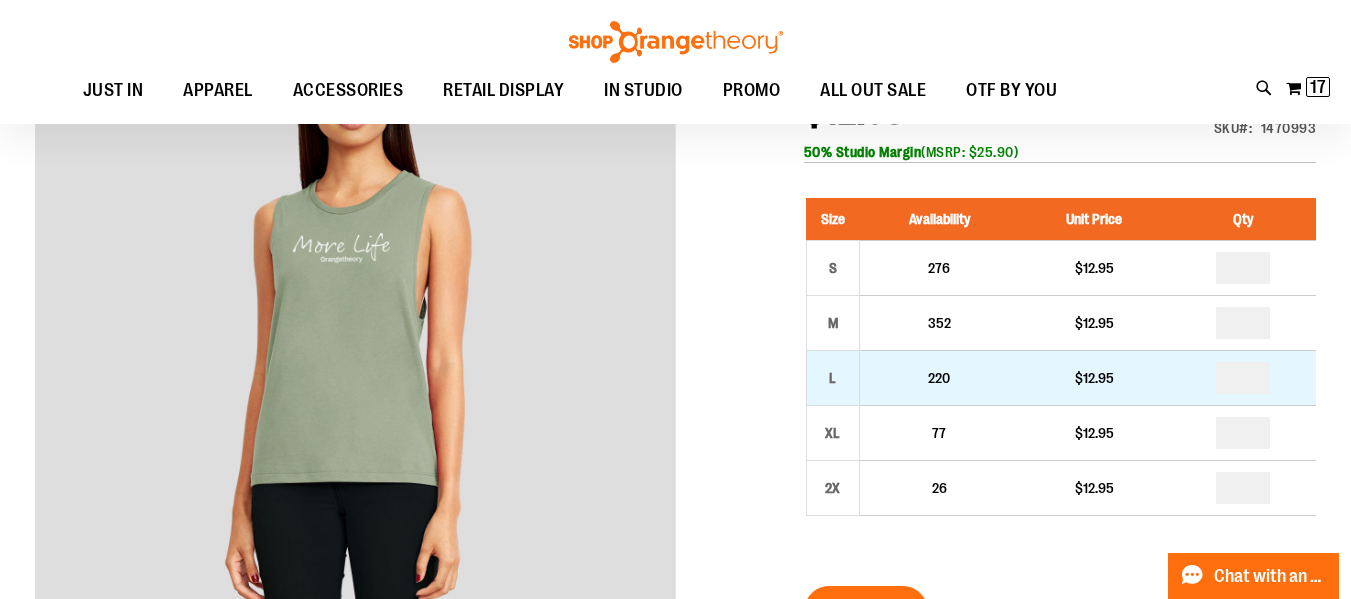 drag, startPoint x: 1256, startPoint y: 371, endPoint x: 1245, endPoint y: 378, distance: 13.038404 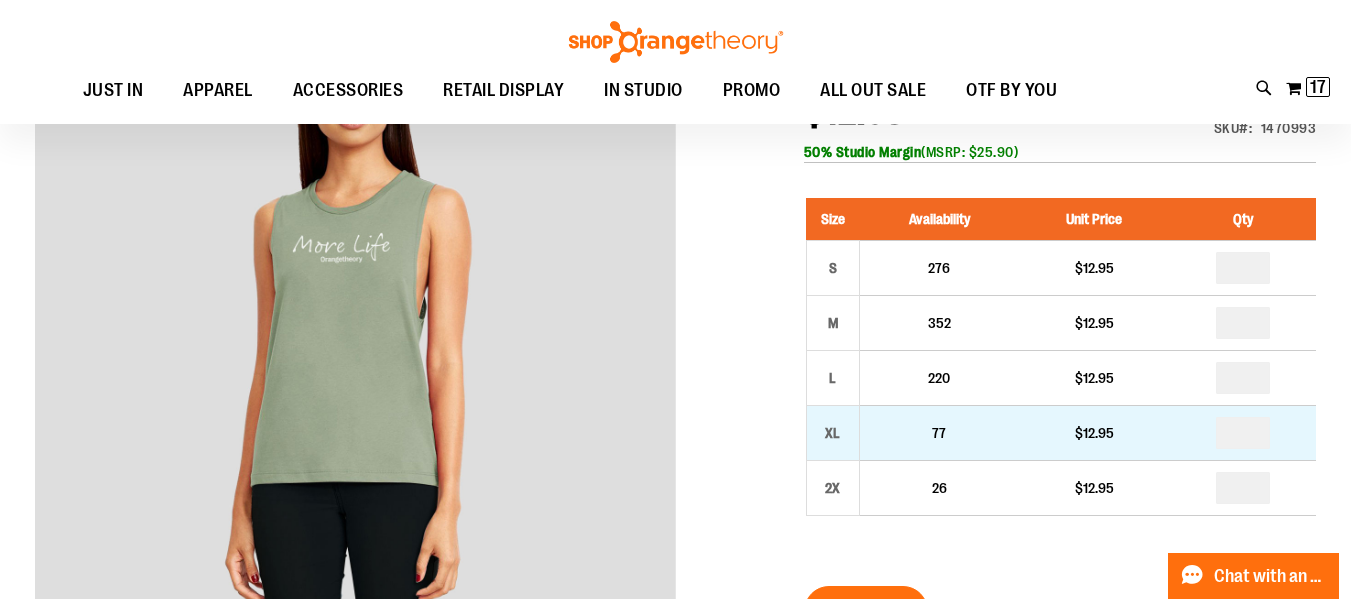 type on "*" 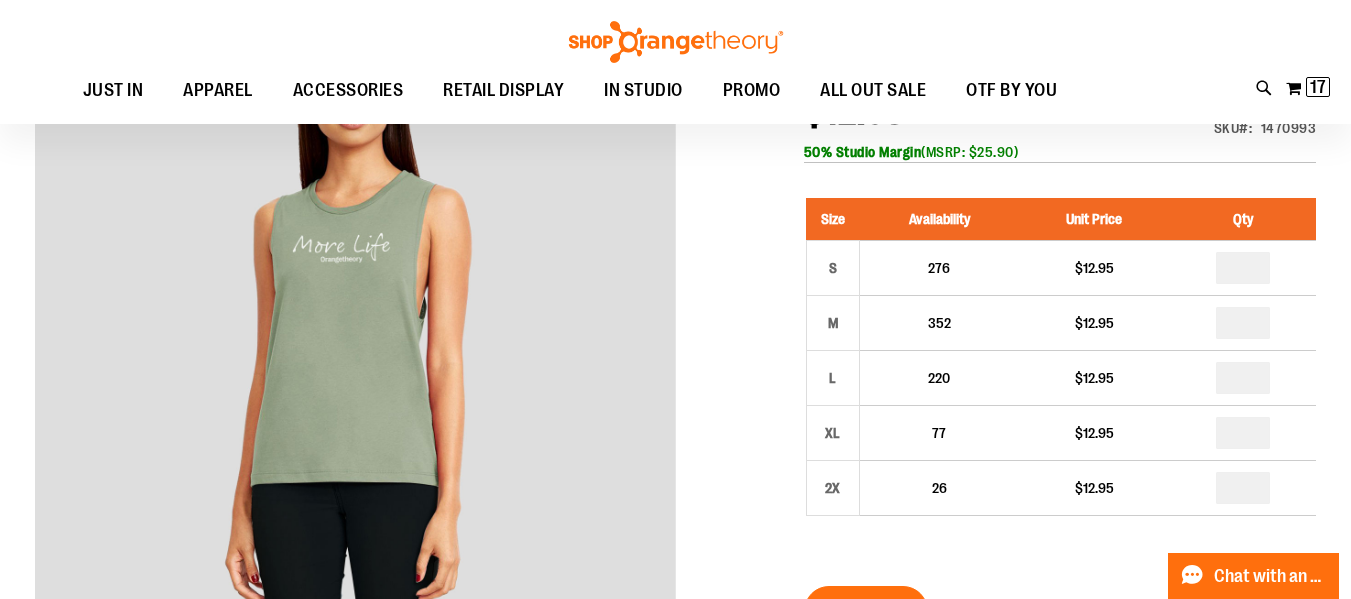 type on "*" 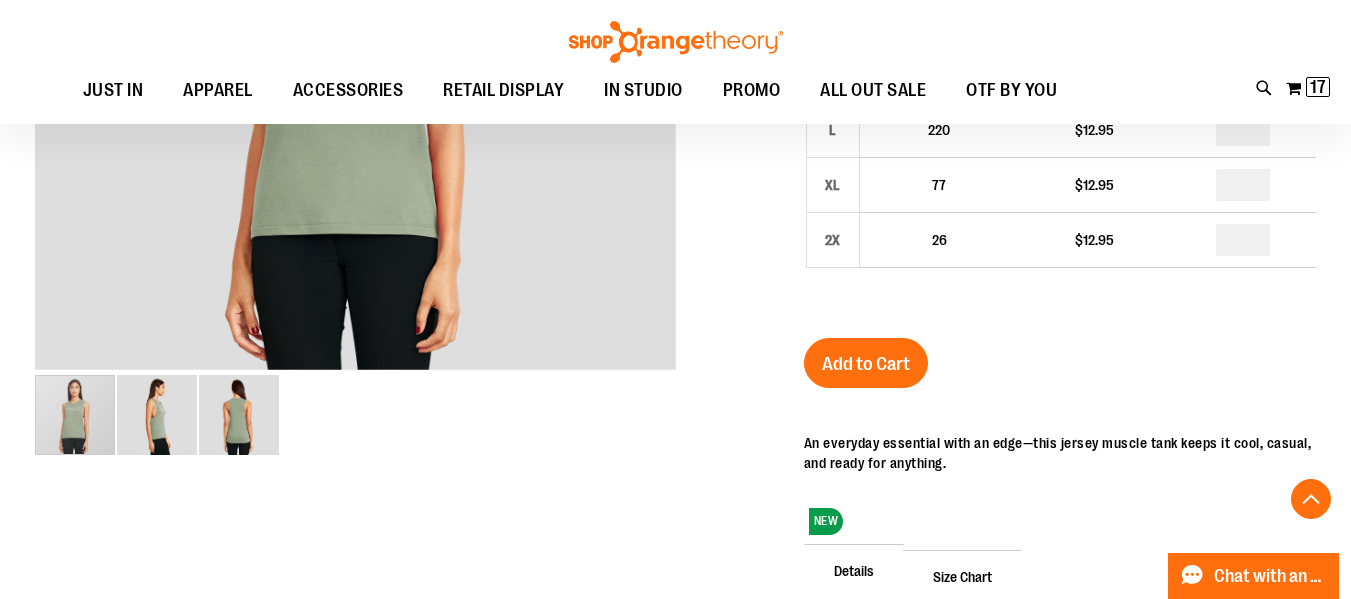 scroll, scrollTop: 599, scrollLeft: 0, axis: vertical 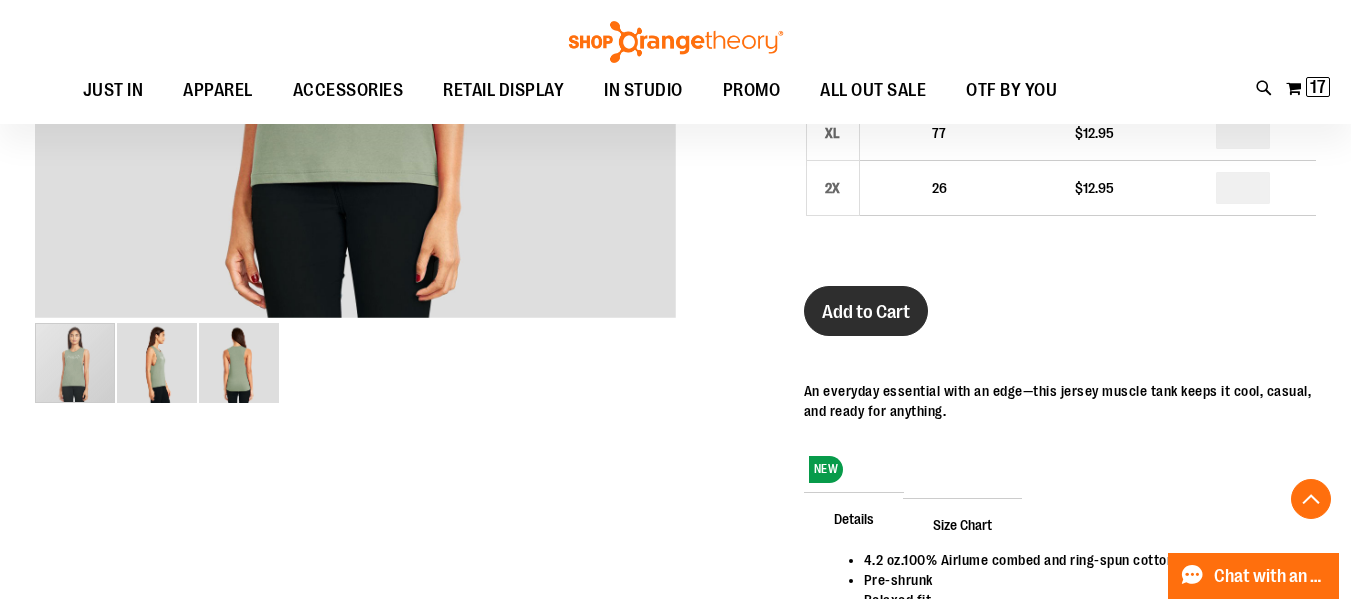 click on "Add to Cart" at bounding box center (866, 312) 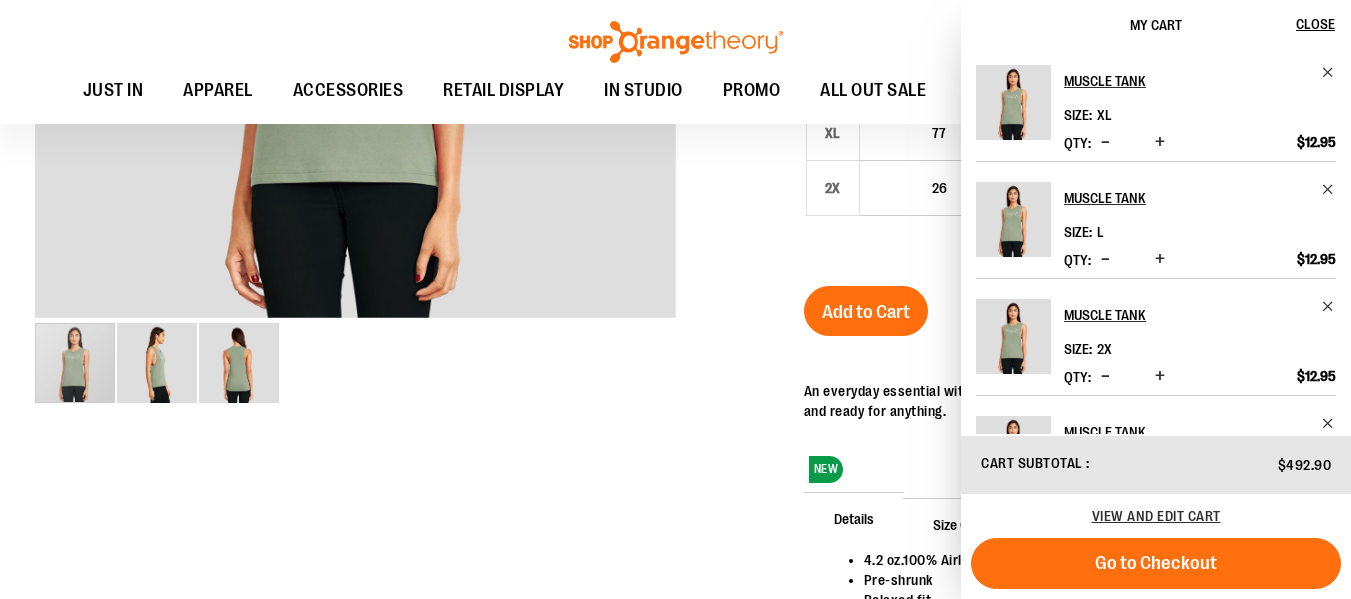 click at bounding box center (675, 235) 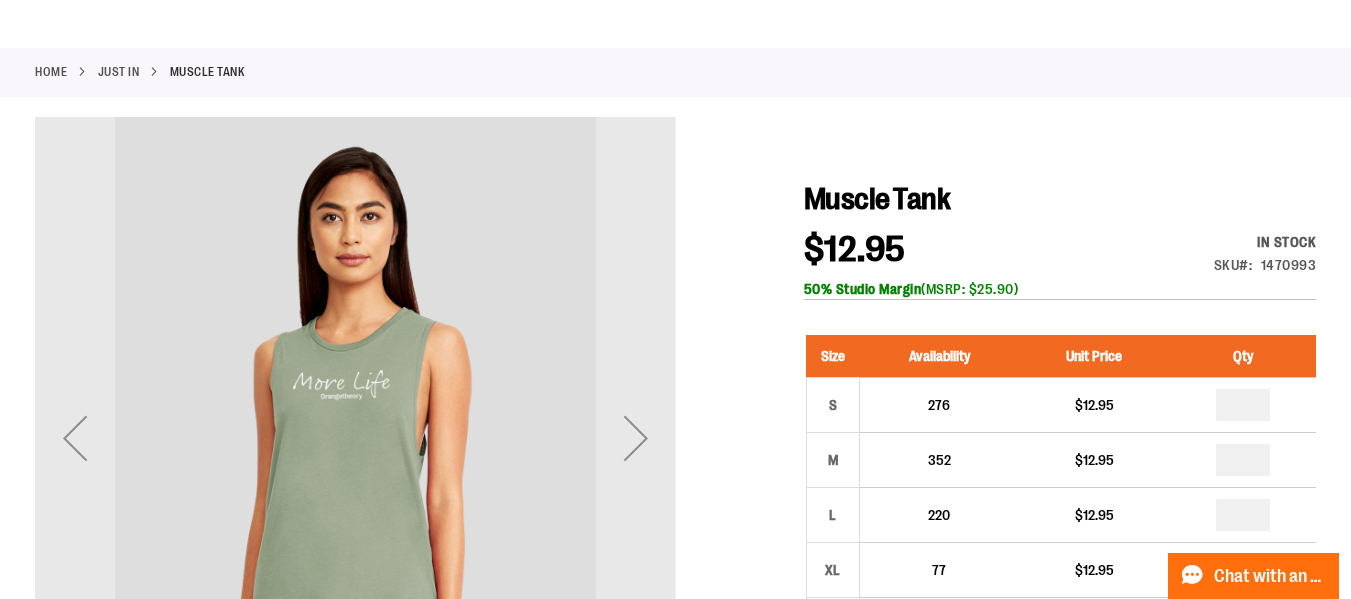 scroll, scrollTop: 0, scrollLeft: 0, axis: both 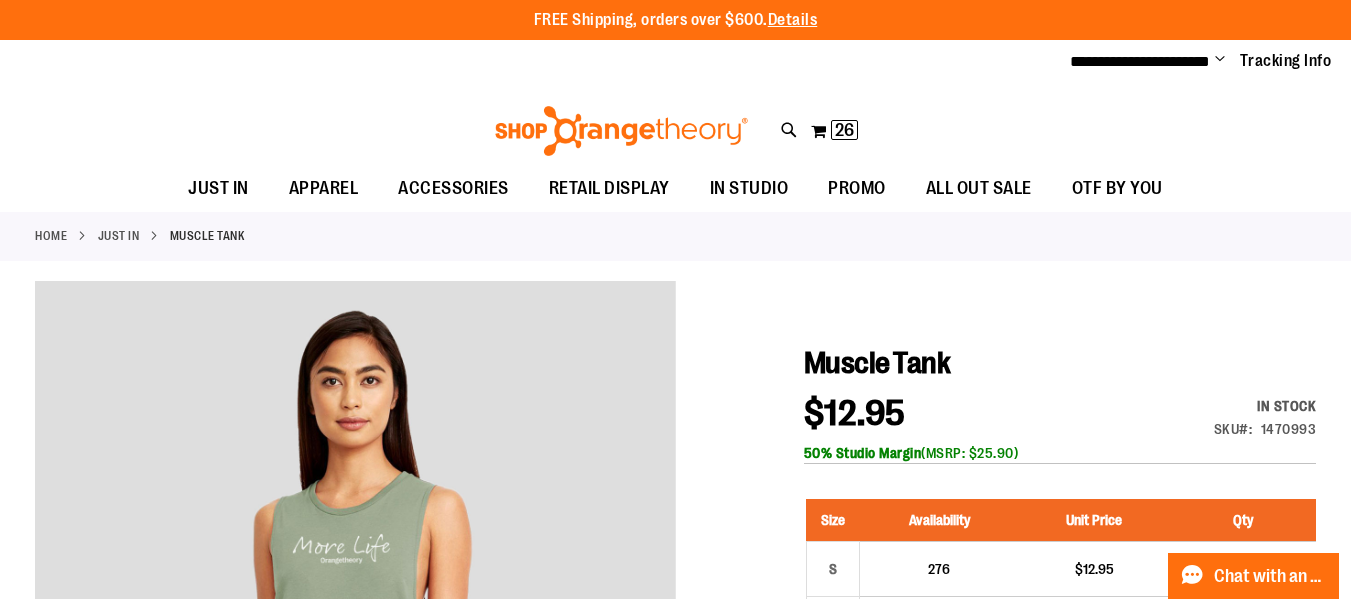 click on "JUST IN" at bounding box center [119, 236] 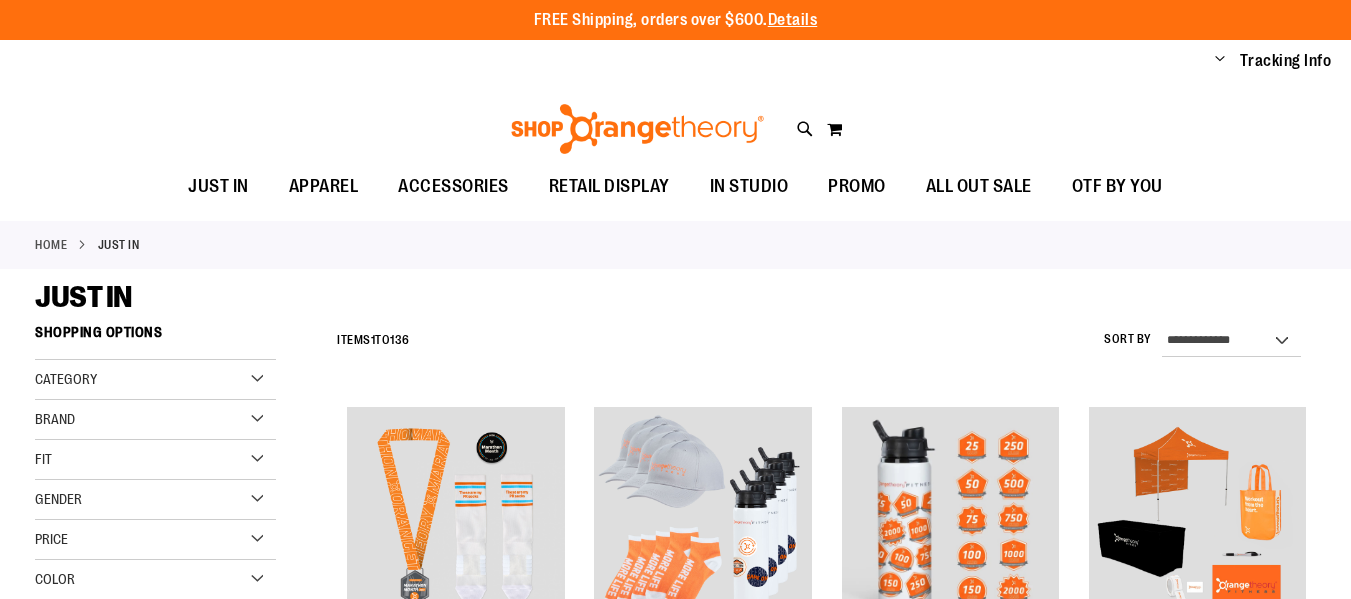 scroll, scrollTop: 0, scrollLeft: 0, axis: both 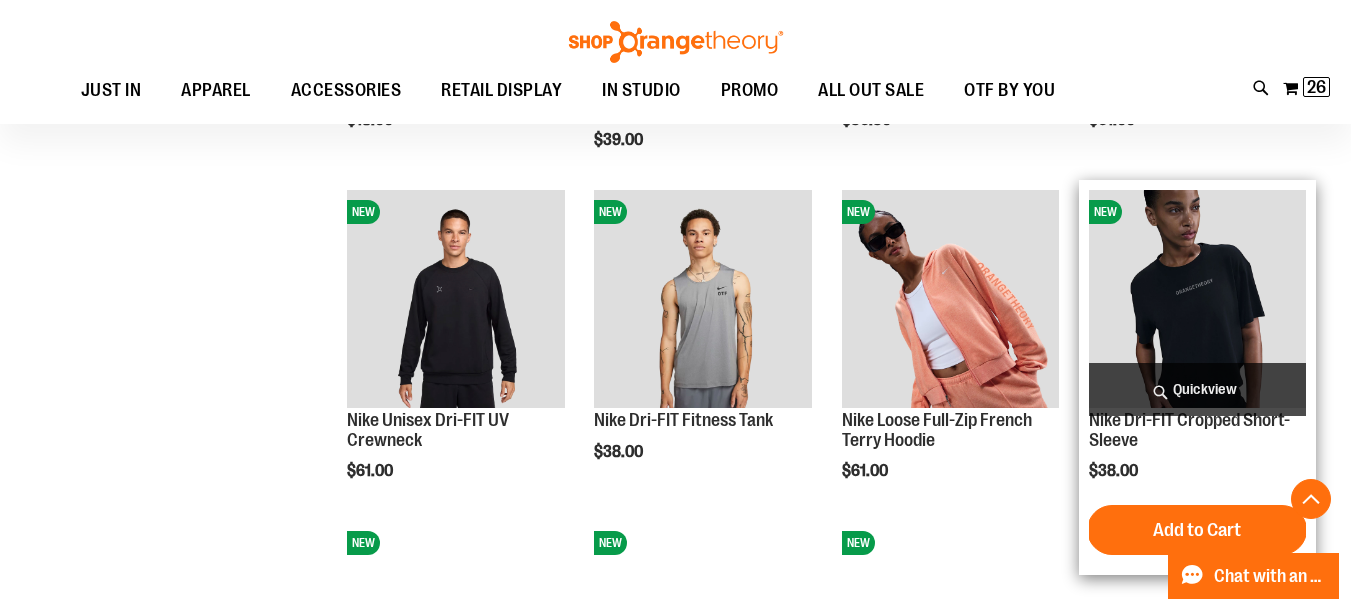 type on "**********" 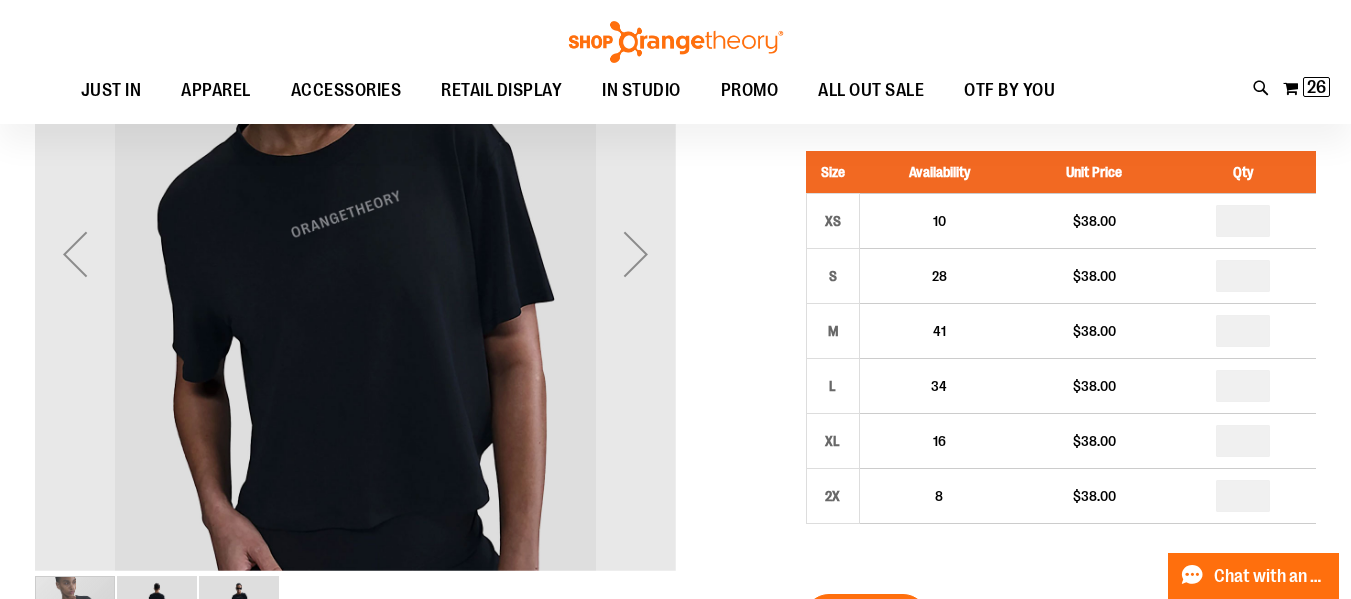 scroll, scrollTop: 100, scrollLeft: 0, axis: vertical 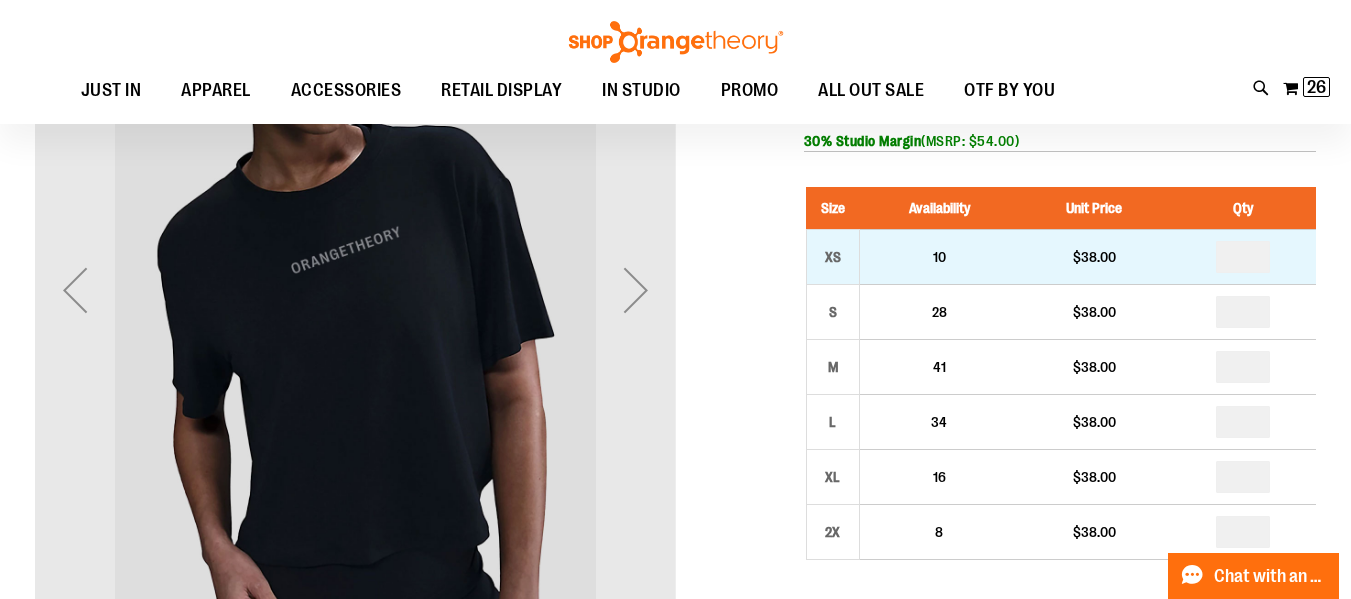 type on "**********" 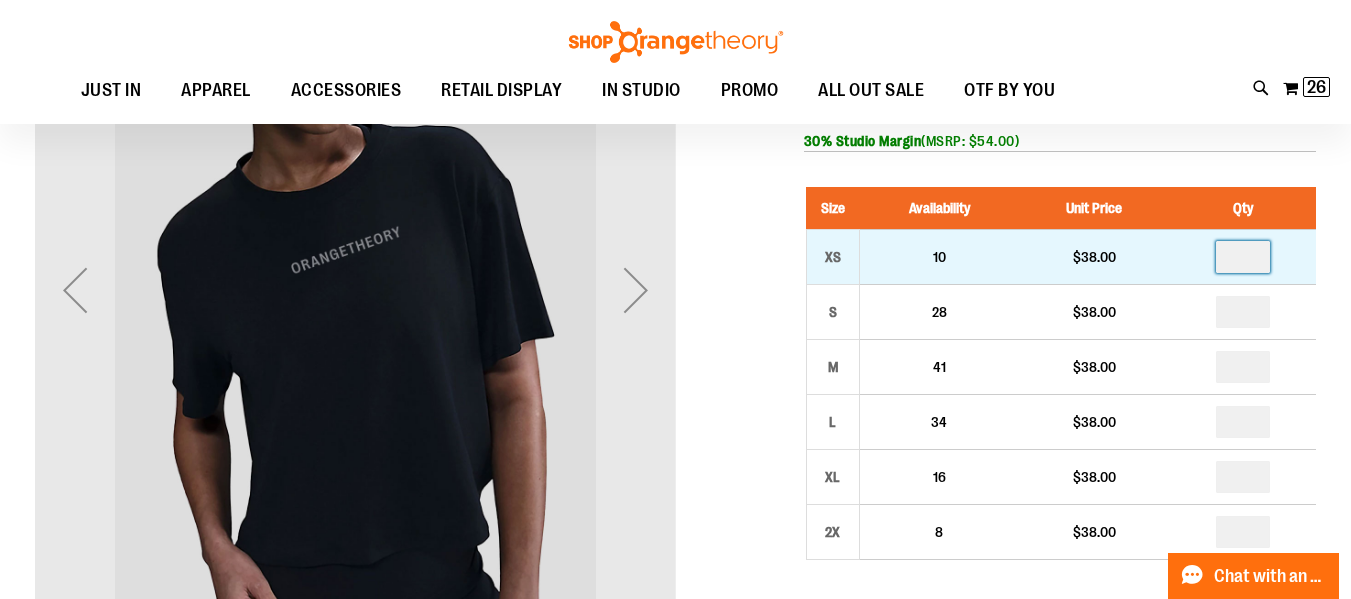 drag, startPoint x: 1257, startPoint y: 261, endPoint x: 1191, endPoint y: 258, distance: 66.068146 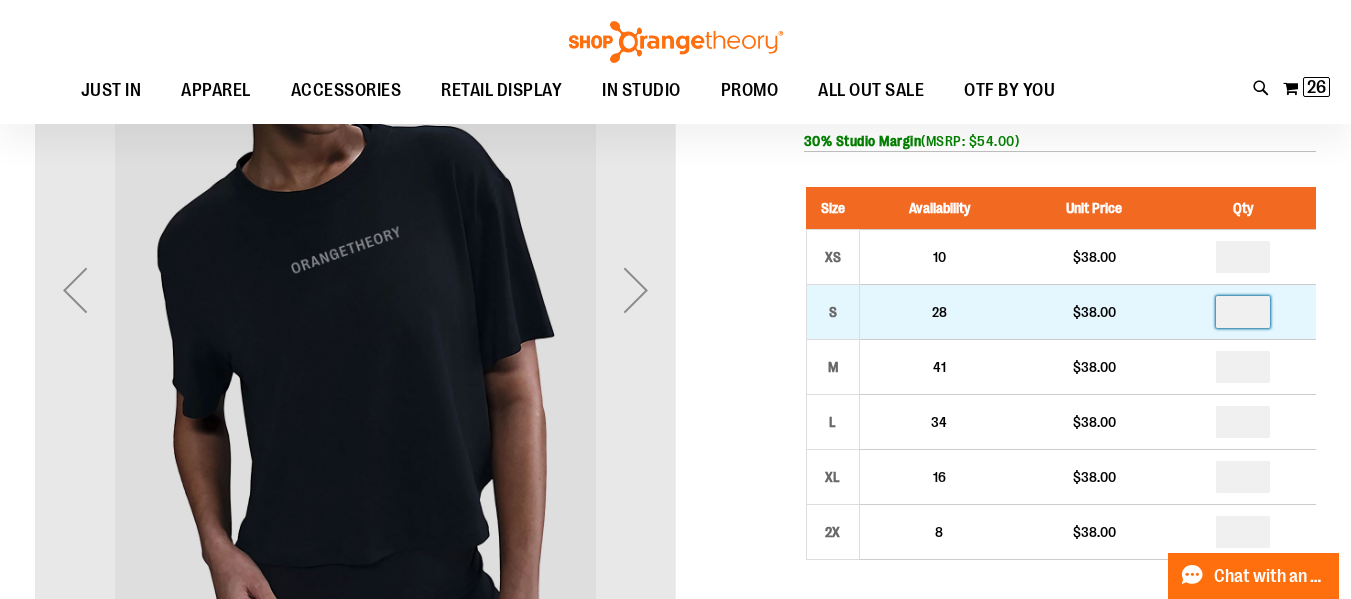drag, startPoint x: 1256, startPoint y: 313, endPoint x: 1203, endPoint y: 312, distance: 53.009434 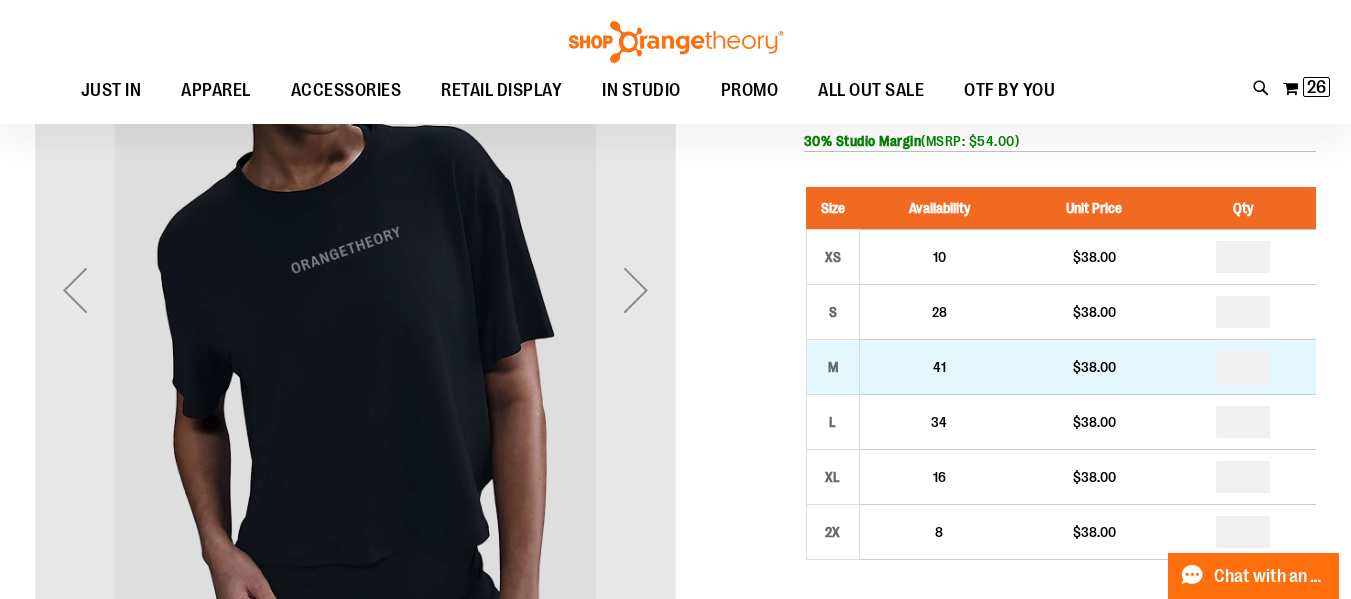 drag, startPoint x: 1260, startPoint y: 366, endPoint x: 1162, endPoint y: 372, distance: 98.1835 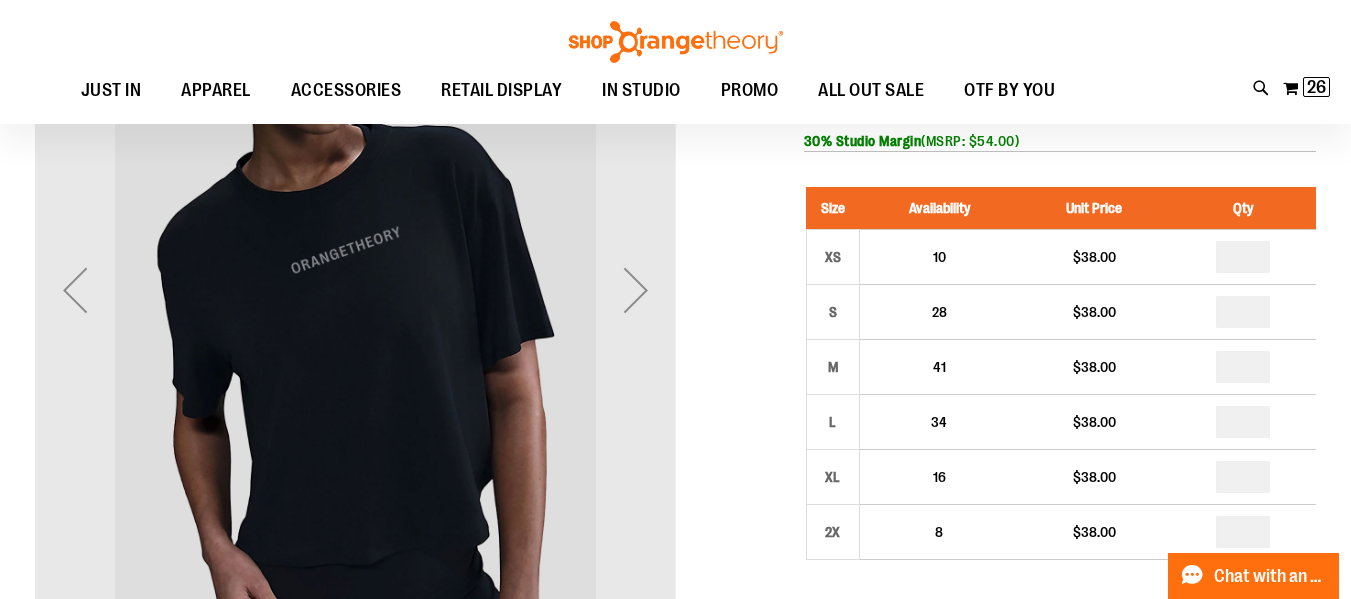 drag, startPoint x: 1259, startPoint y: 424, endPoint x: 1194, endPoint y: 427, distance: 65.06919 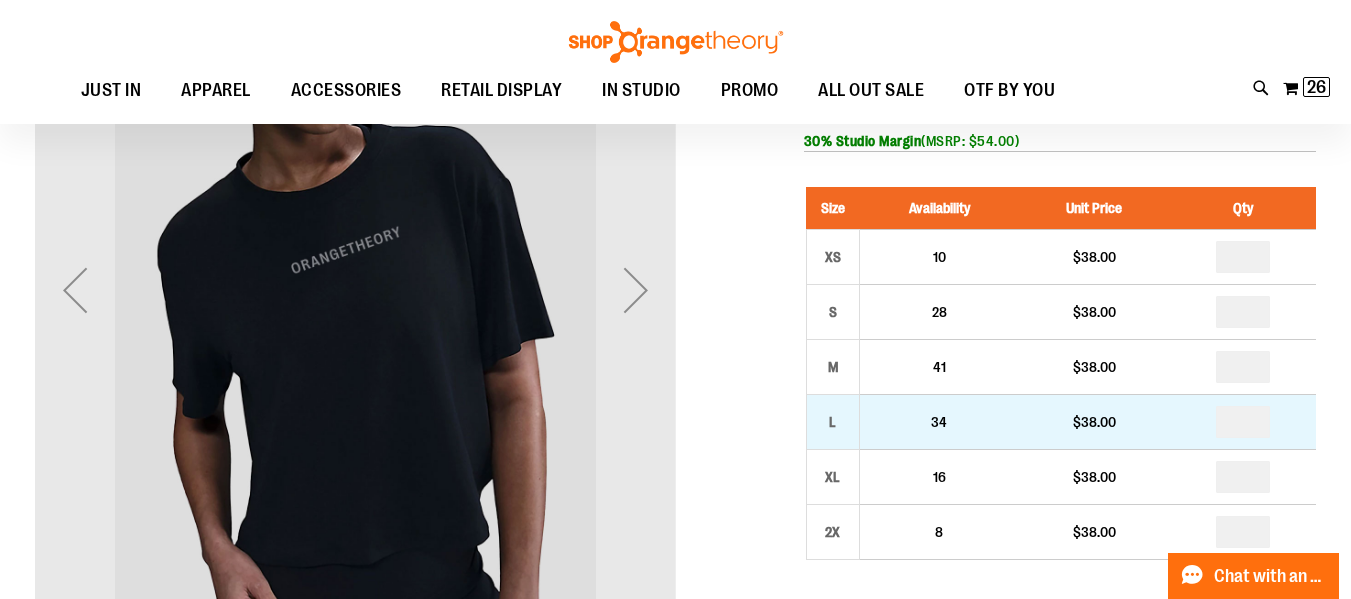 type on "*" 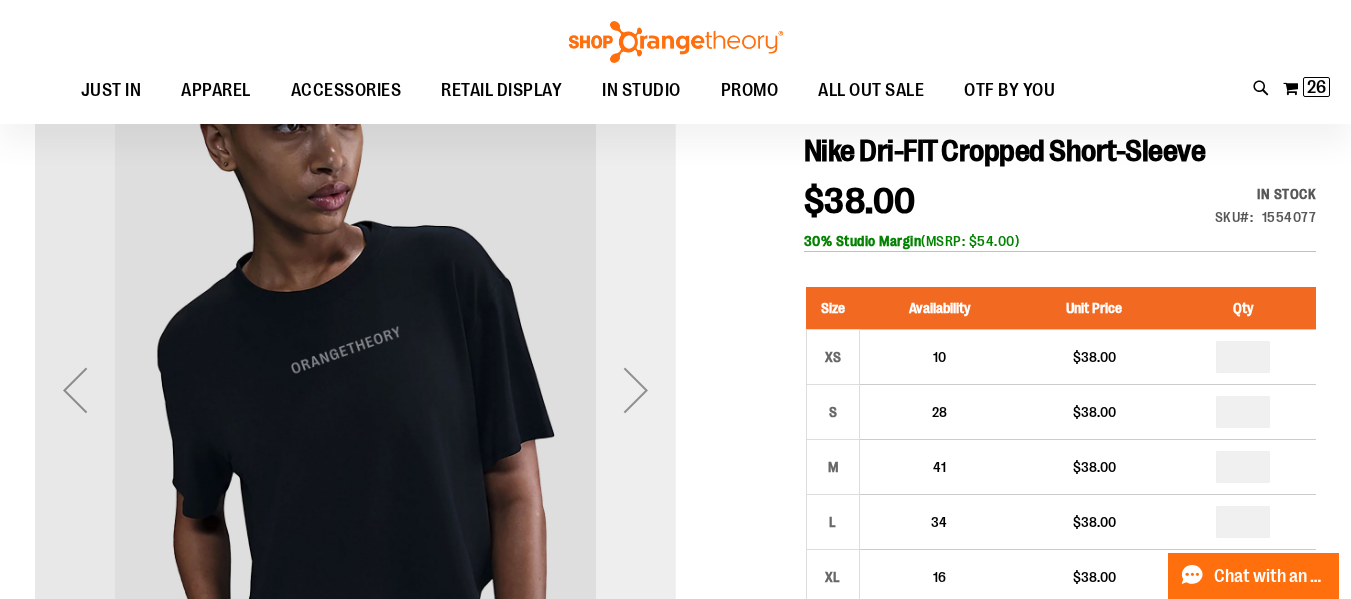scroll, scrollTop: 199, scrollLeft: 0, axis: vertical 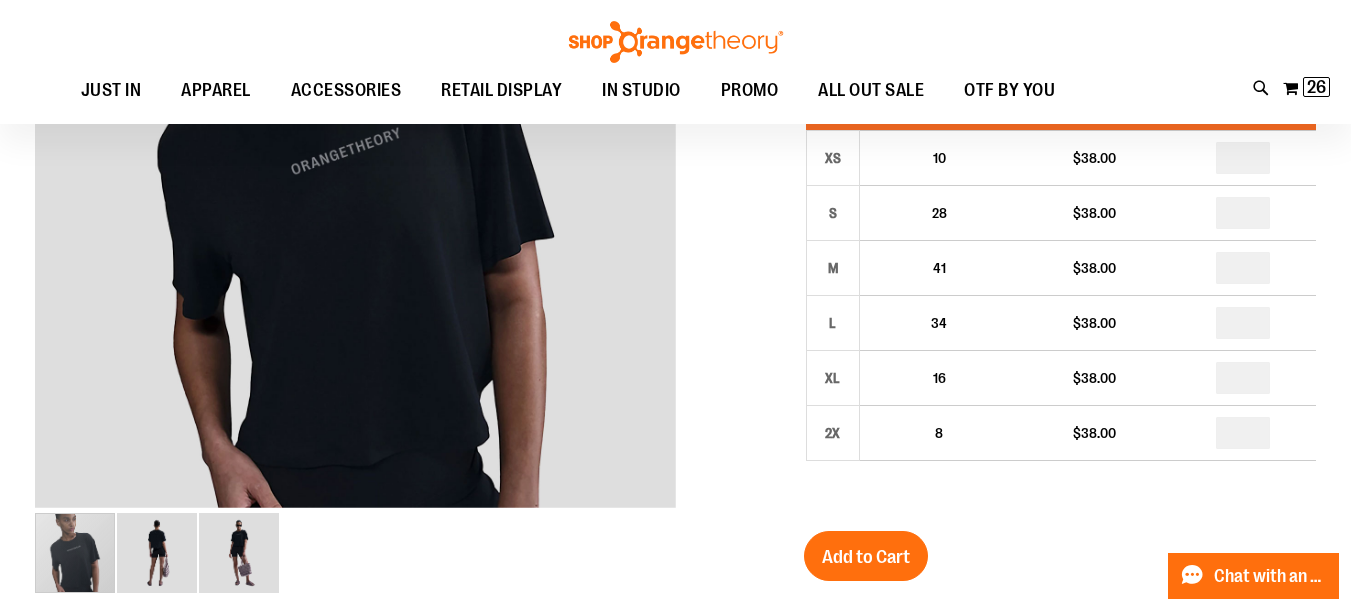 type on "*" 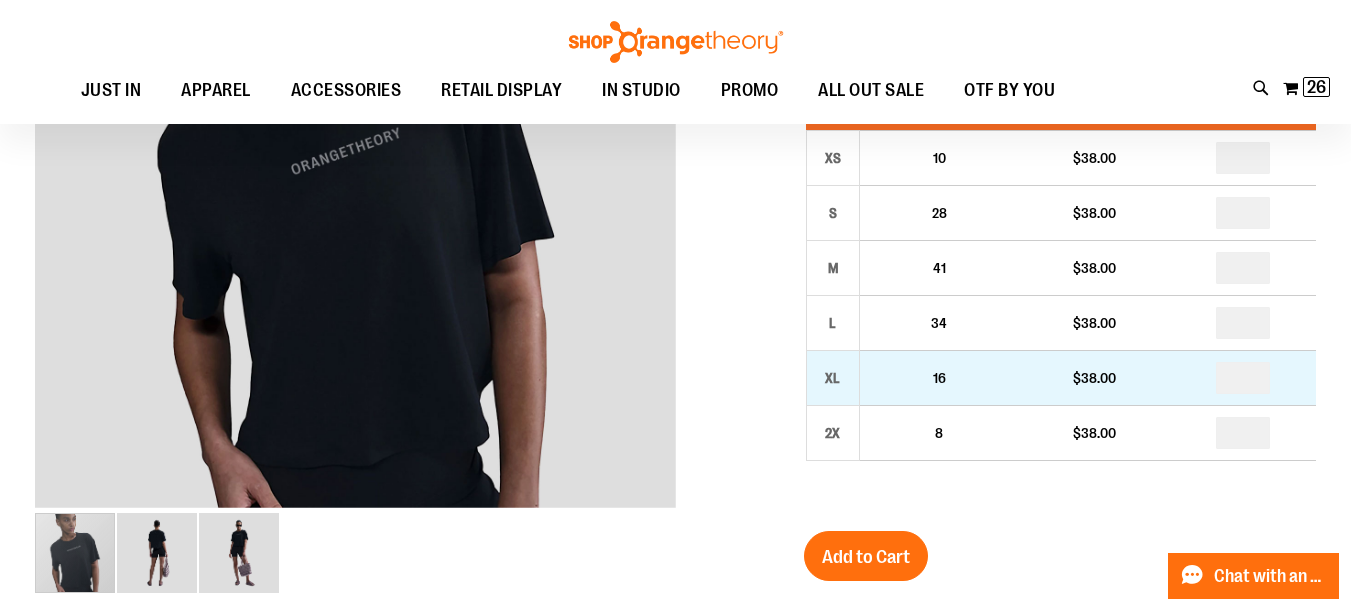 drag, startPoint x: 1256, startPoint y: 376, endPoint x: 1216, endPoint y: 381, distance: 40.311287 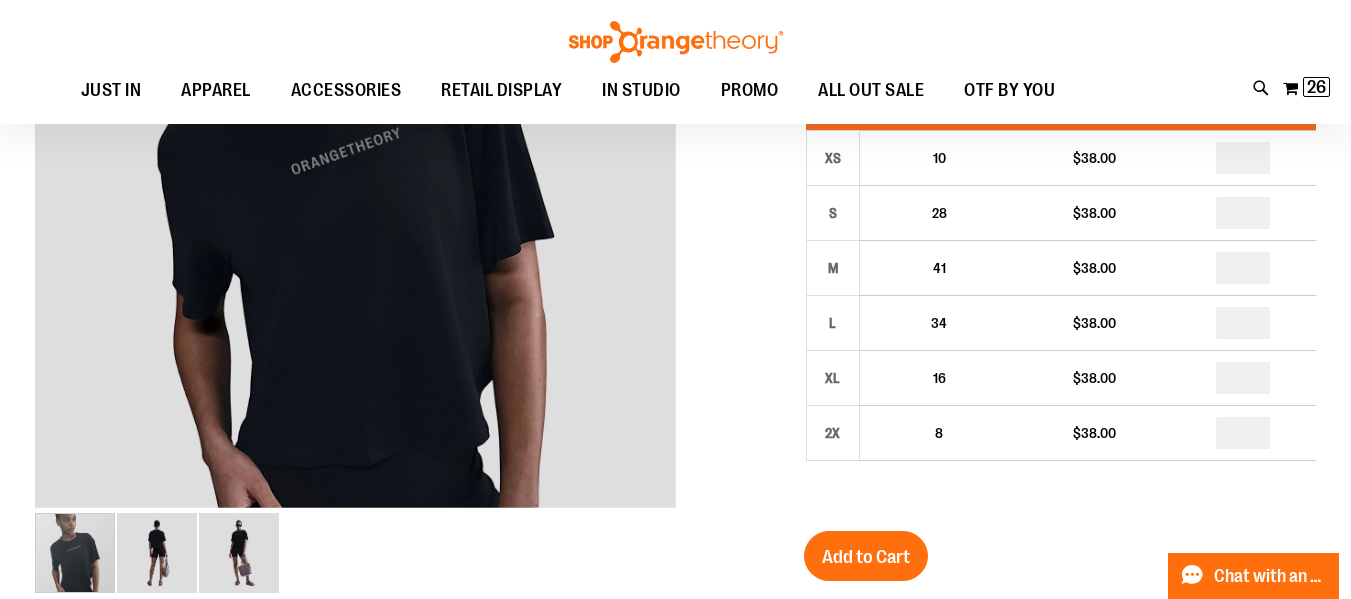 drag, startPoint x: 1255, startPoint y: 433, endPoint x: 1190, endPoint y: 436, distance: 65.06919 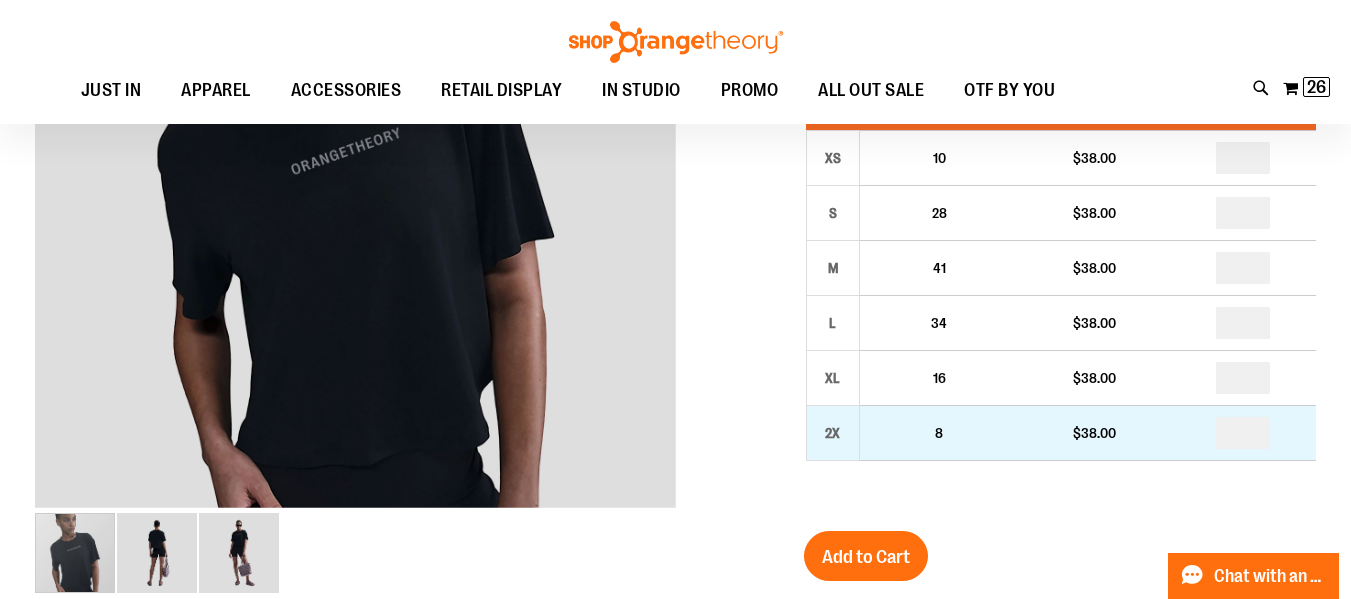 type on "*" 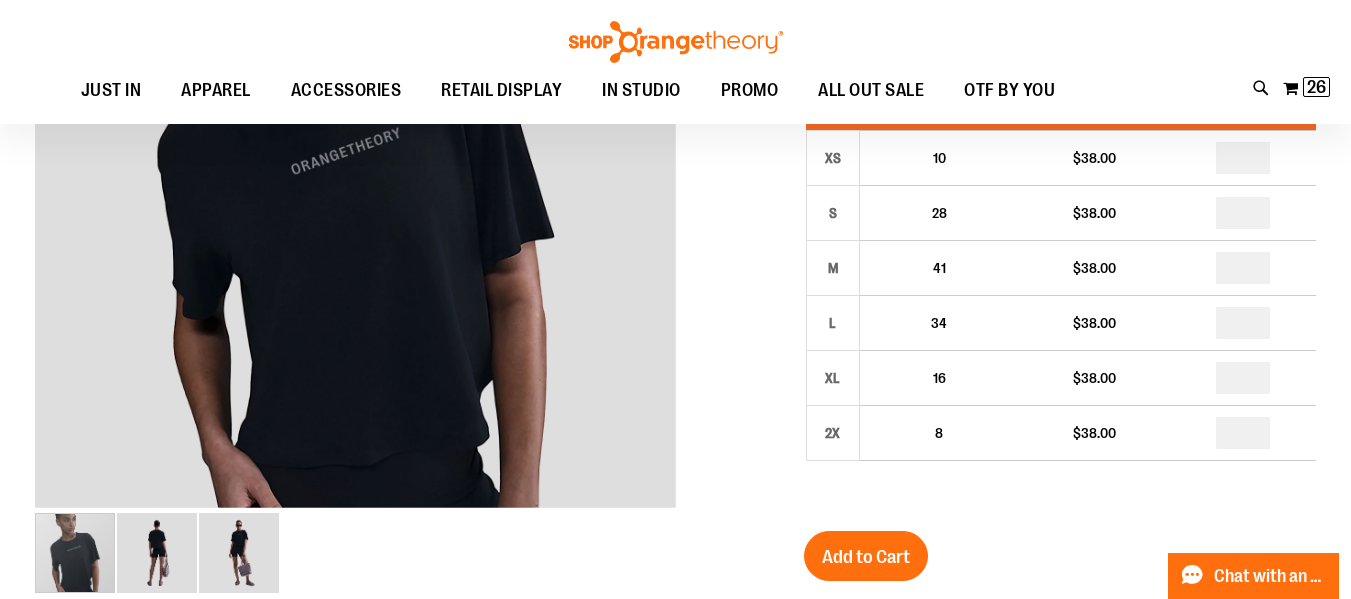 click at bounding box center (675, 523) 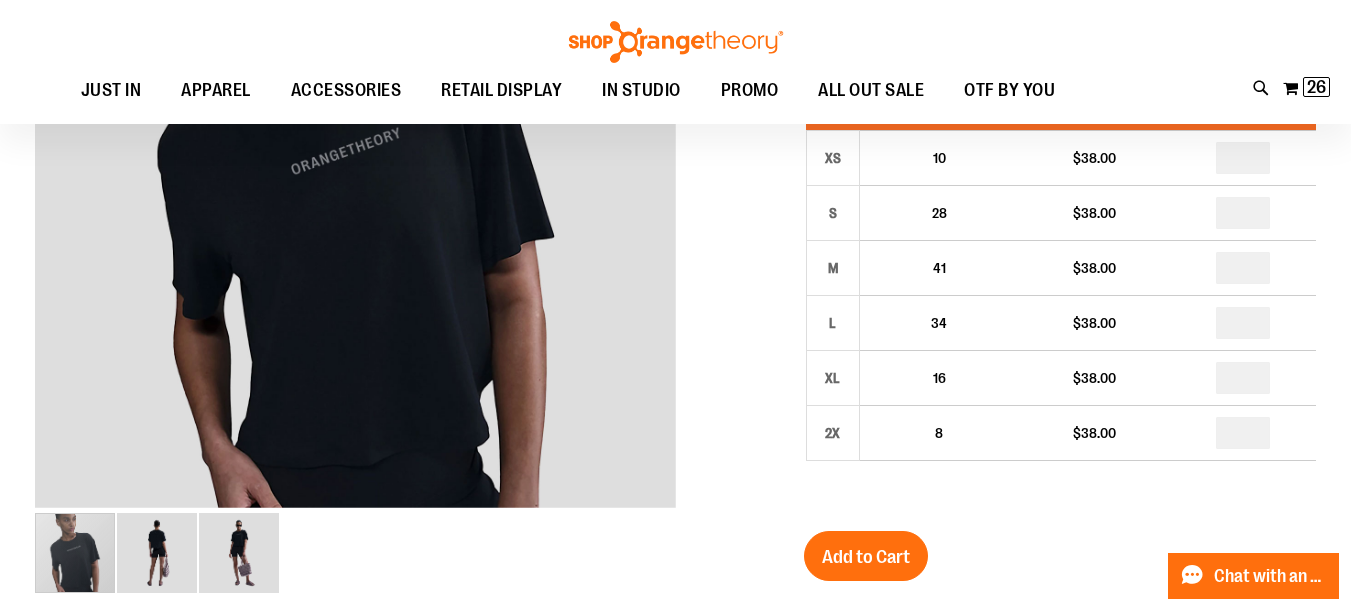 click on "Add to Cart" at bounding box center [866, 557] 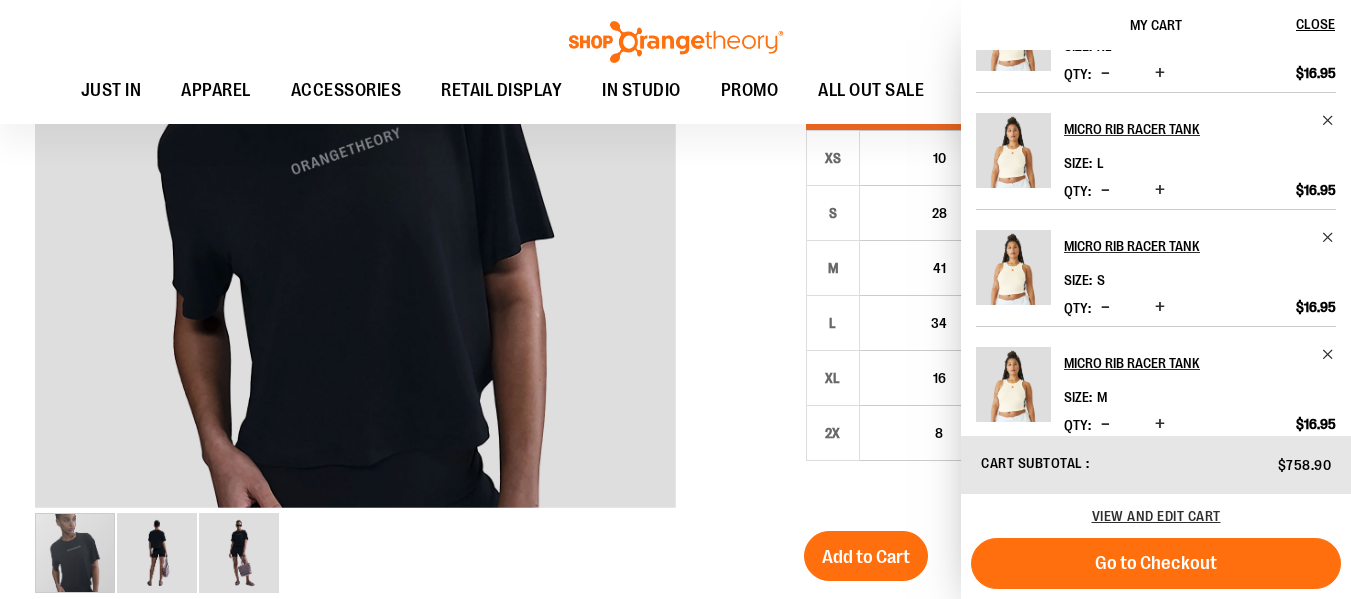 scroll, scrollTop: 825, scrollLeft: 0, axis: vertical 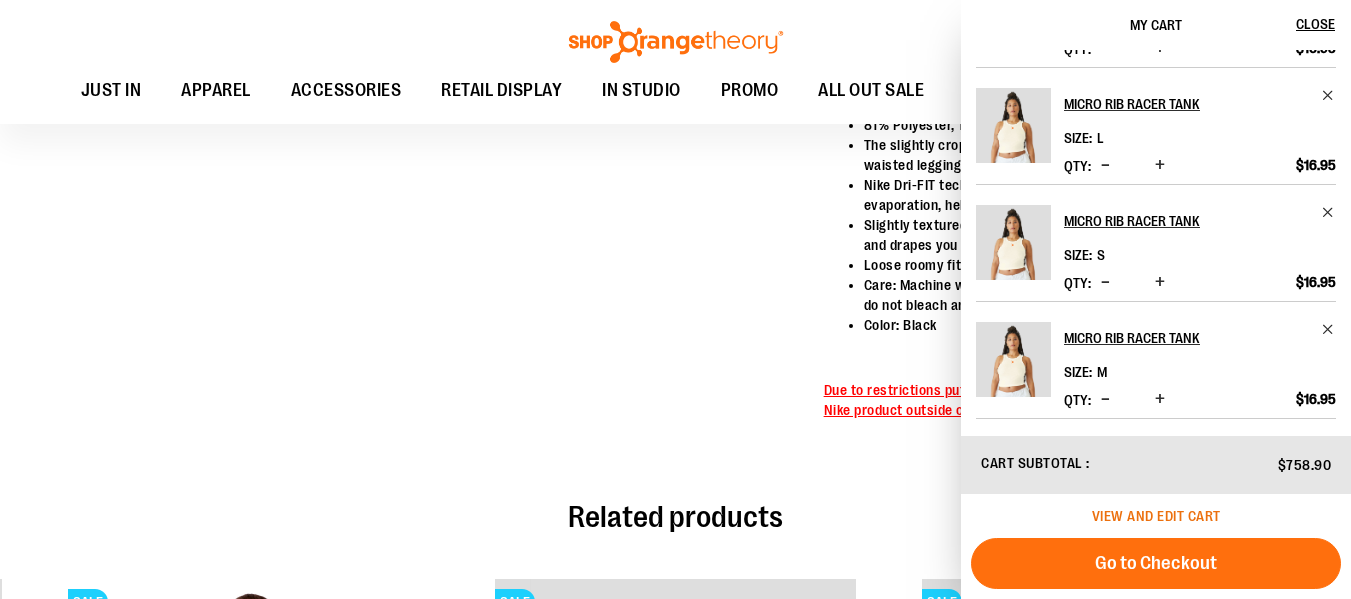 click on "View and edit cart" at bounding box center (1156, 516) 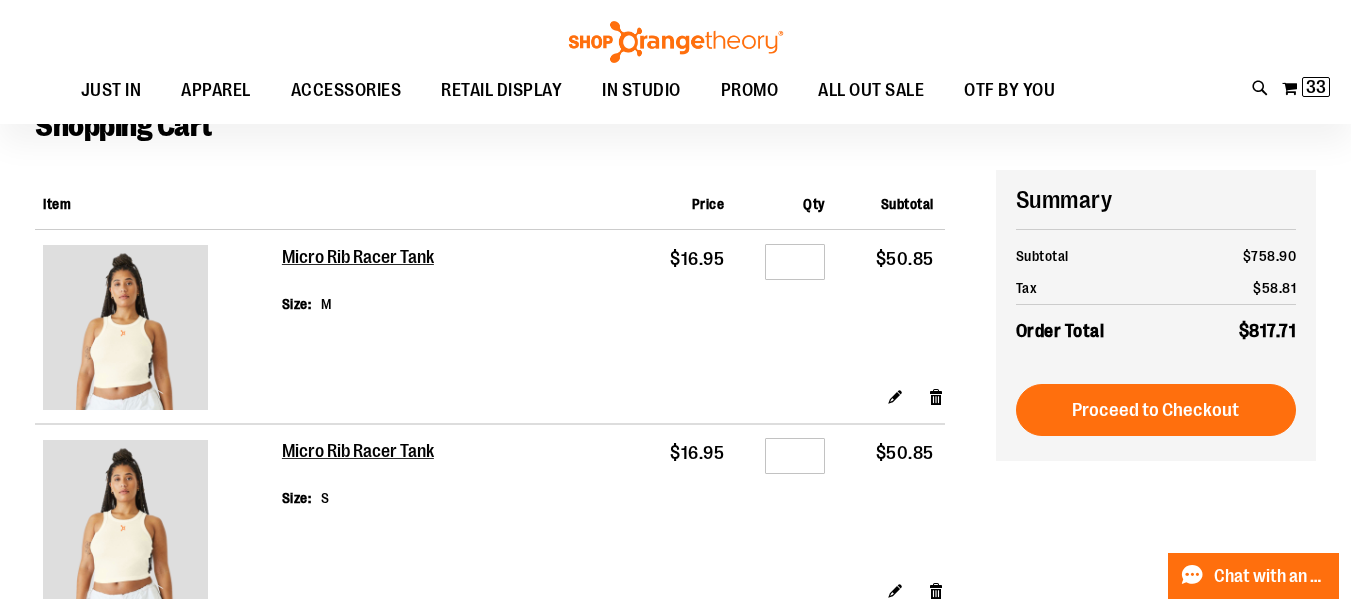 scroll, scrollTop: 0, scrollLeft: 0, axis: both 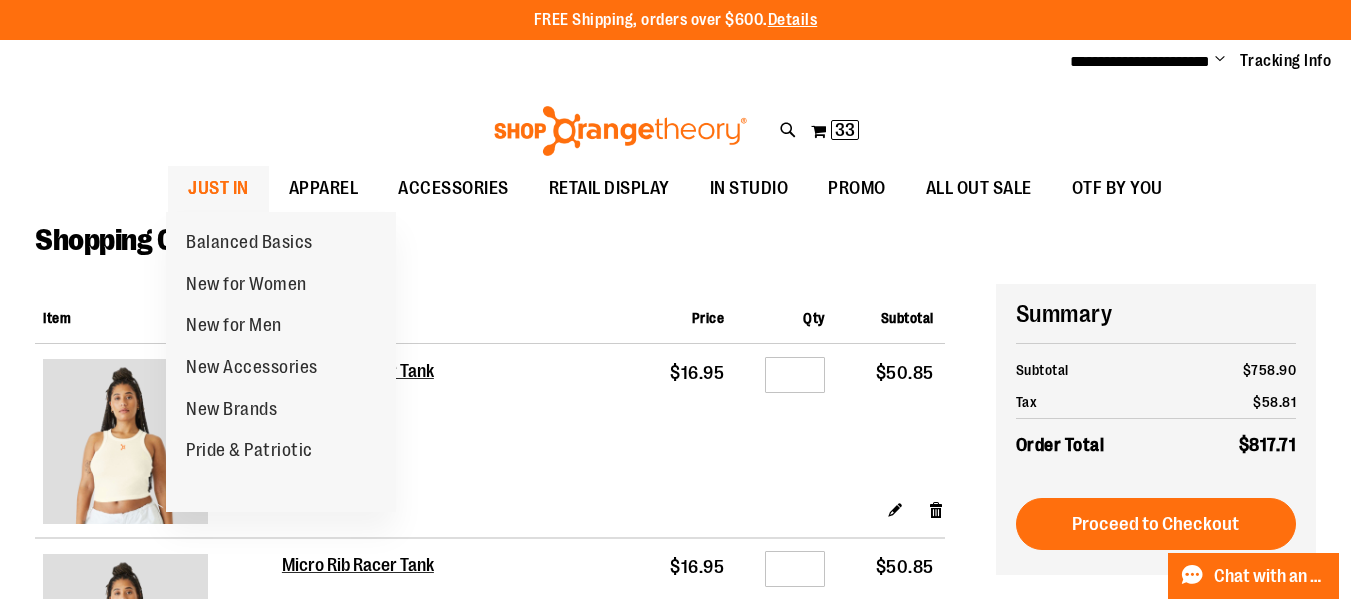 type on "**********" 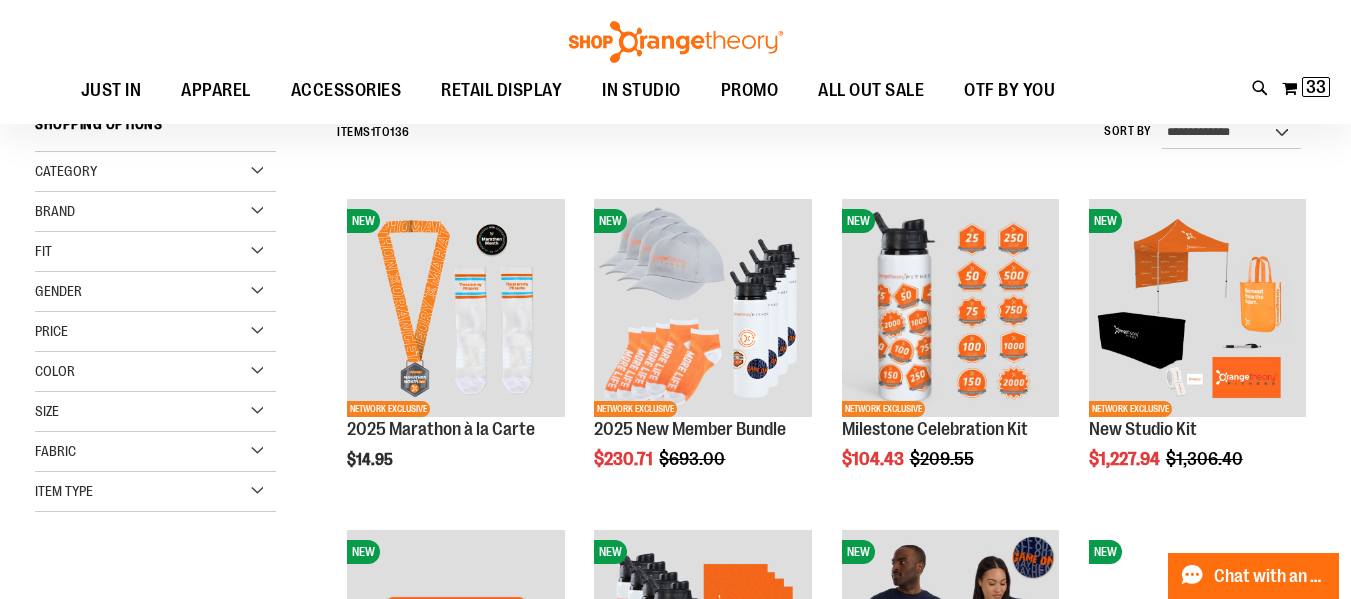 scroll, scrollTop: 199, scrollLeft: 0, axis: vertical 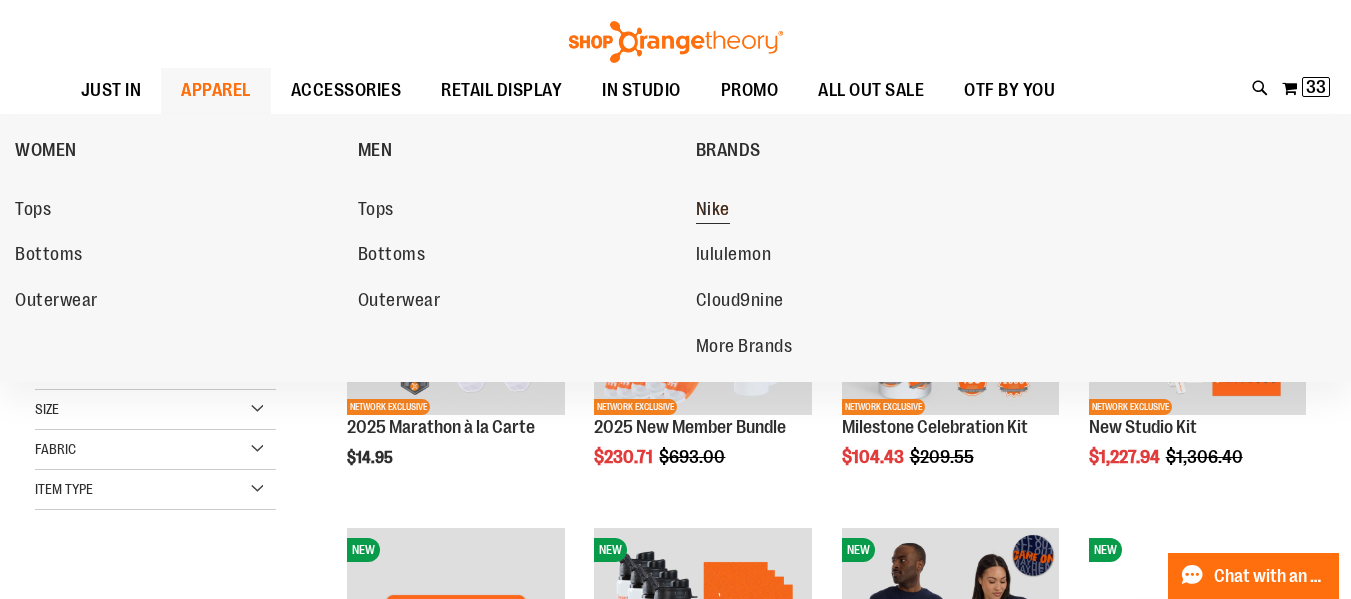 type on "**********" 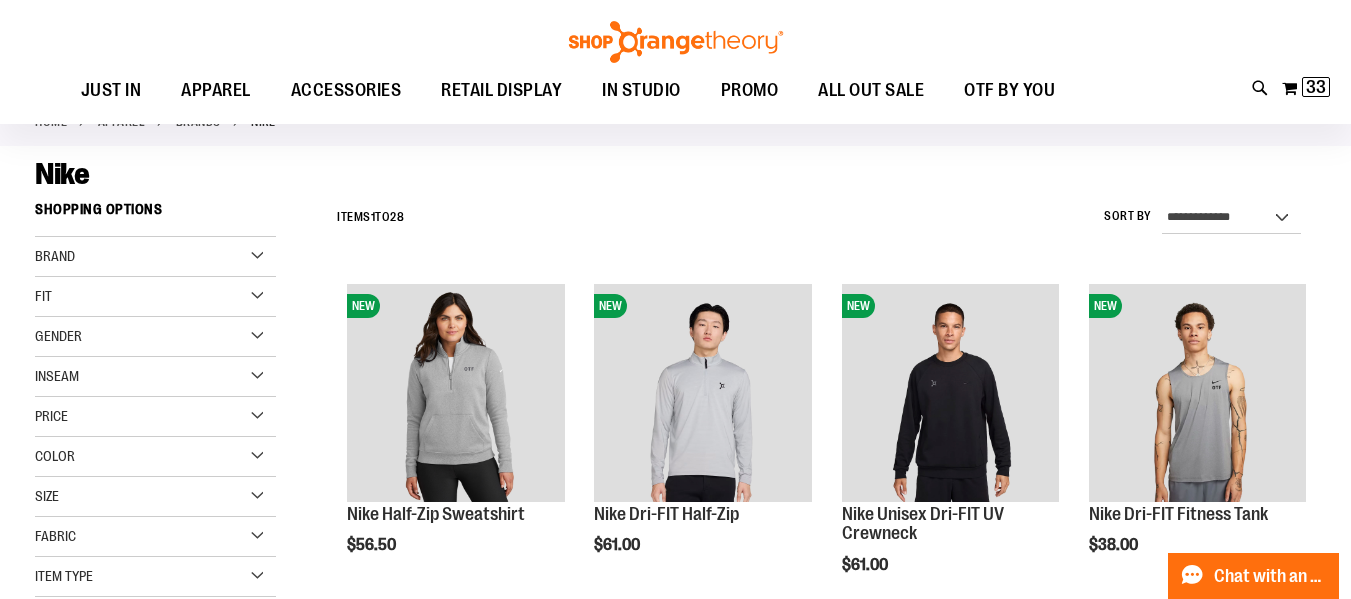 scroll, scrollTop: 199, scrollLeft: 0, axis: vertical 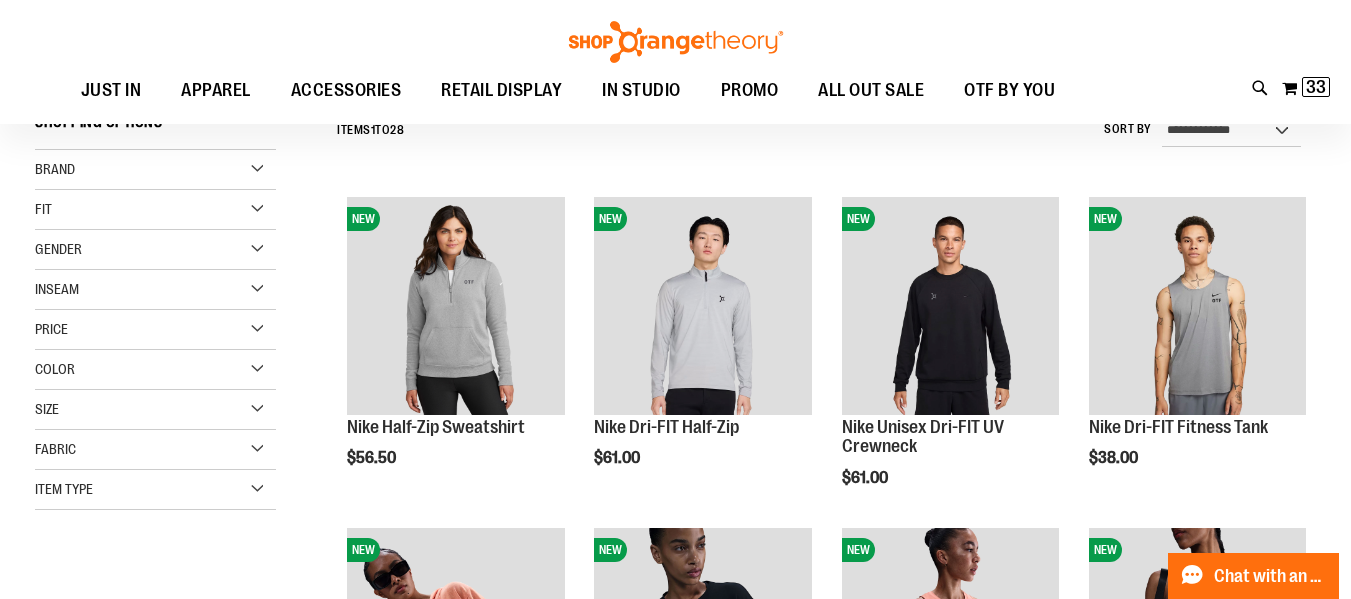type on "**********" 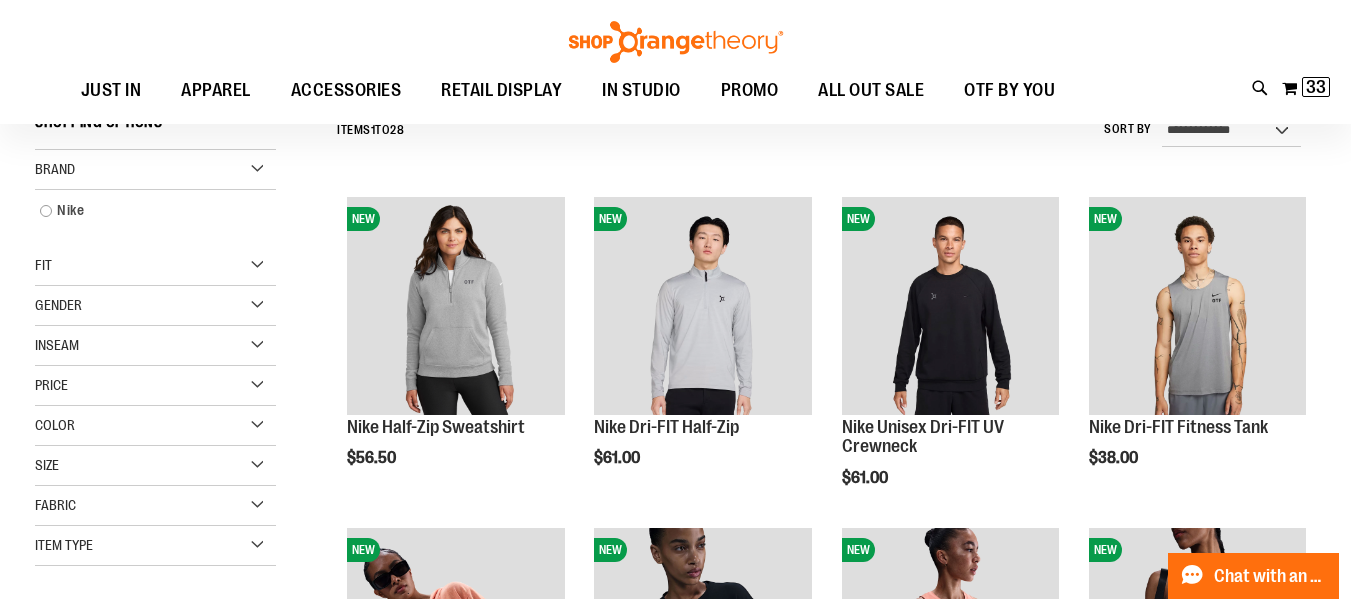 click on "Brand" at bounding box center (155, 170) 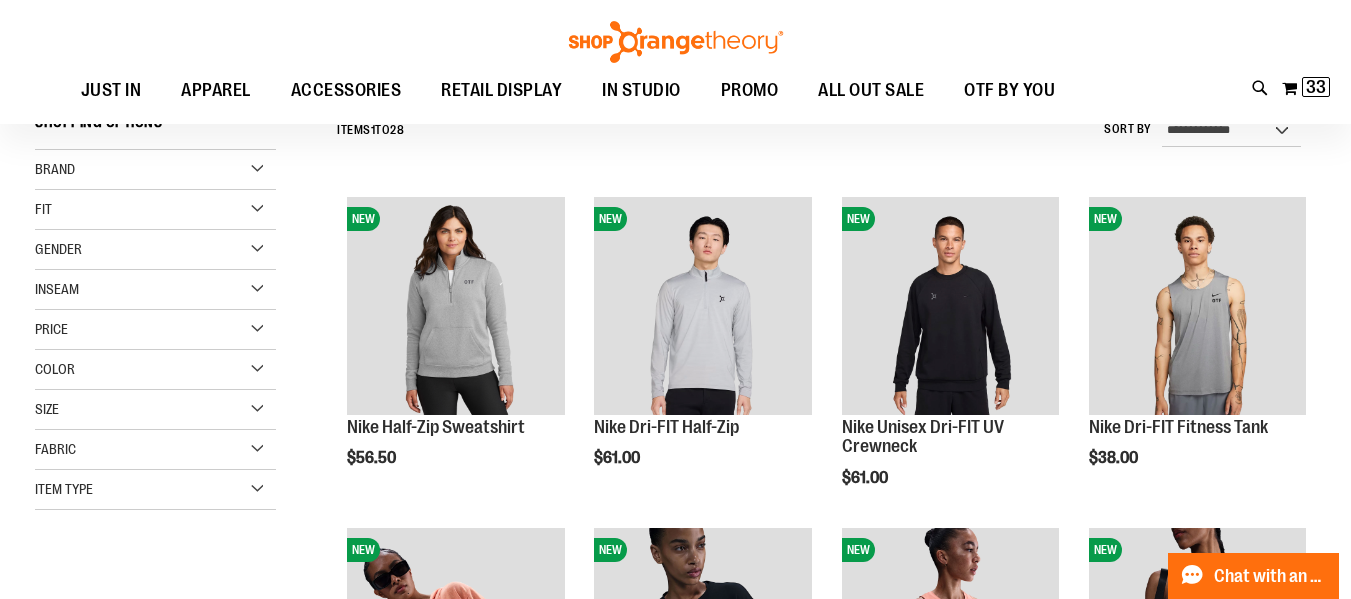 click on "Fit" at bounding box center (155, 210) 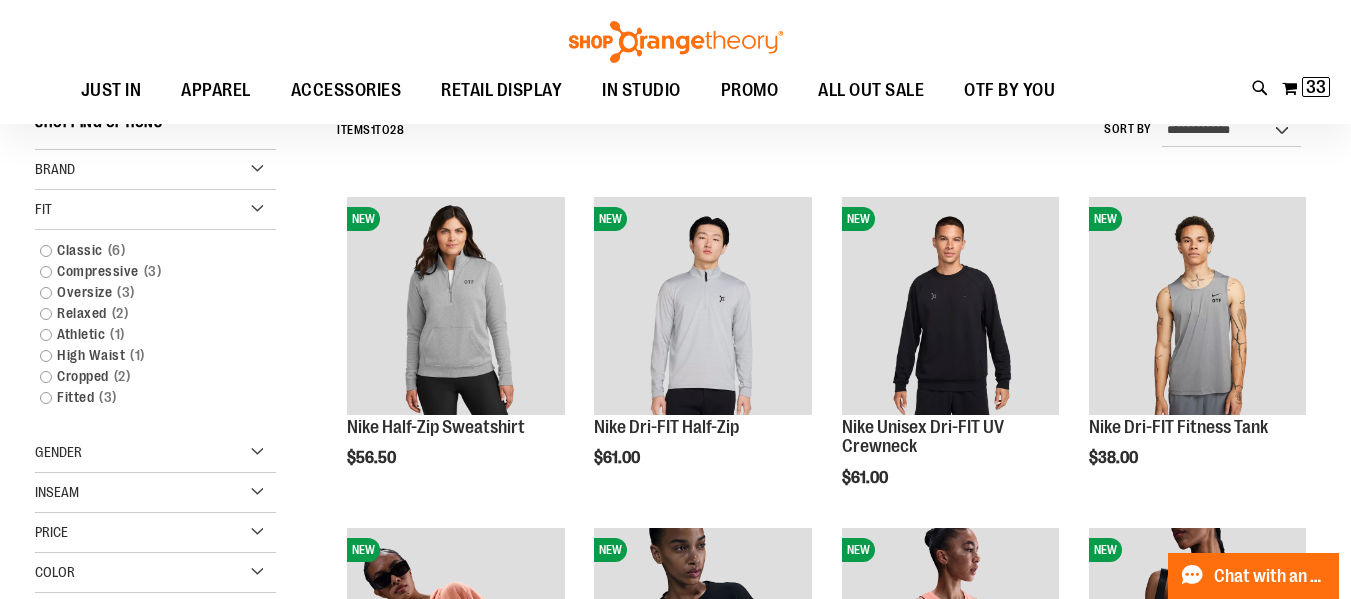 click on "Fit" at bounding box center [155, 210] 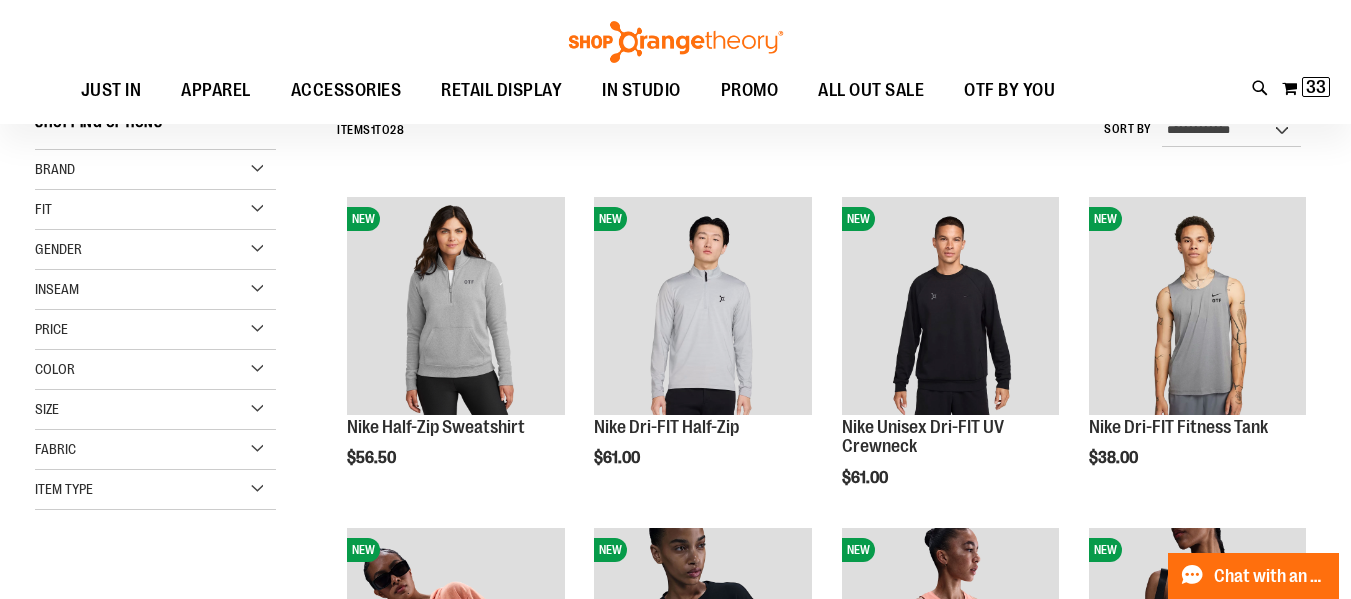 click on "Gender" at bounding box center [58, 249] 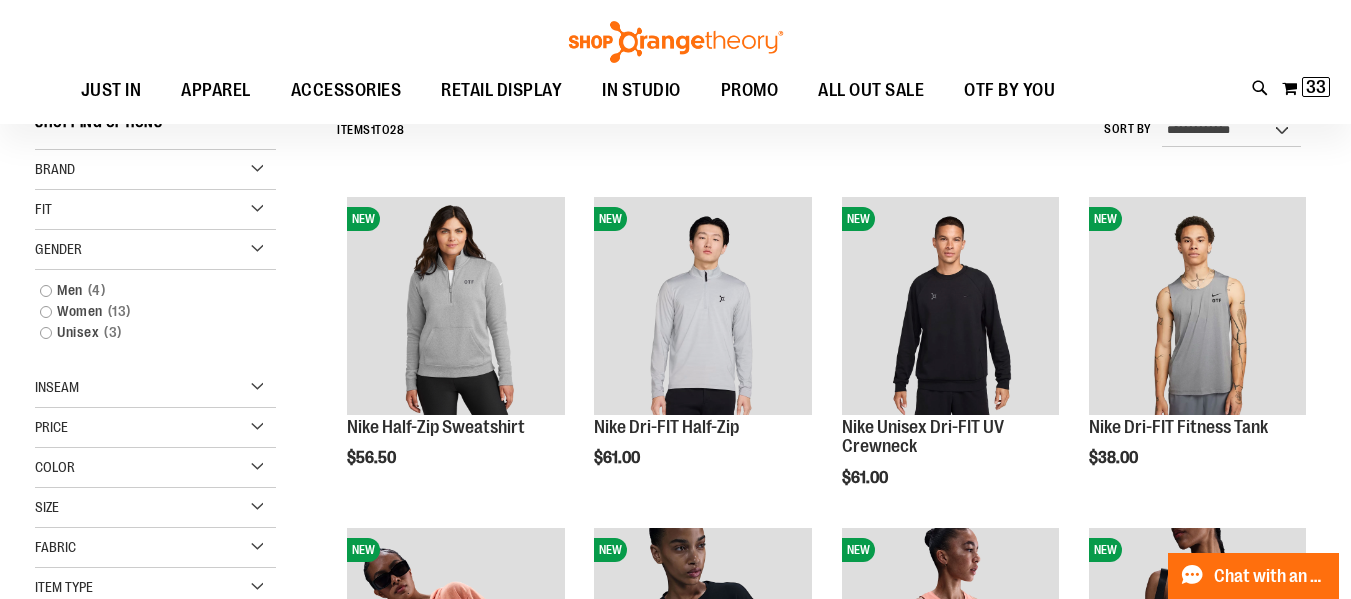 click on "Gender" at bounding box center (58, 249) 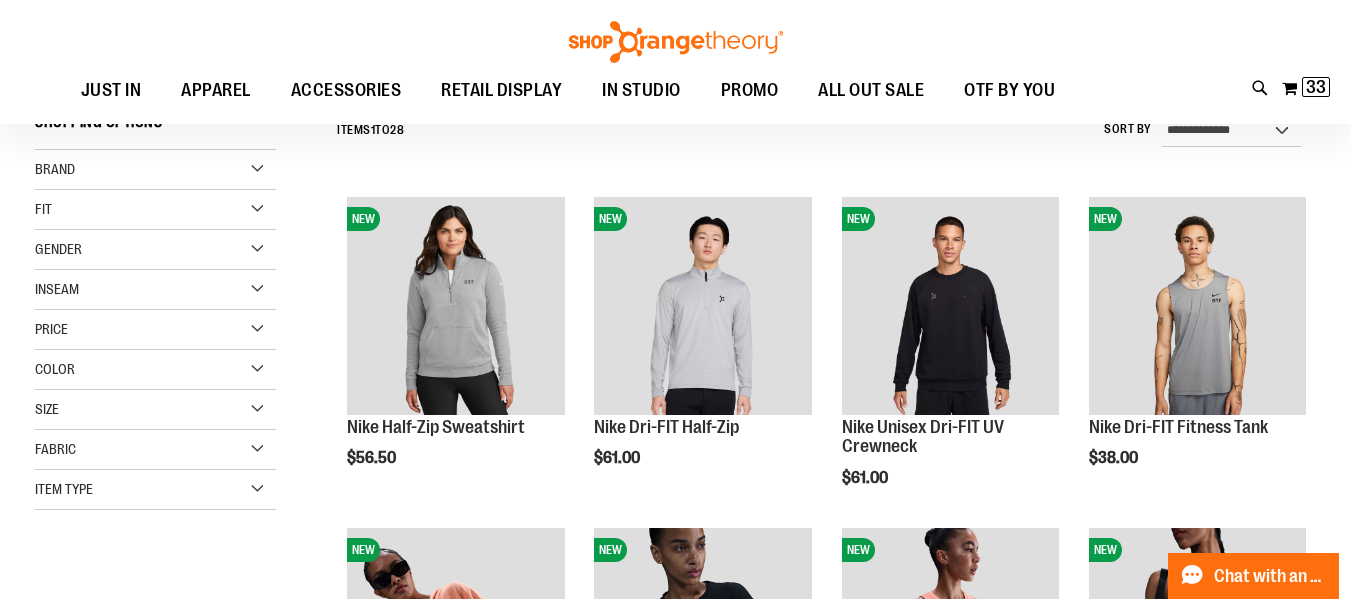 click on "Gender" at bounding box center (58, 249) 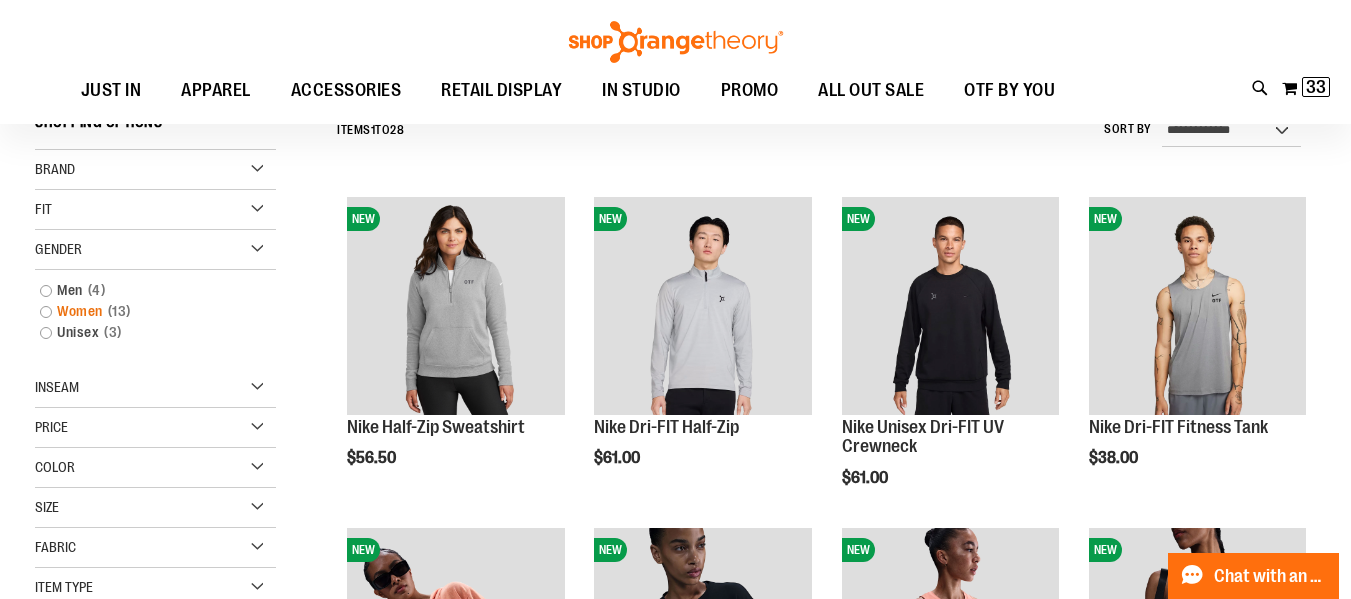 click on "Women                                             13
items" at bounding box center [146, 311] 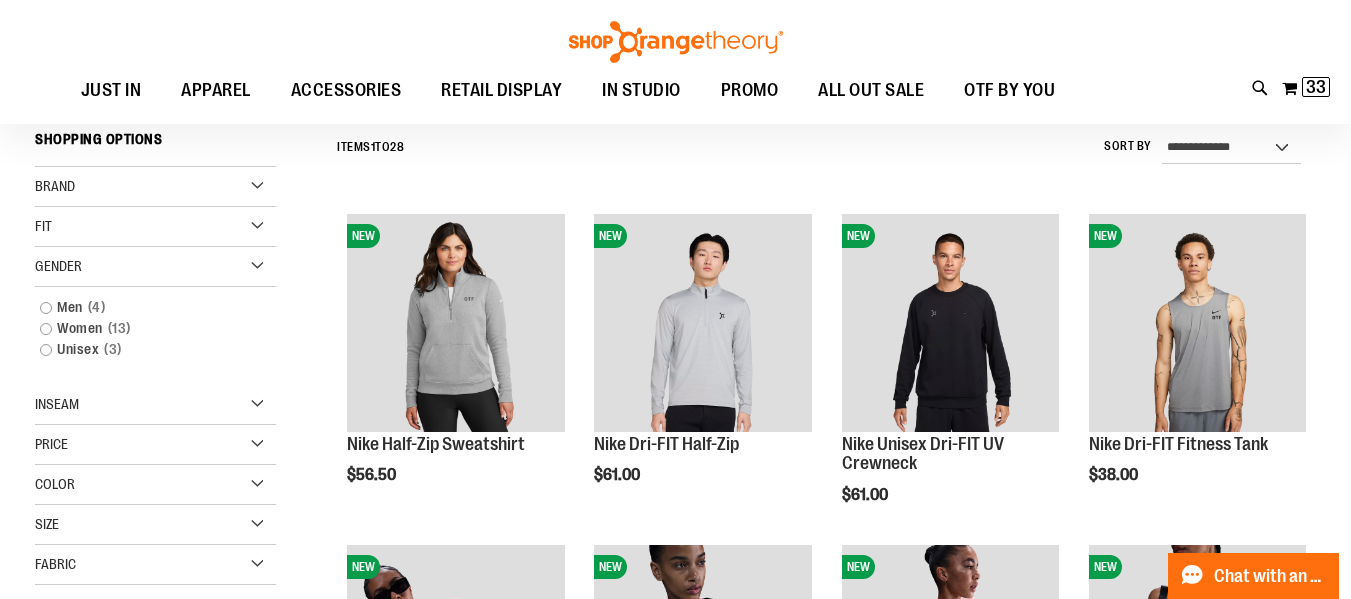 scroll, scrollTop: 181, scrollLeft: 0, axis: vertical 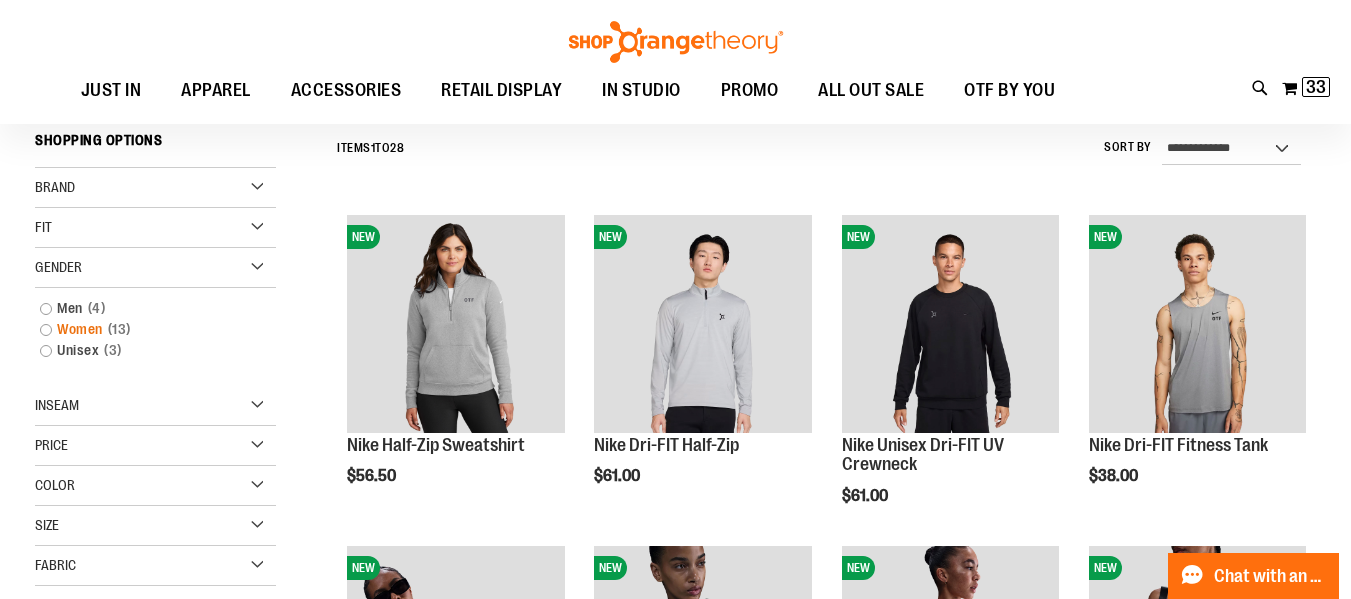 click on "Women                                             13
items" at bounding box center (146, 329) 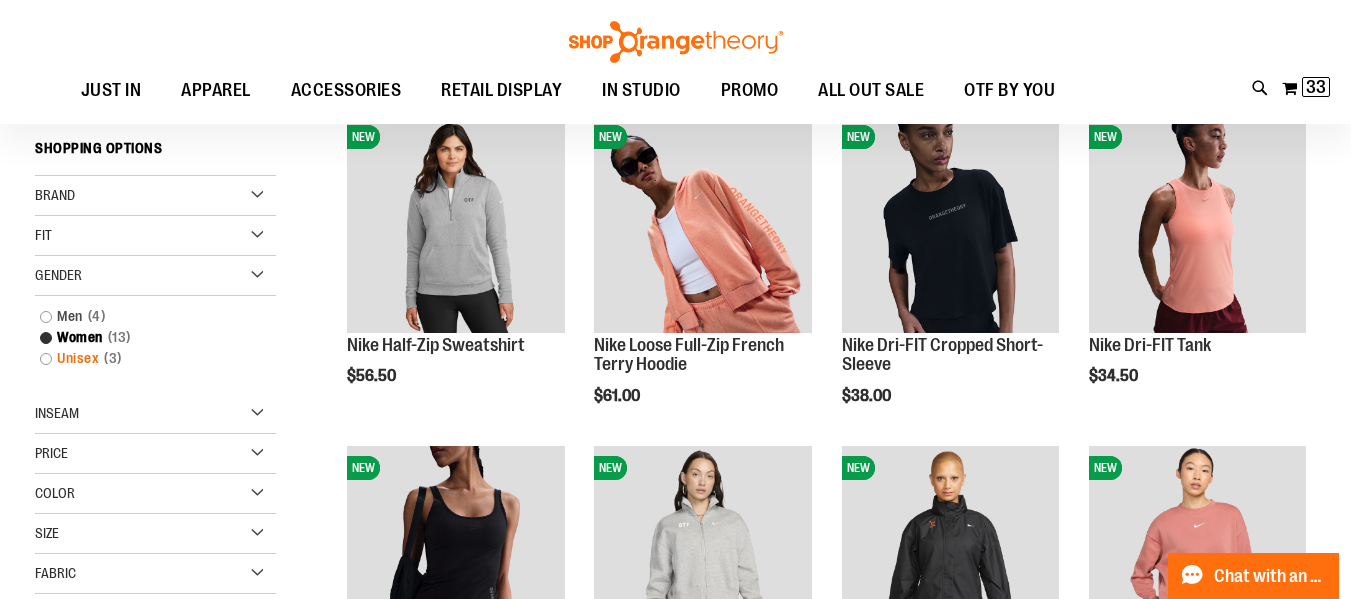 scroll, scrollTop: 299, scrollLeft: 0, axis: vertical 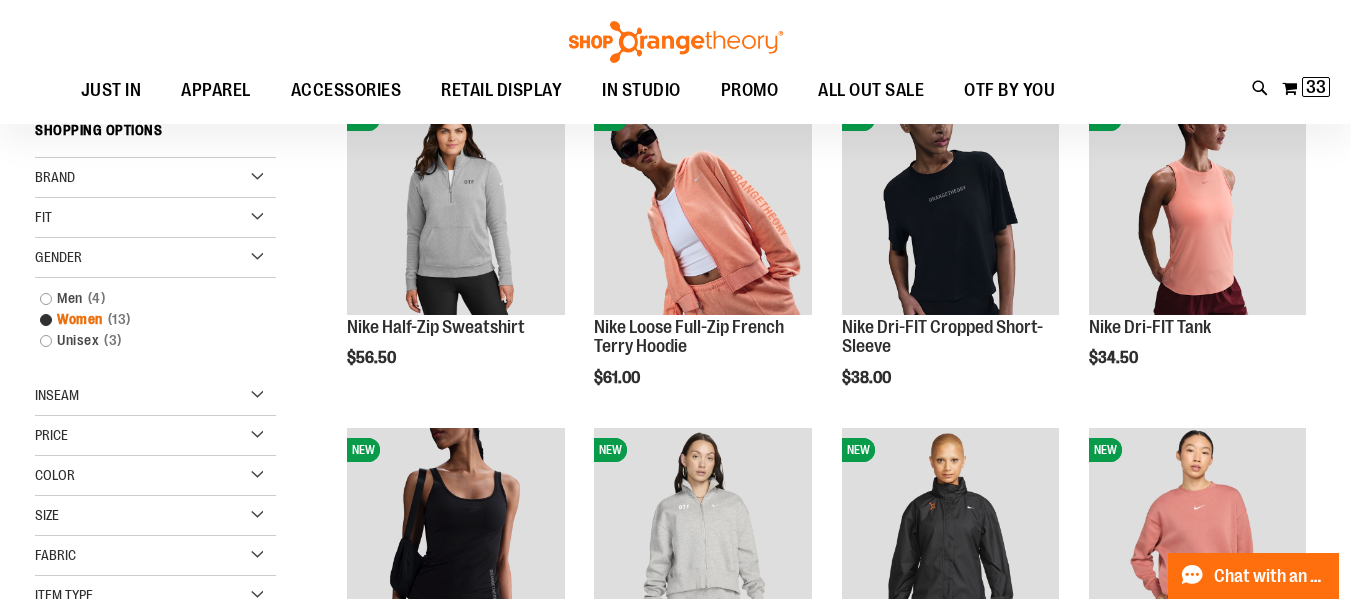 click on "Women                                             13
items" at bounding box center (146, 319) 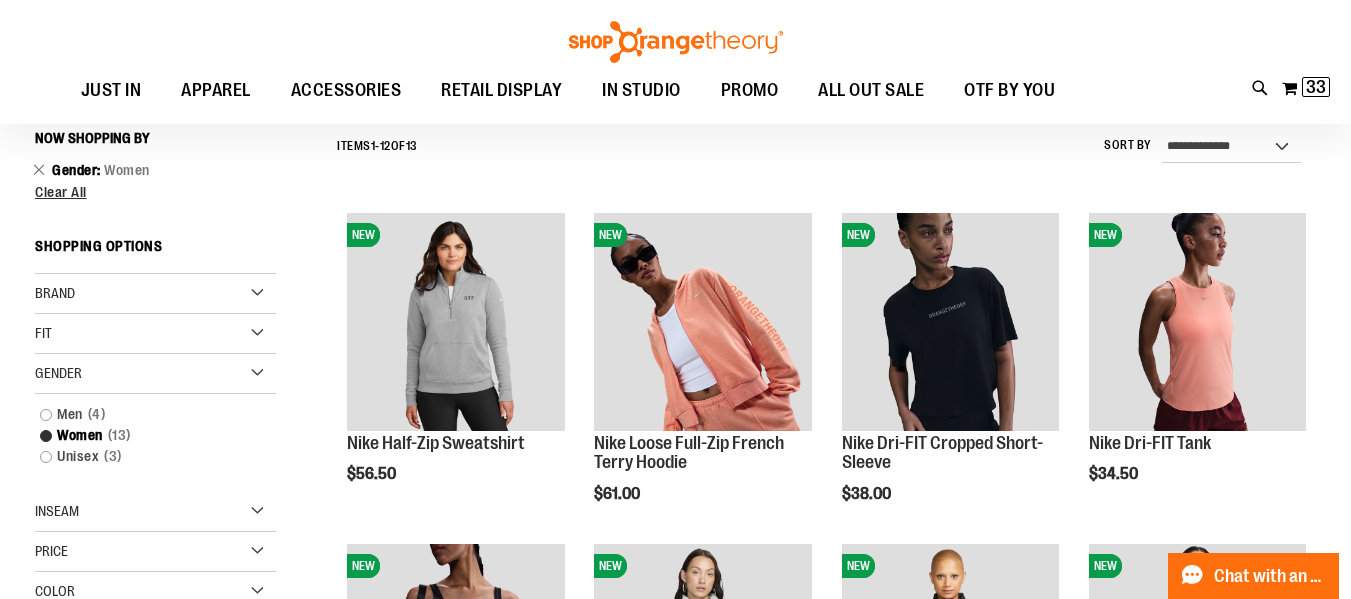 scroll, scrollTop: 181, scrollLeft: 0, axis: vertical 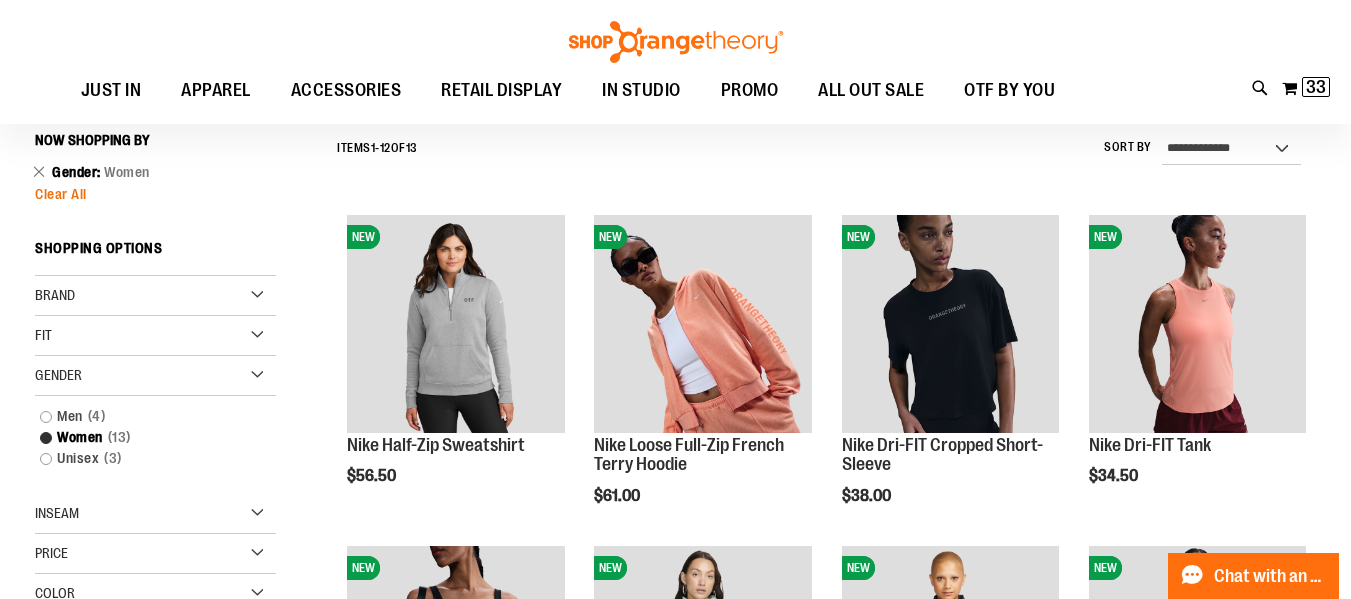 click on "Clear All" at bounding box center (61, 194) 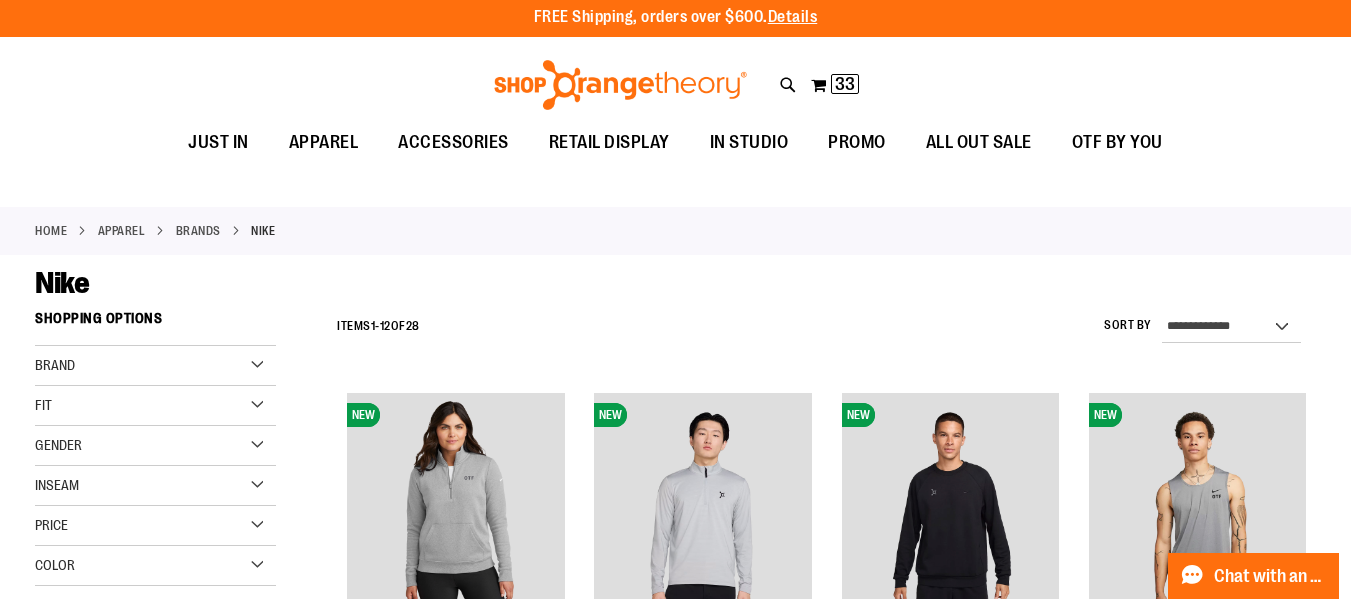 scroll, scrollTop: 0, scrollLeft: 0, axis: both 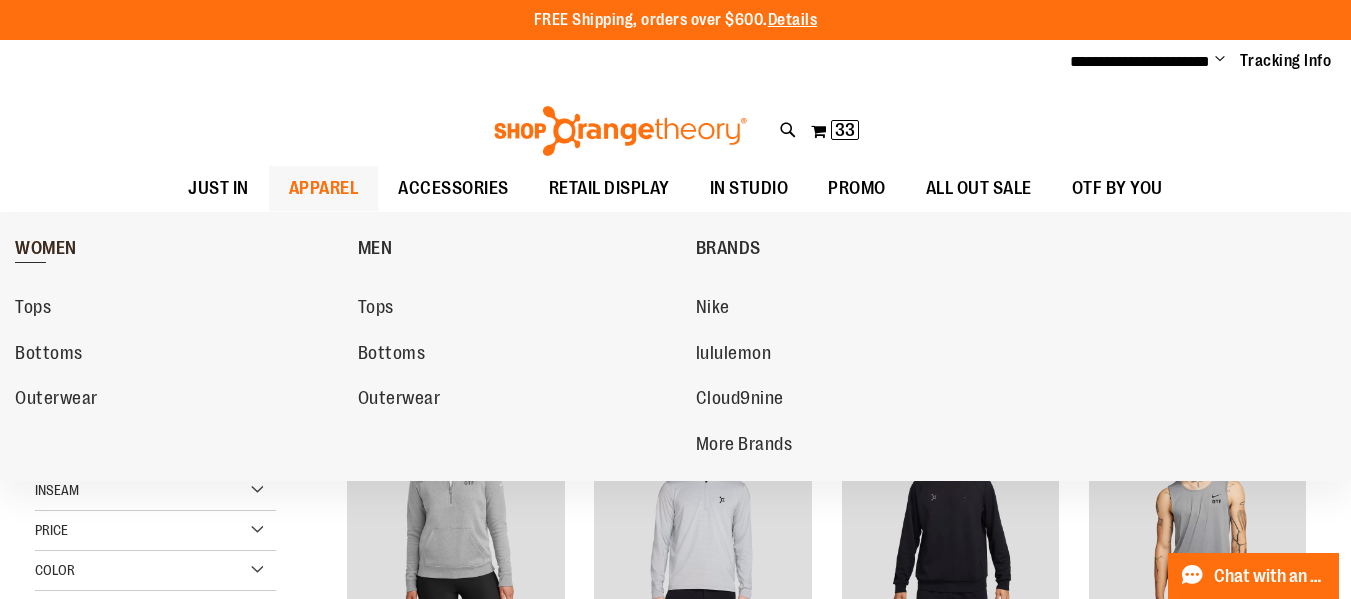 click on "WOMEN" at bounding box center (46, 250) 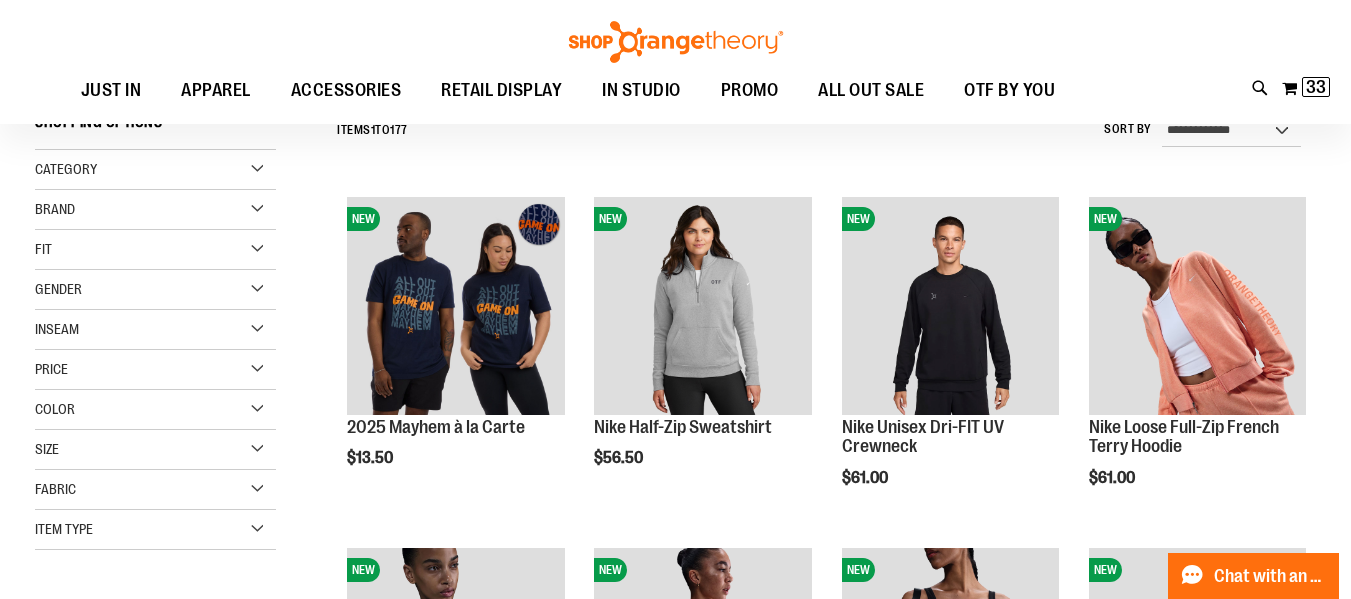 scroll, scrollTop: 99, scrollLeft: 0, axis: vertical 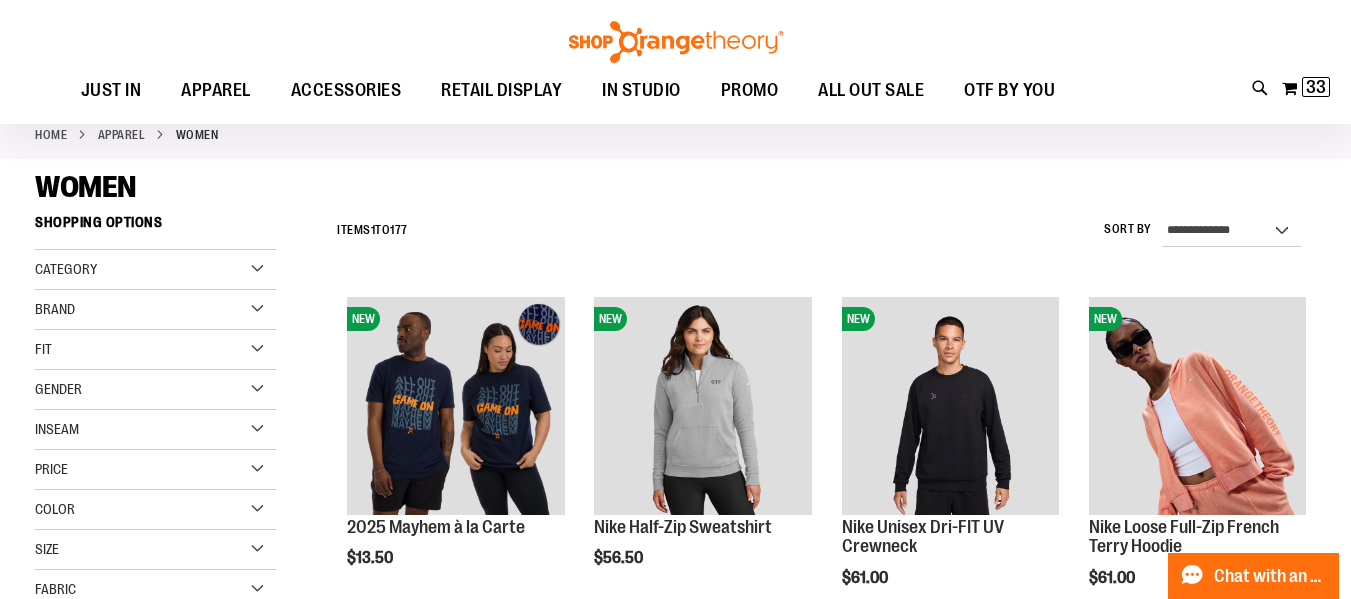 type on "**********" 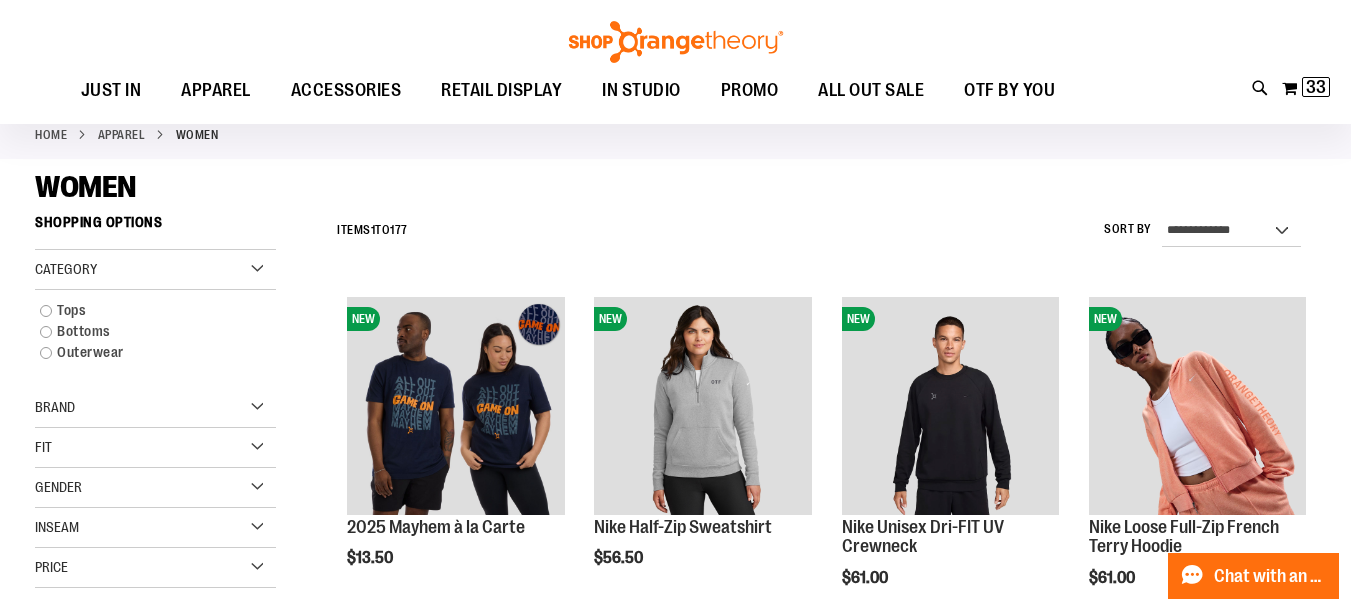 click on "**********" at bounding box center (821, 231) 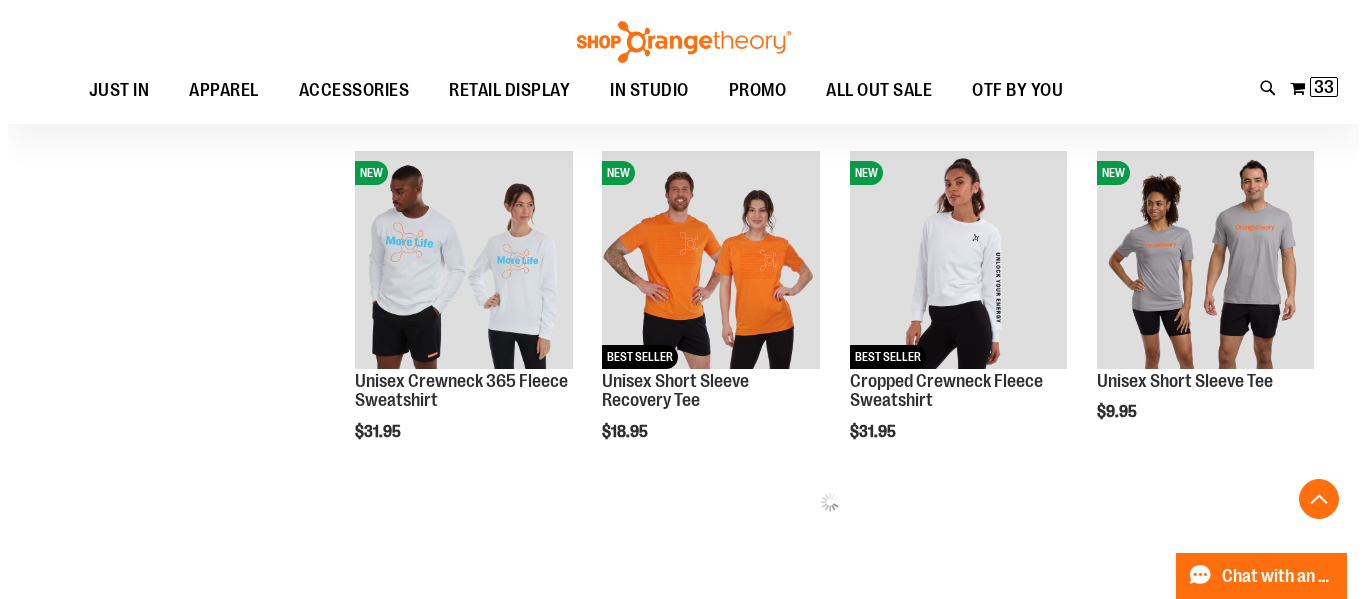 scroll, scrollTop: 2299, scrollLeft: 0, axis: vertical 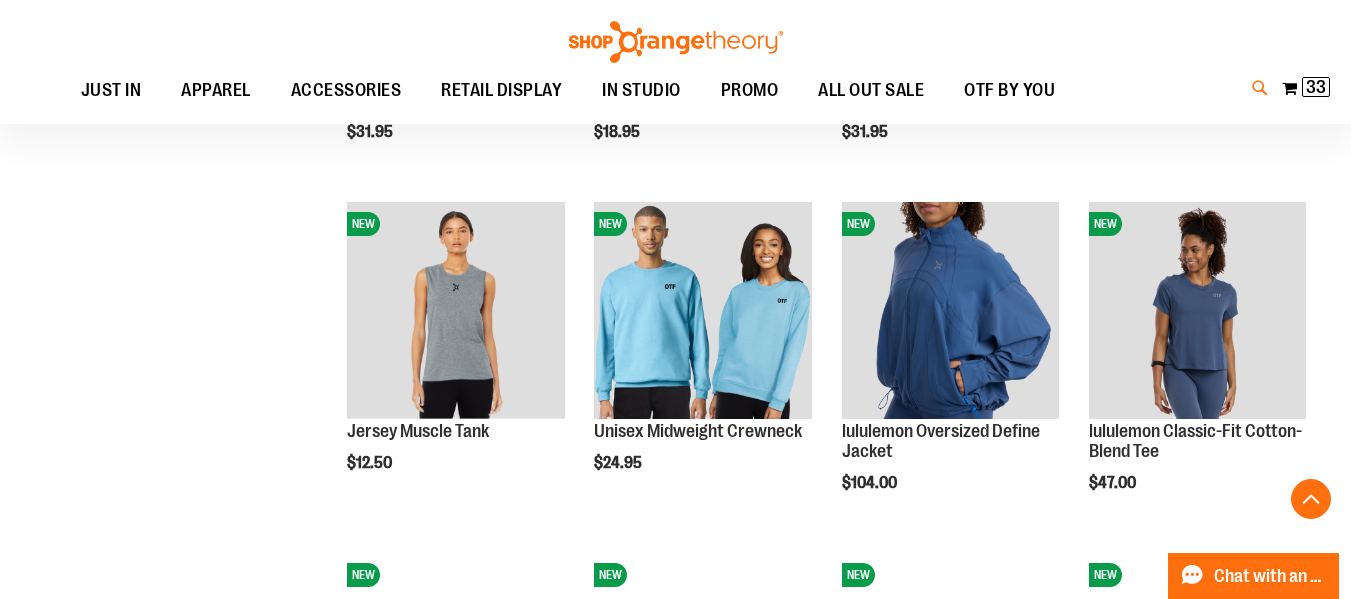 click at bounding box center (1260, 88) 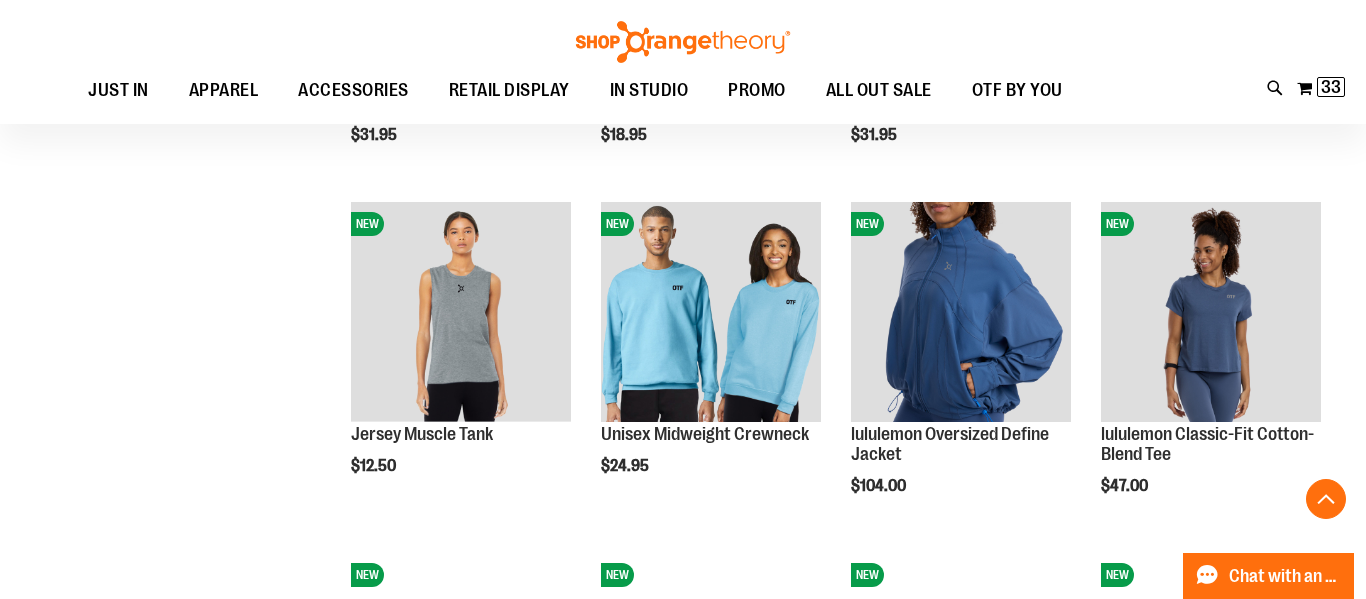 type on "**********" 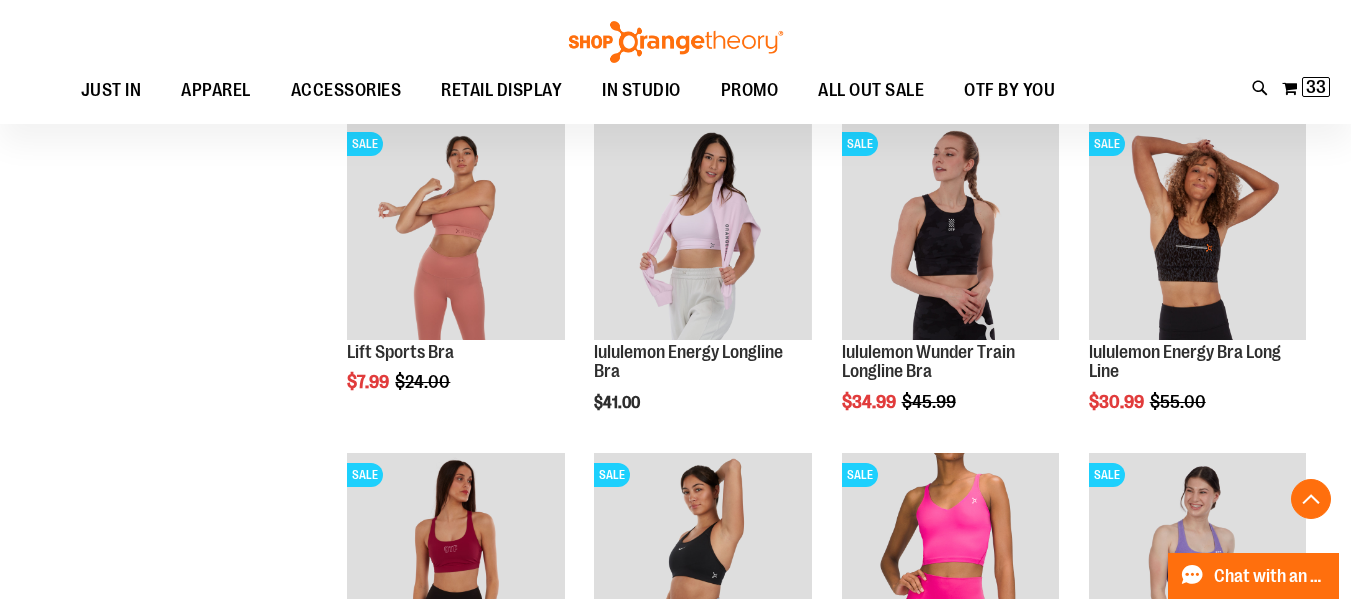 scroll, scrollTop: 599, scrollLeft: 0, axis: vertical 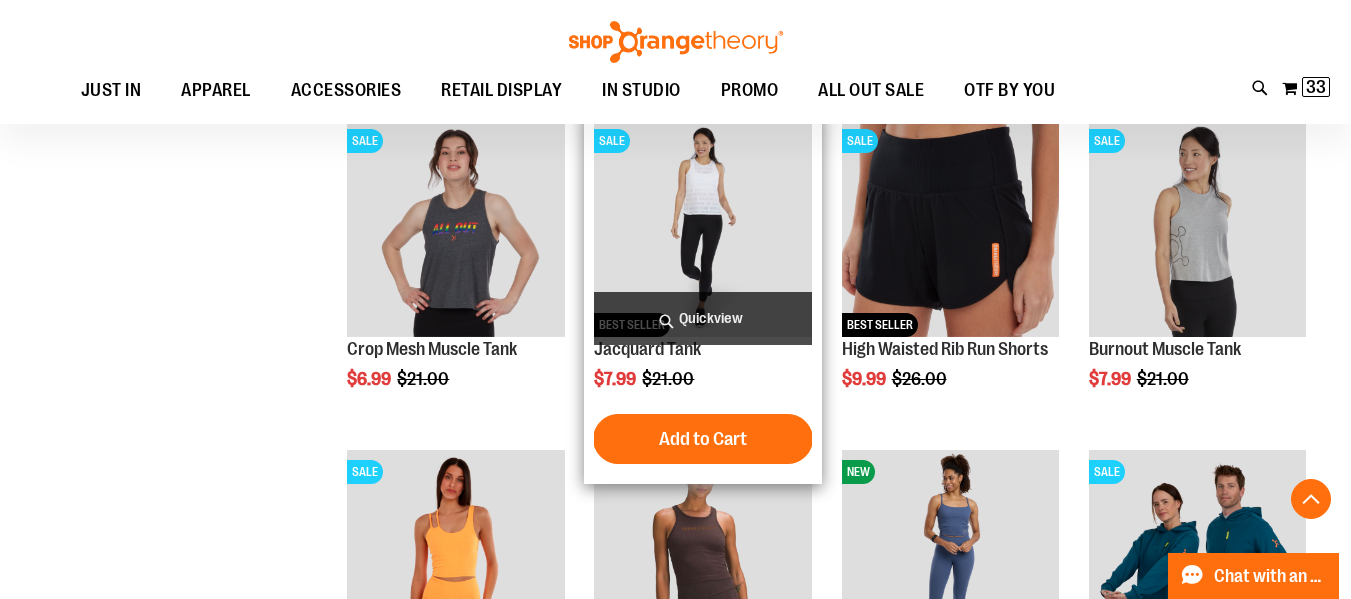 type on "**********" 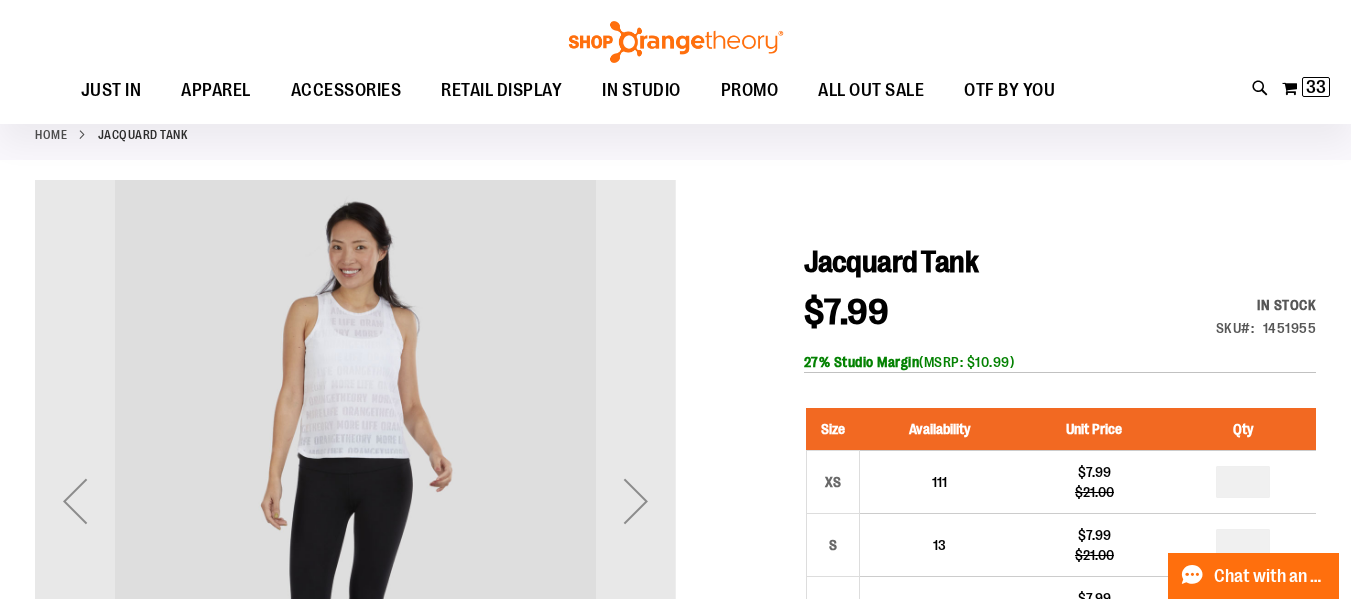 scroll, scrollTop: 0, scrollLeft: 0, axis: both 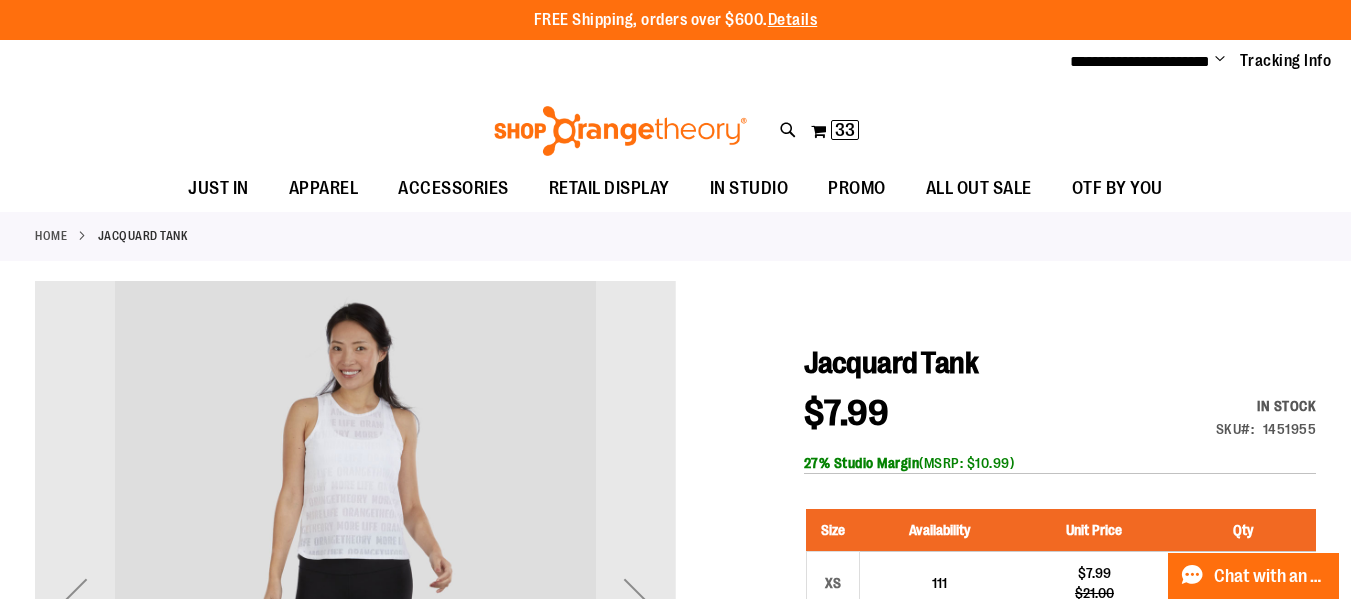type on "**********" 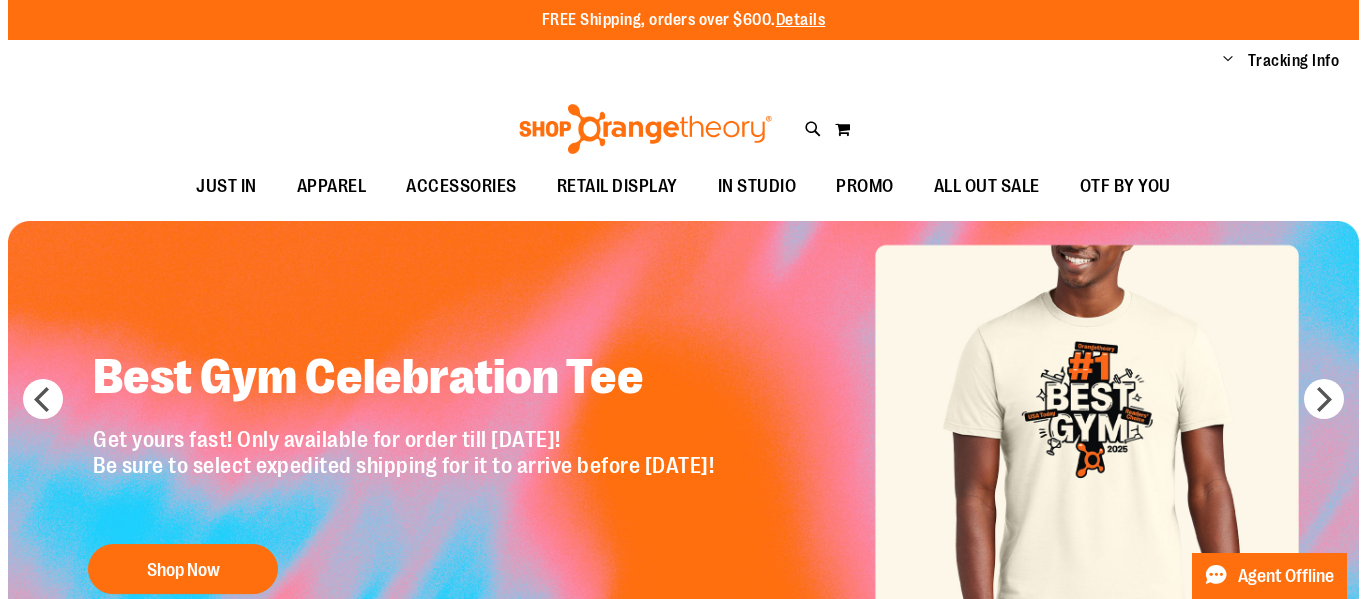 scroll, scrollTop: 0, scrollLeft: 0, axis: both 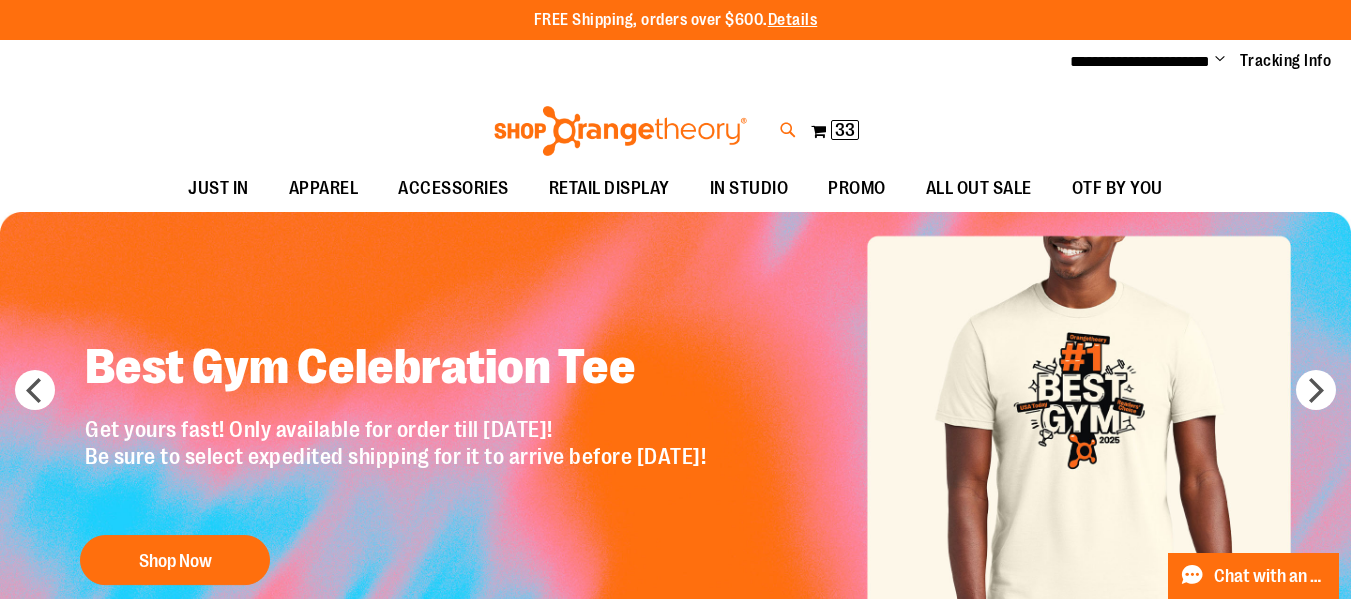 type on "**********" 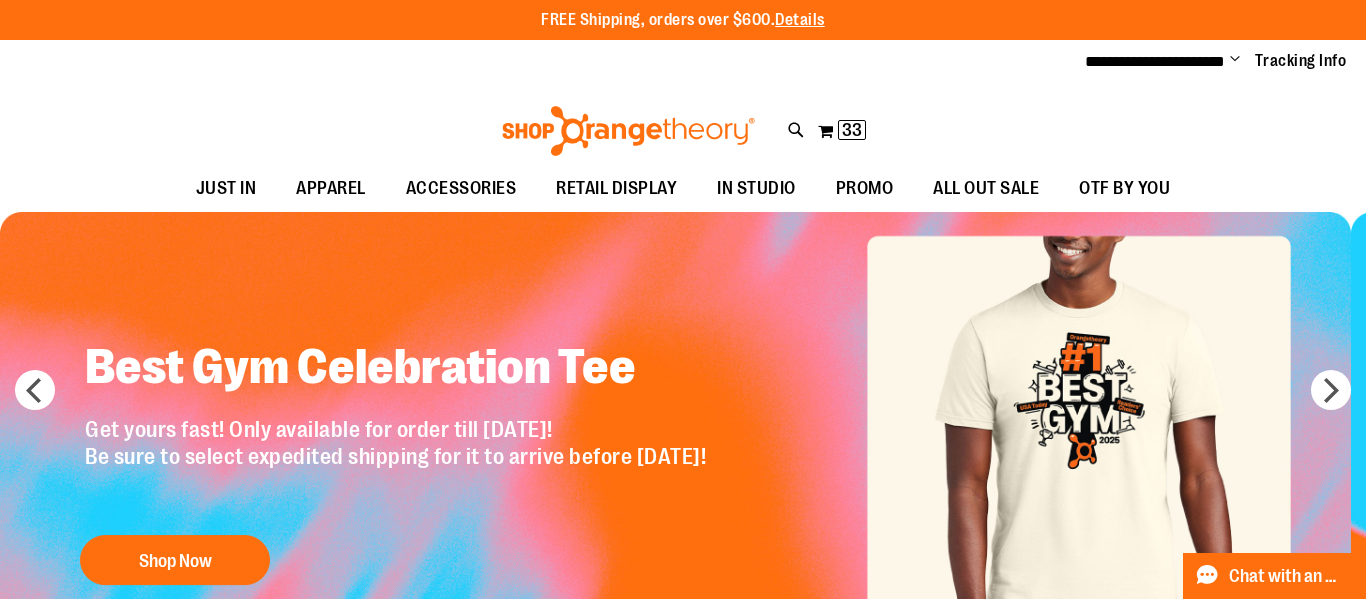 type on "**********" 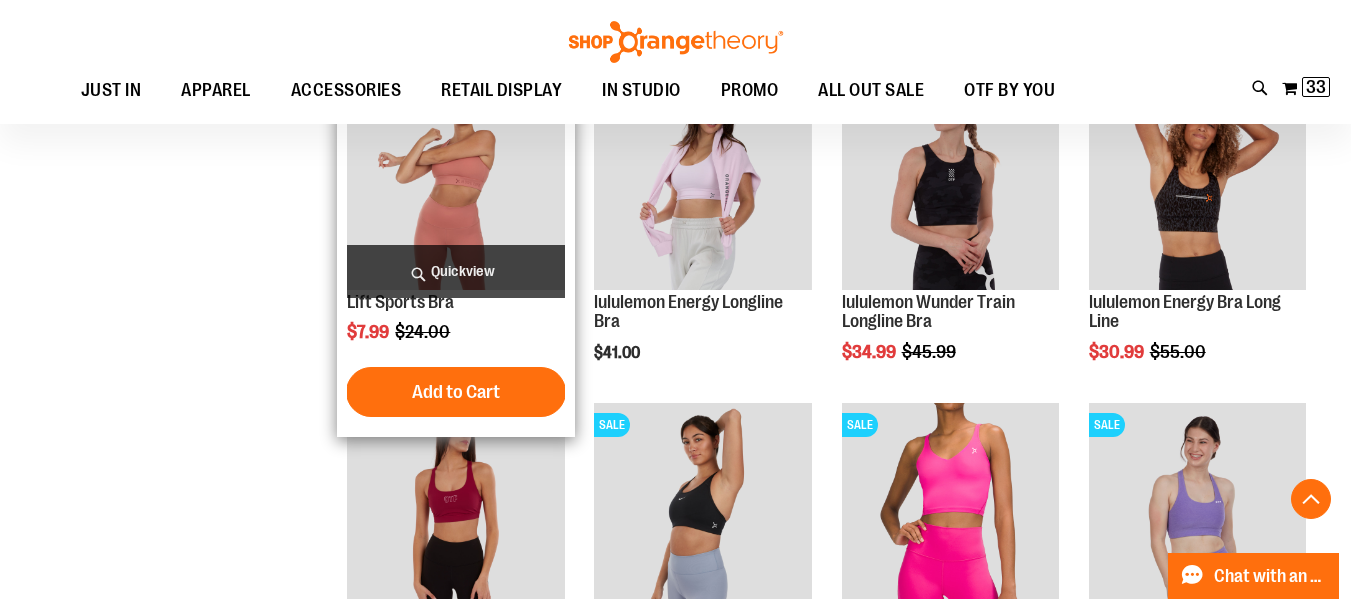 scroll, scrollTop: 699, scrollLeft: 0, axis: vertical 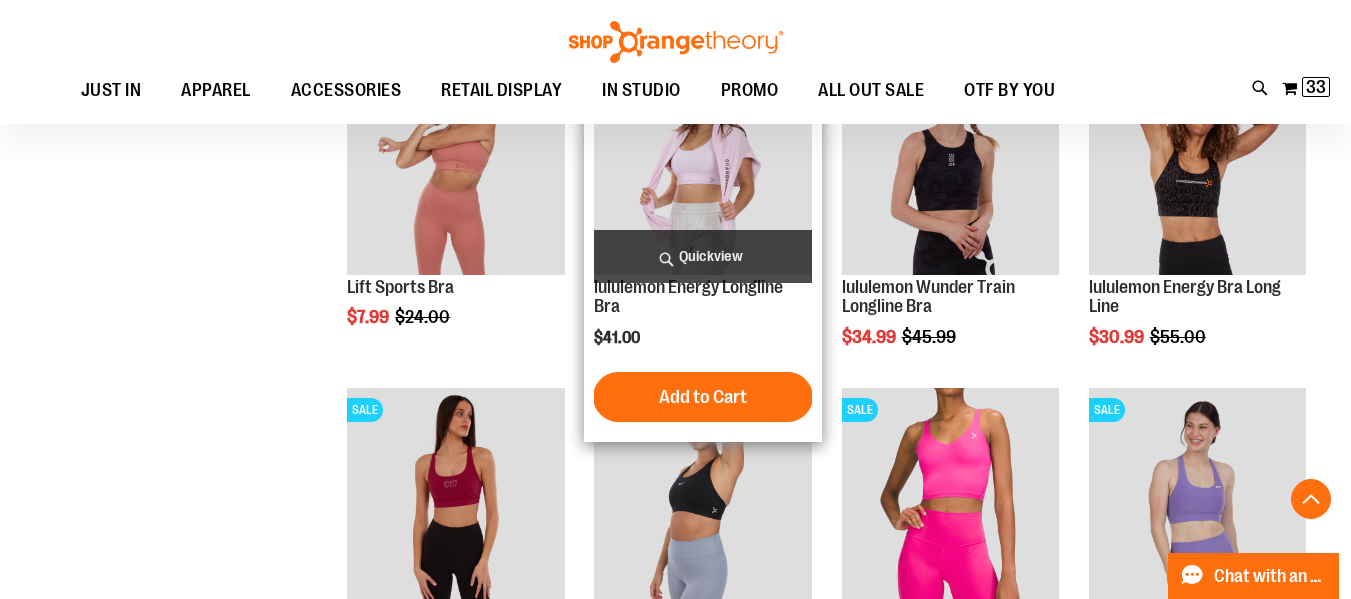 type on "**********" 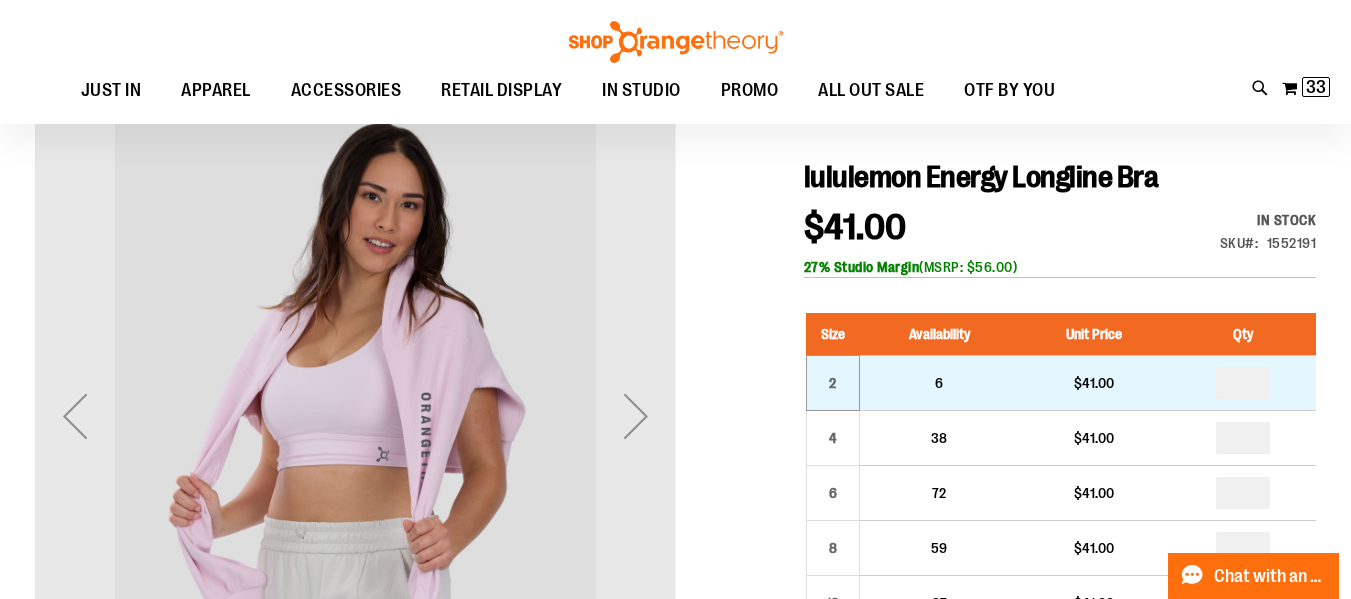 scroll, scrollTop: 299, scrollLeft: 0, axis: vertical 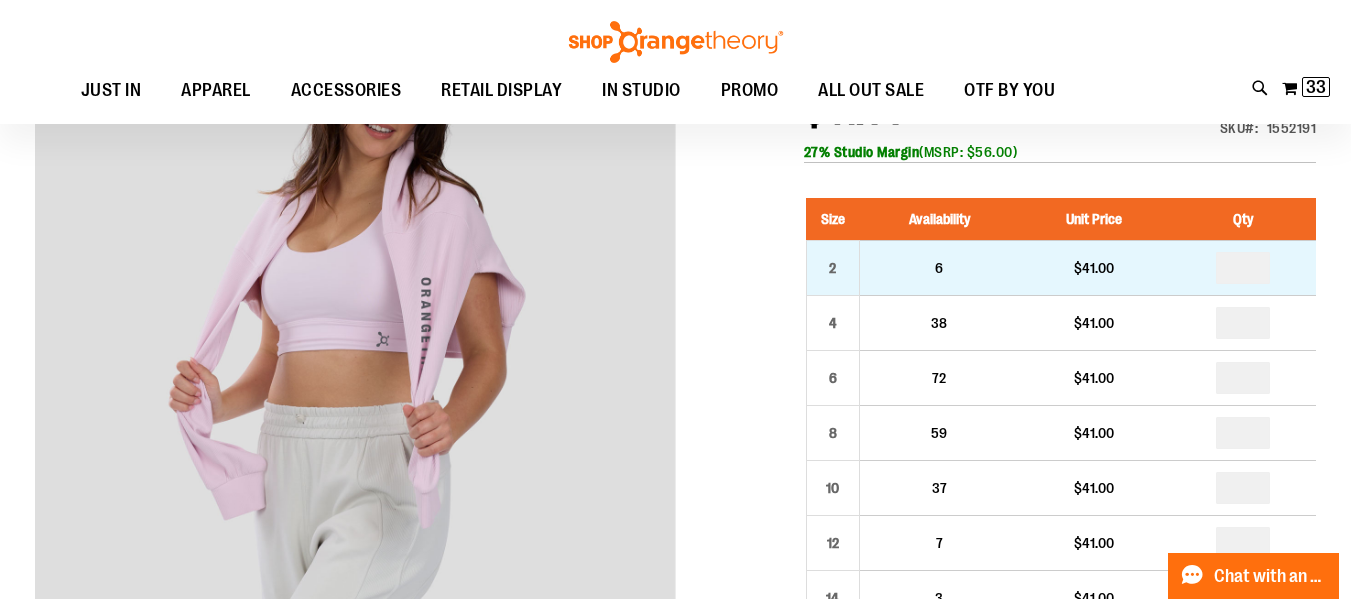 type on "**********" 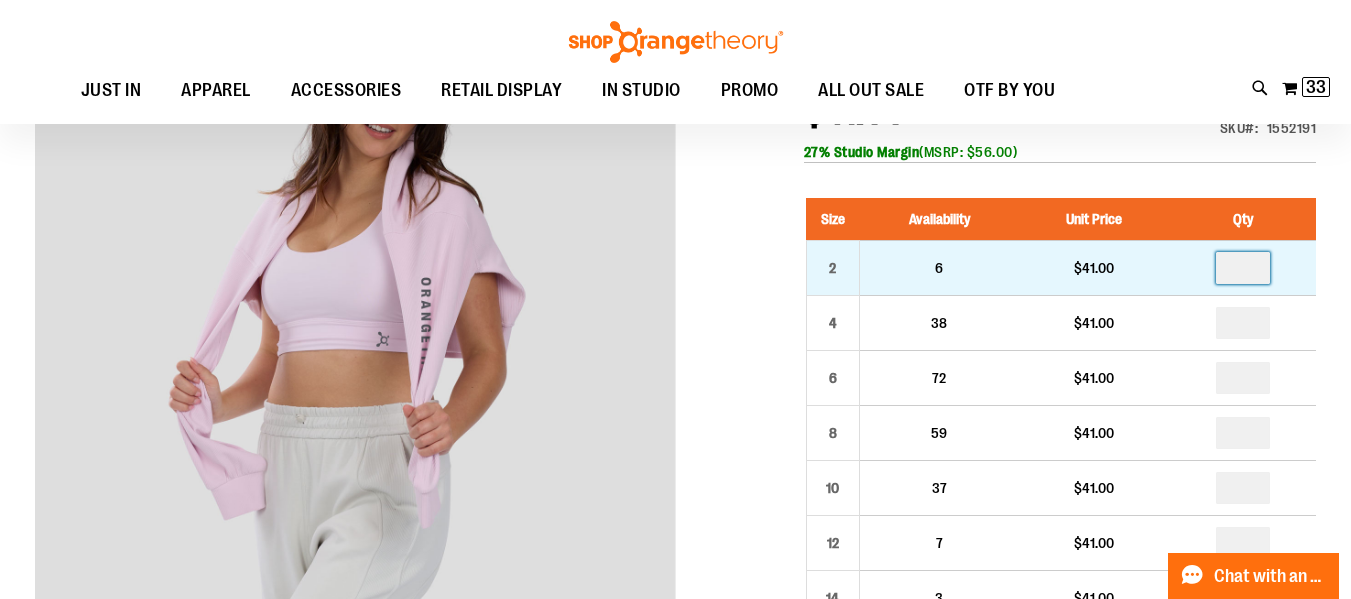 drag, startPoint x: 1257, startPoint y: 274, endPoint x: 1176, endPoint y: 285, distance: 81.7435 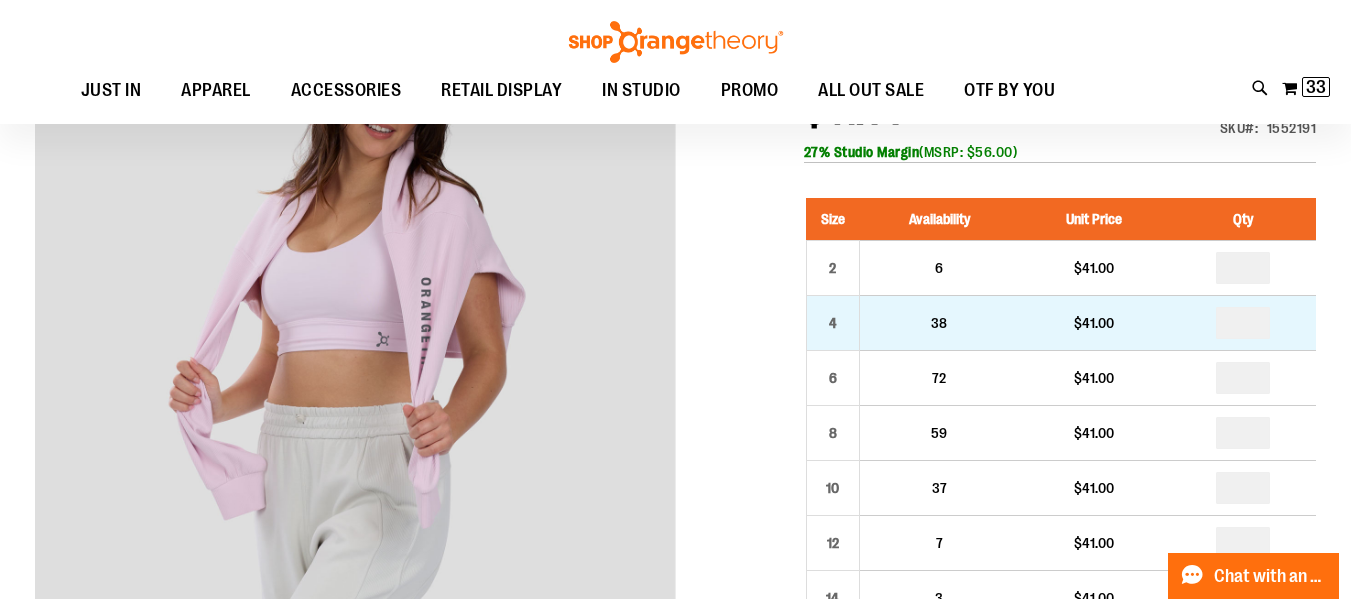 drag, startPoint x: 1264, startPoint y: 311, endPoint x: 1233, endPoint y: 319, distance: 32.01562 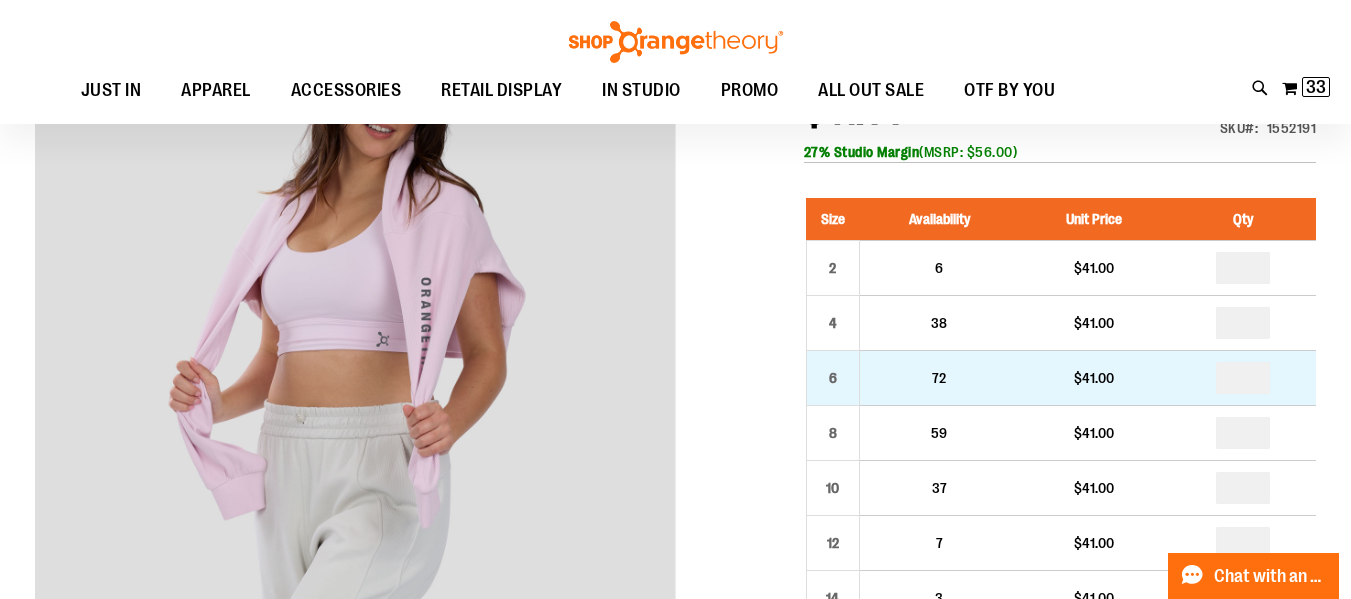 drag, startPoint x: 1261, startPoint y: 381, endPoint x: 1208, endPoint y: 394, distance: 54.571056 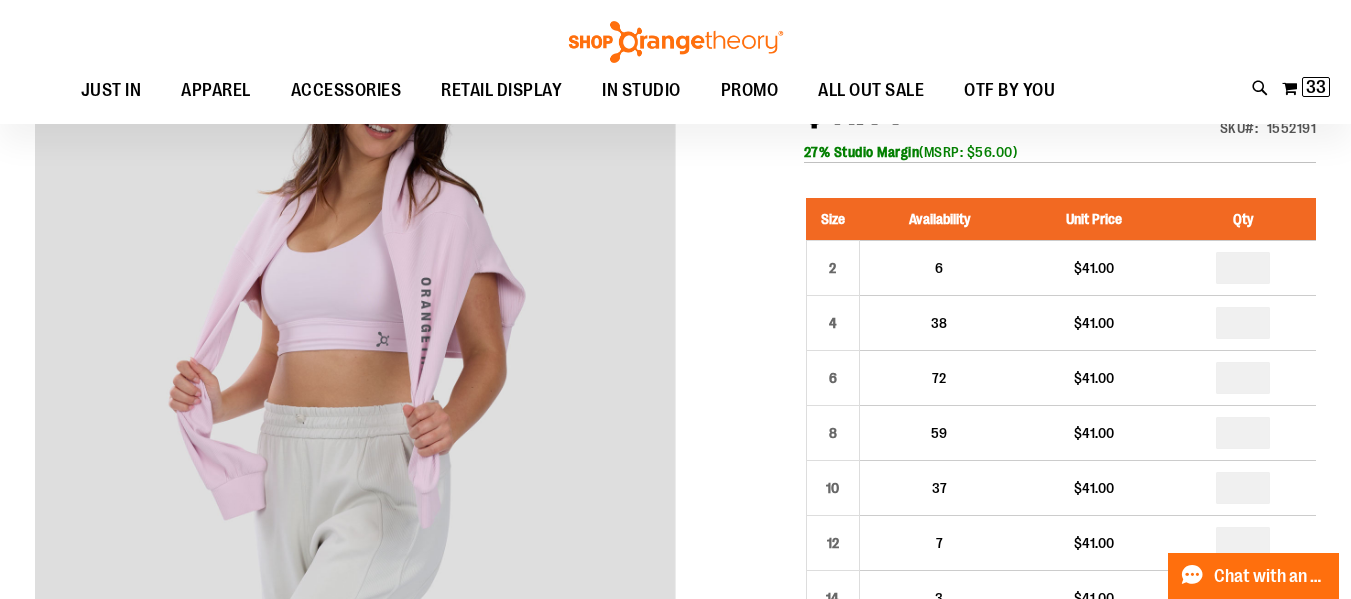 type on "*" 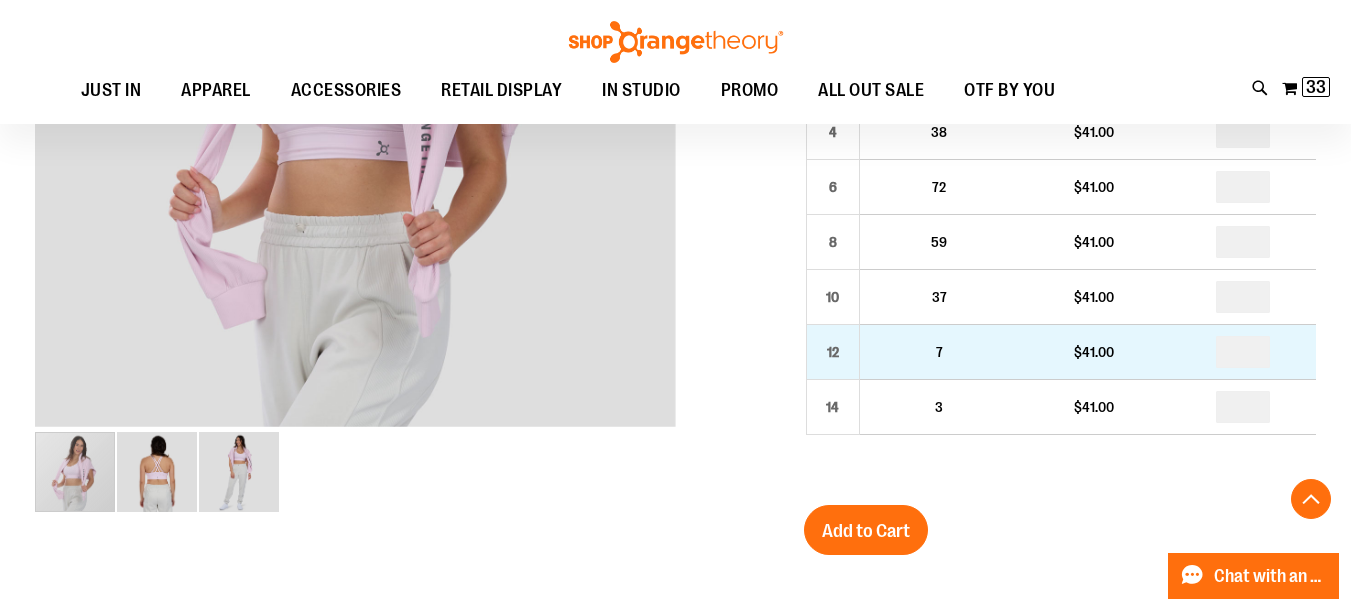 scroll, scrollTop: 499, scrollLeft: 0, axis: vertical 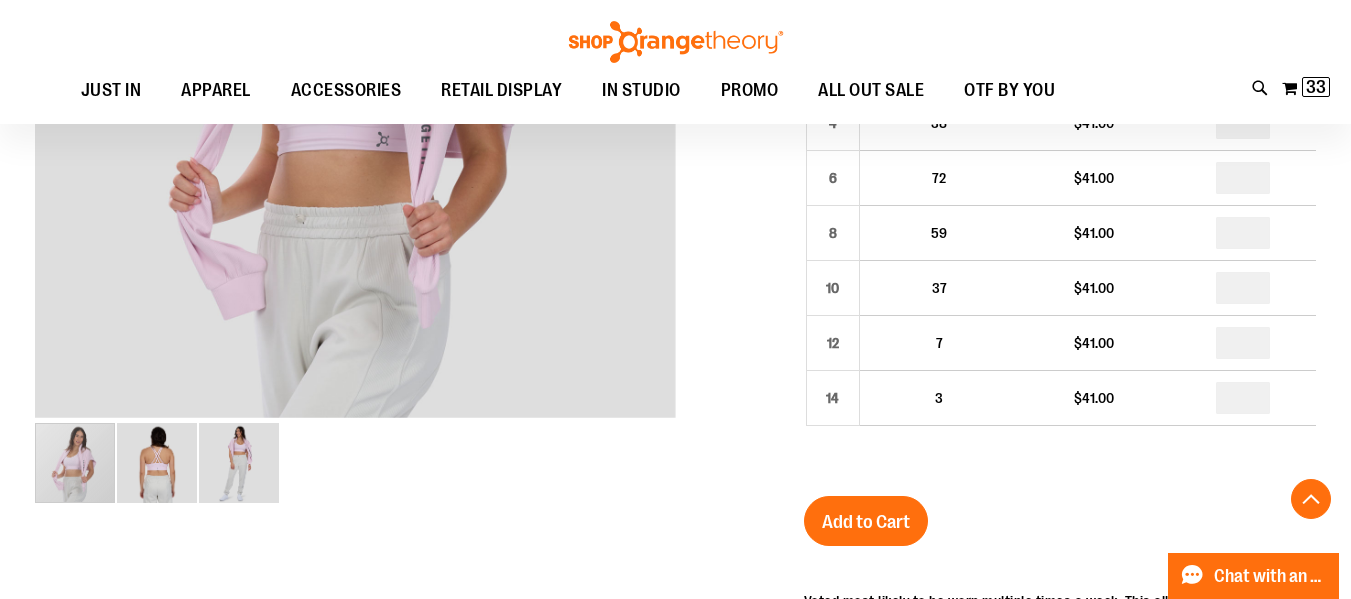 type on "*" 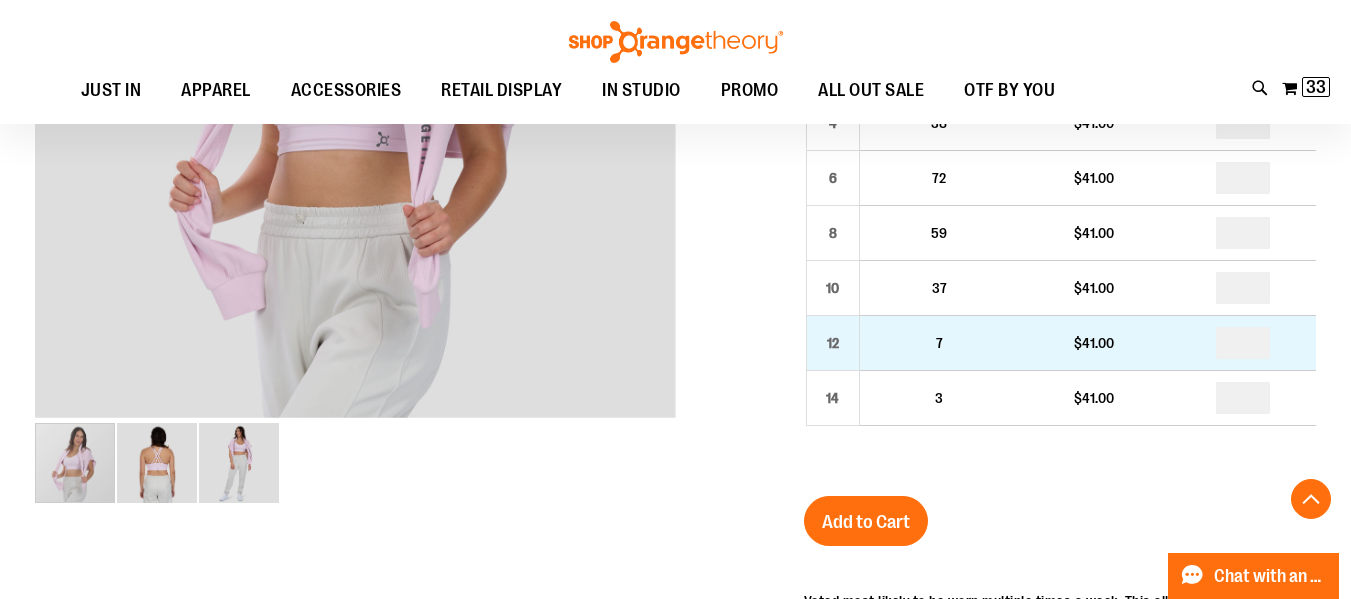 type on "*" 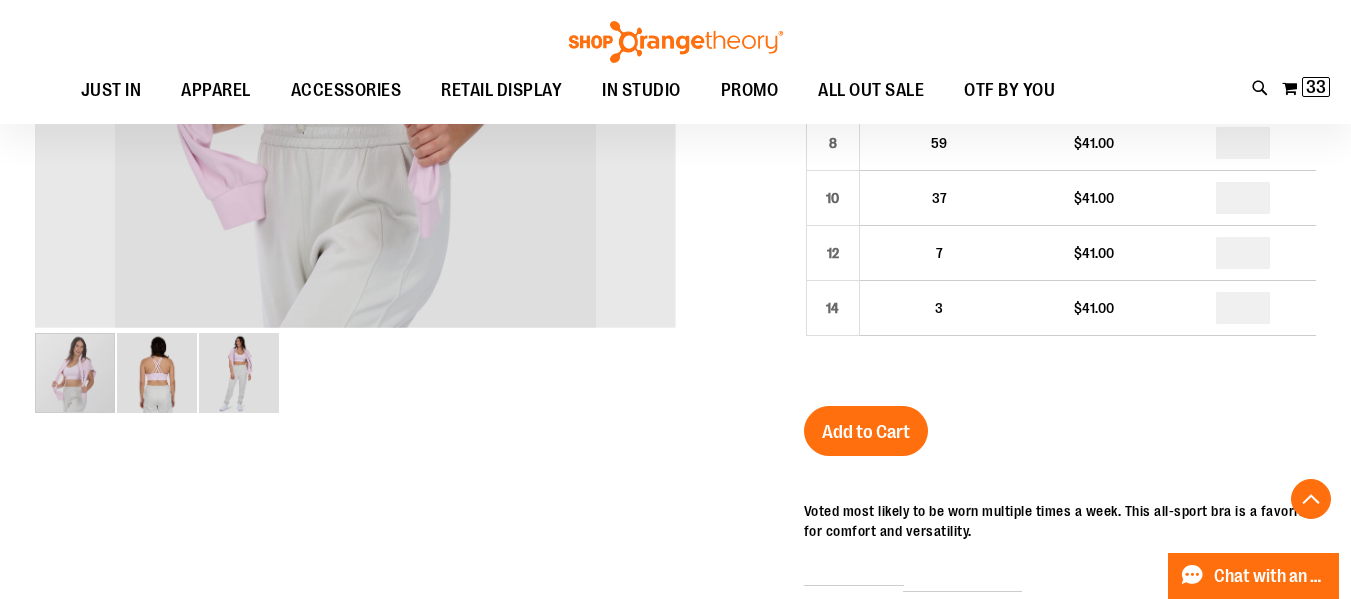 scroll, scrollTop: 599, scrollLeft: 0, axis: vertical 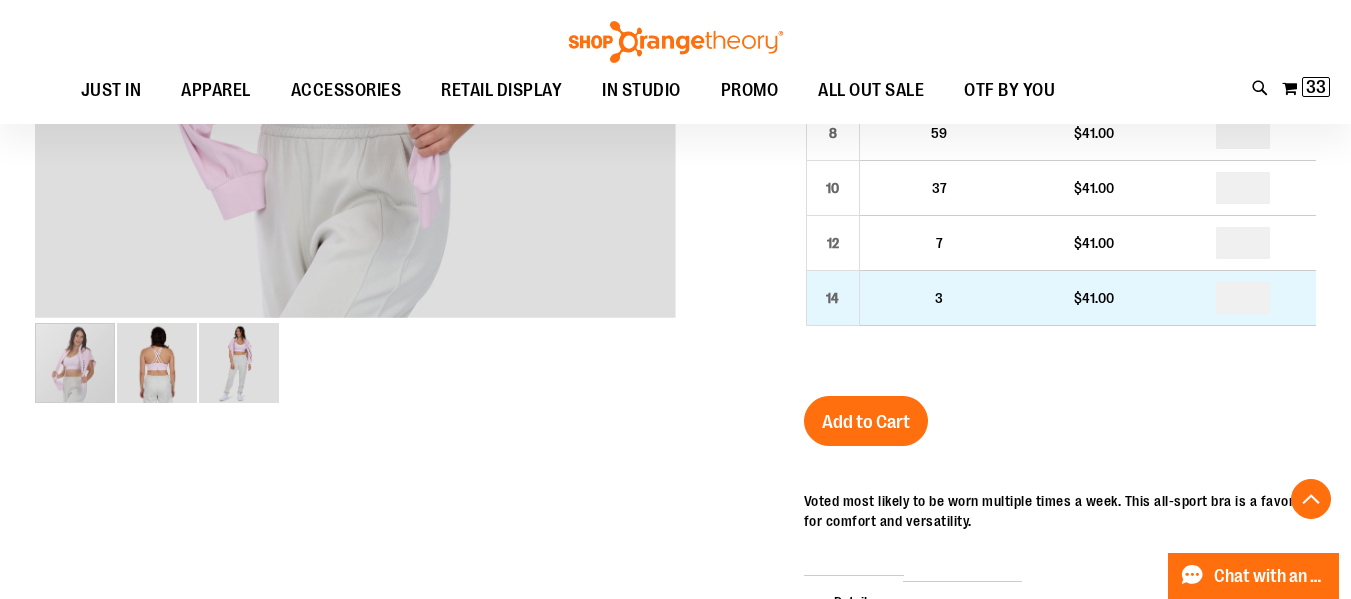 drag, startPoint x: 1262, startPoint y: 294, endPoint x: 1230, endPoint y: 292, distance: 32.06244 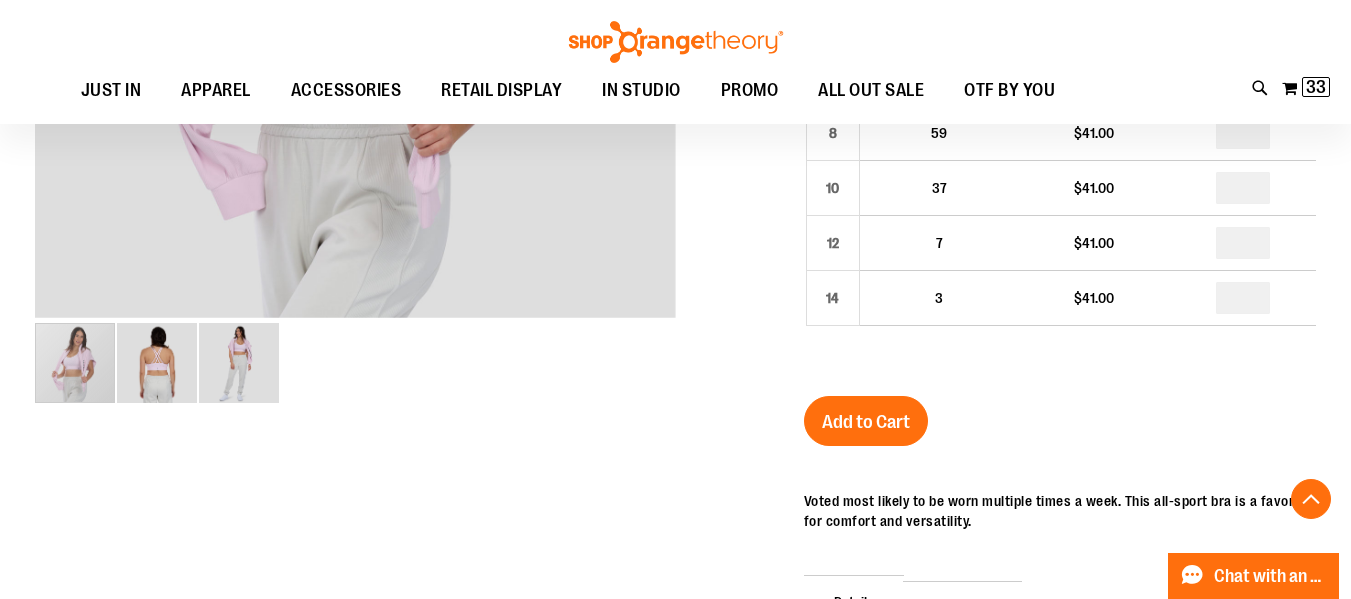 click at bounding box center (675, 347) 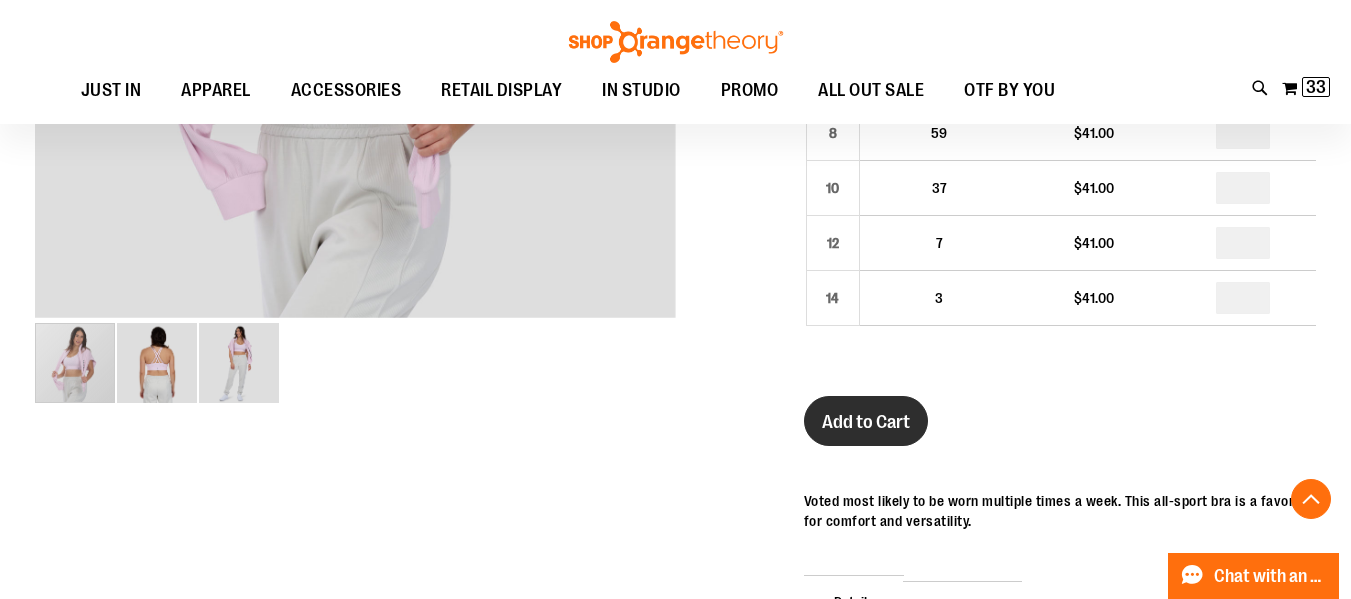click on "Add to Cart" at bounding box center [866, 422] 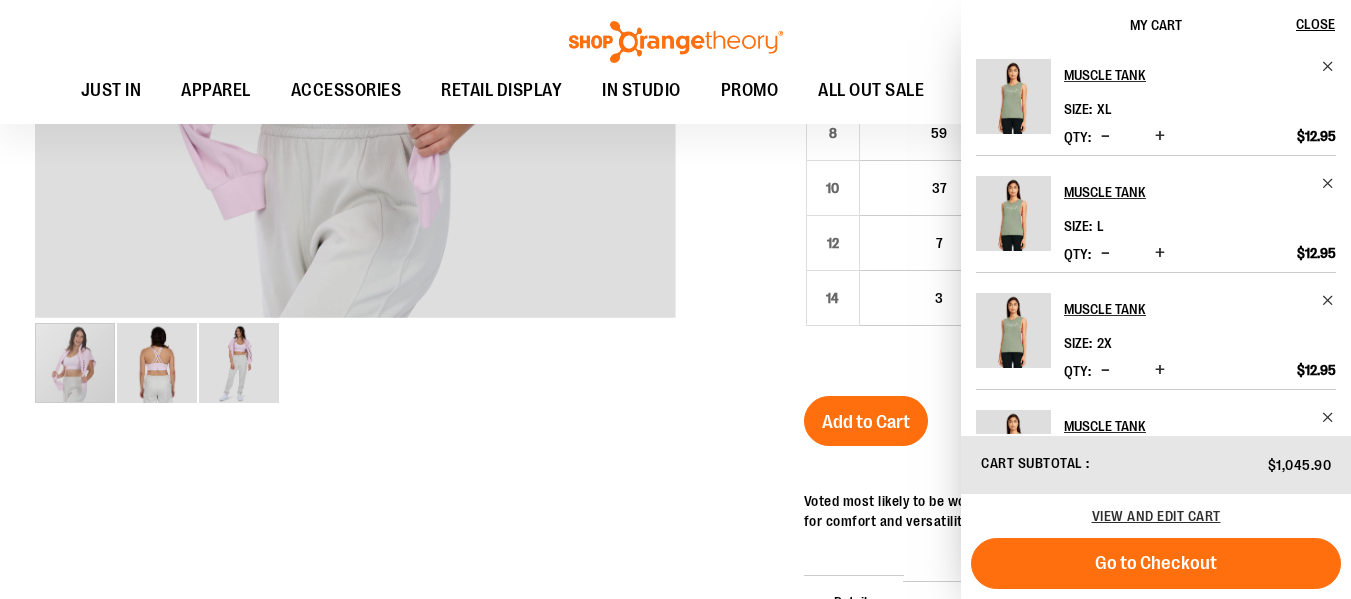 scroll, scrollTop: 0, scrollLeft: 0, axis: both 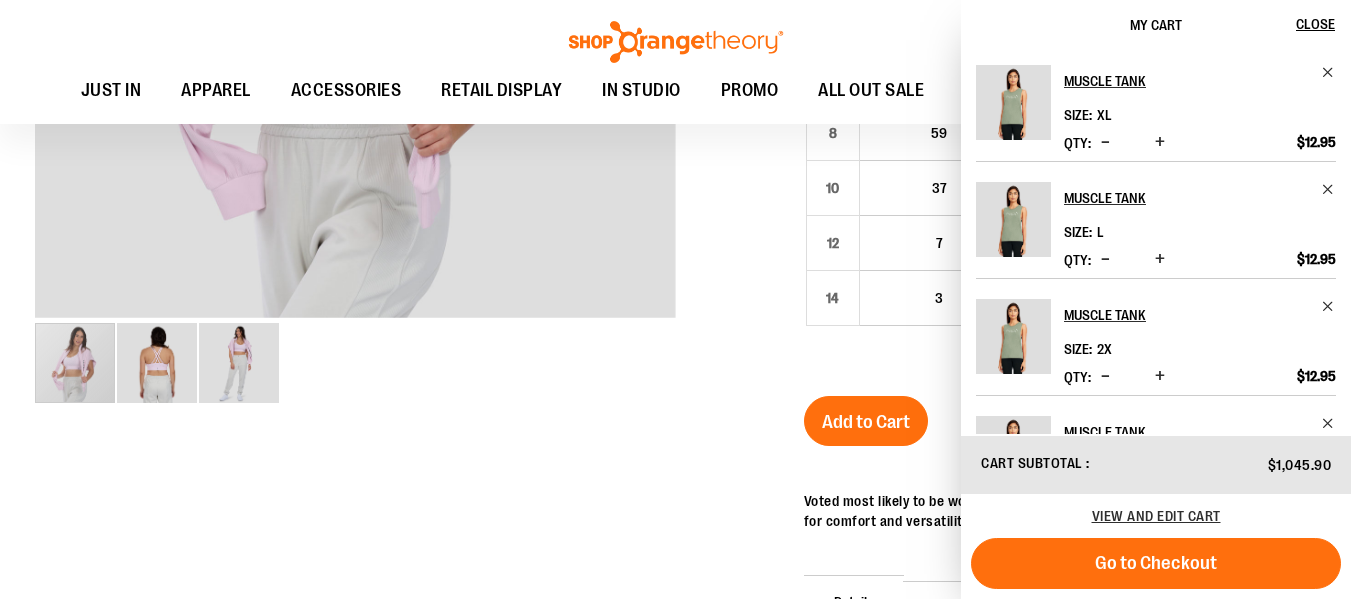 click at bounding box center [675, 347] 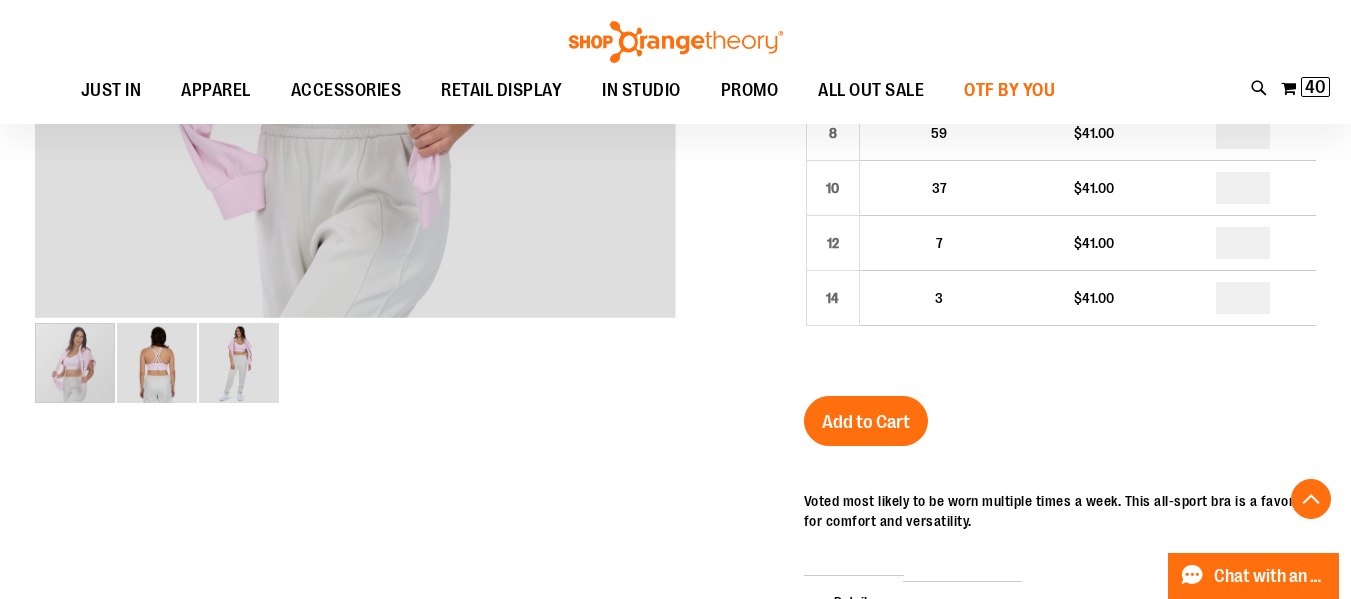 click on "OTF BY YOU" at bounding box center [1009, 90] 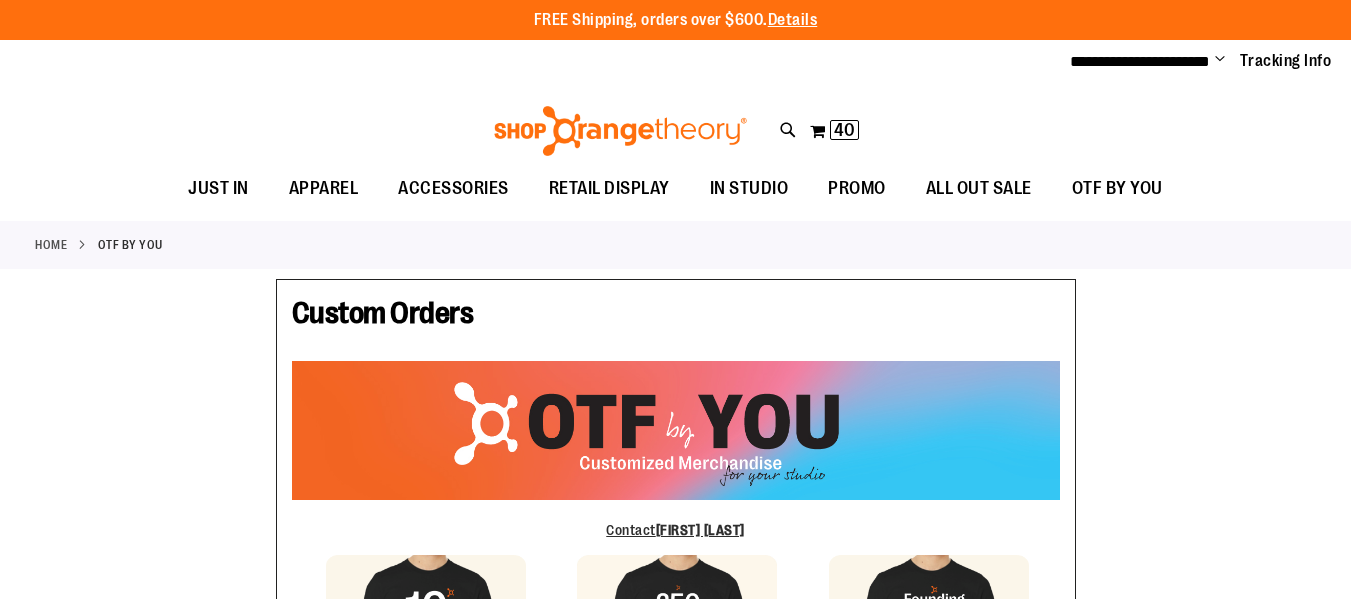 scroll, scrollTop: 0, scrollLeft: 0, axis: both 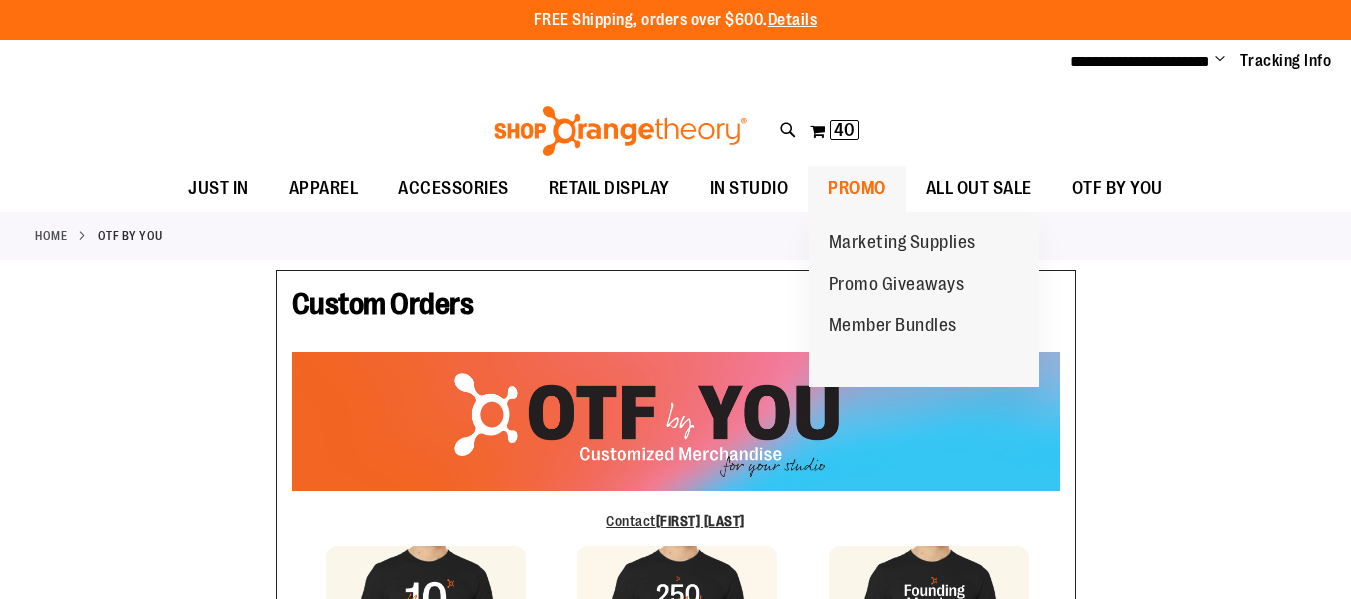 type on "**********" 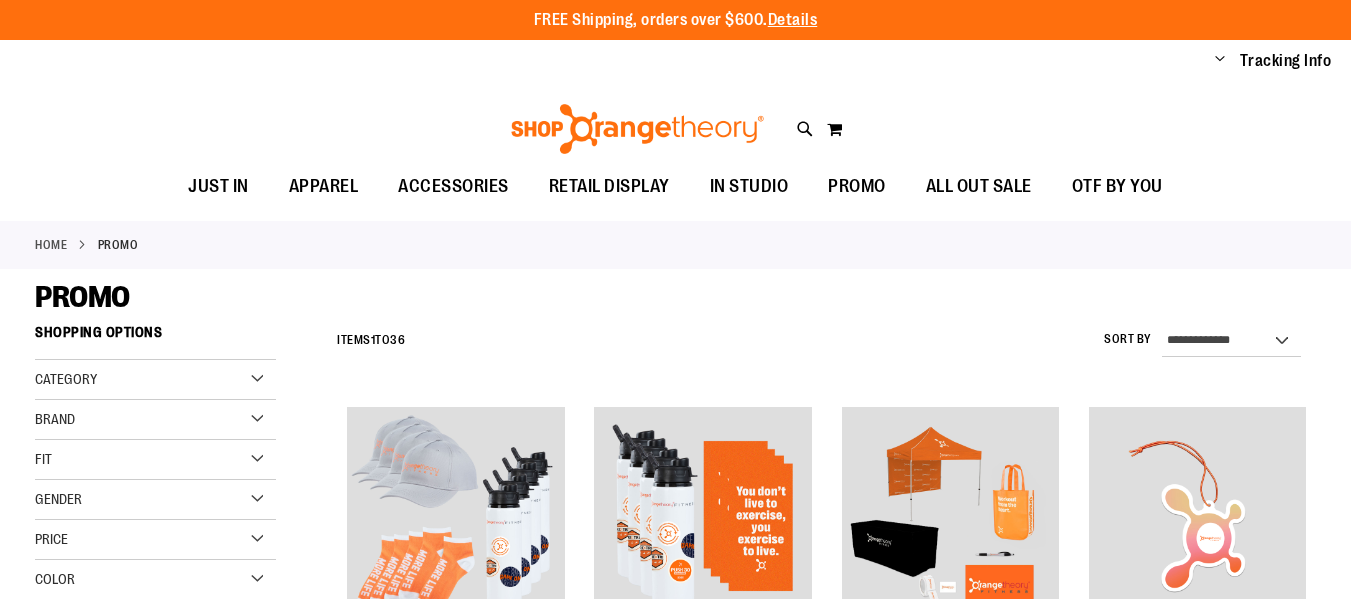 scroll, scrollTop: 0, scrollLeft: 0, axis: both 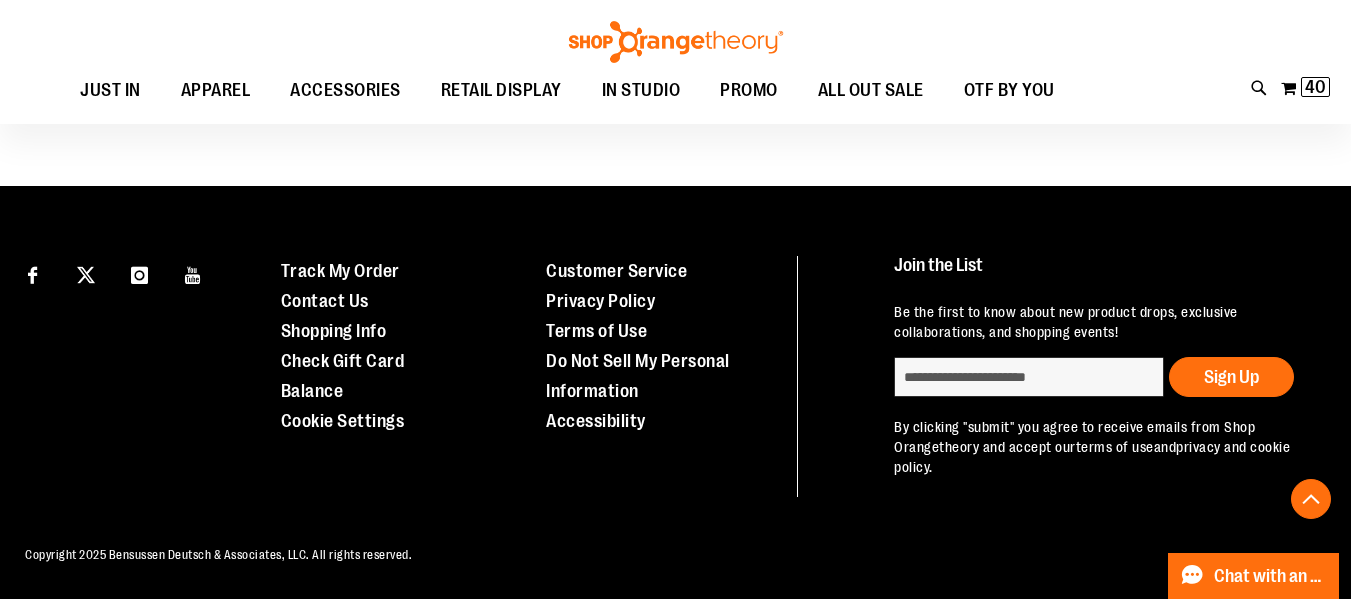 type on "**********" 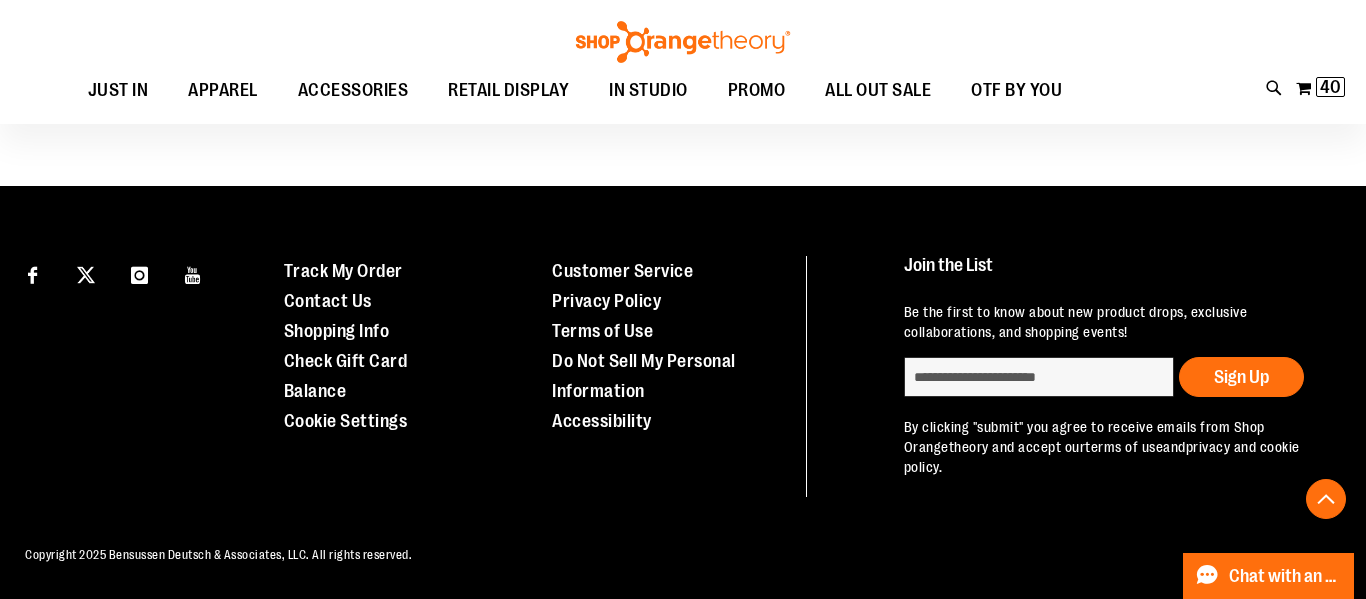 type on "*****" 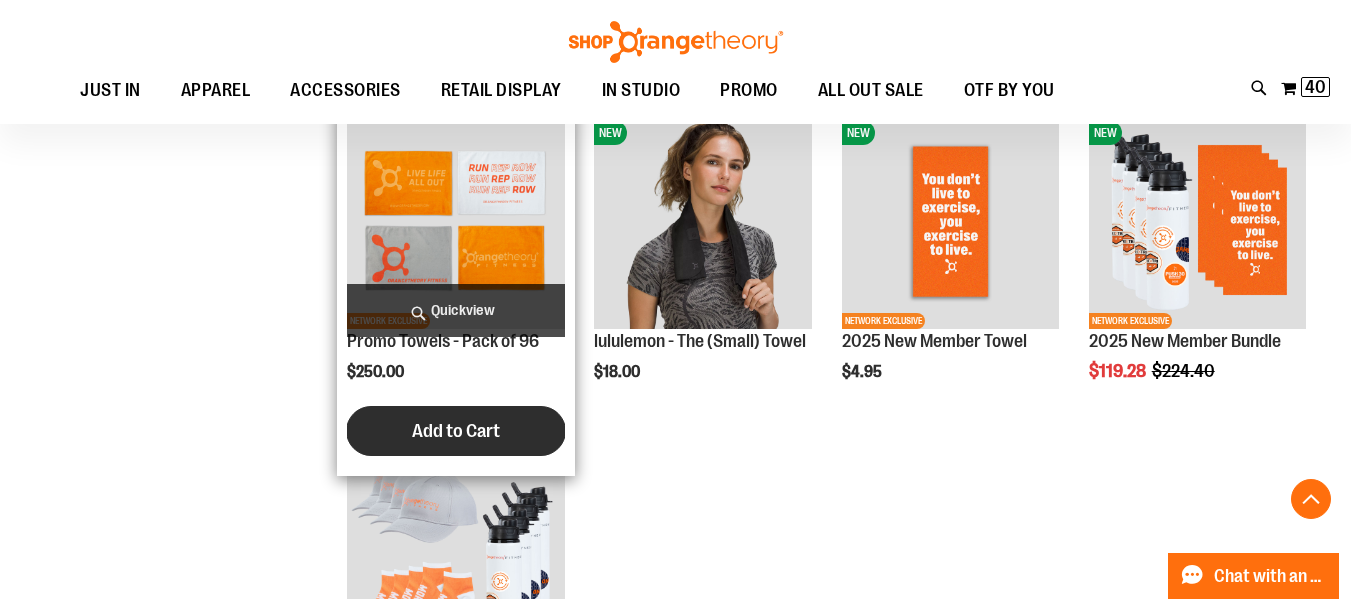 scroll, scrollTop: 300, scrollLeft: 0, axis: vertical 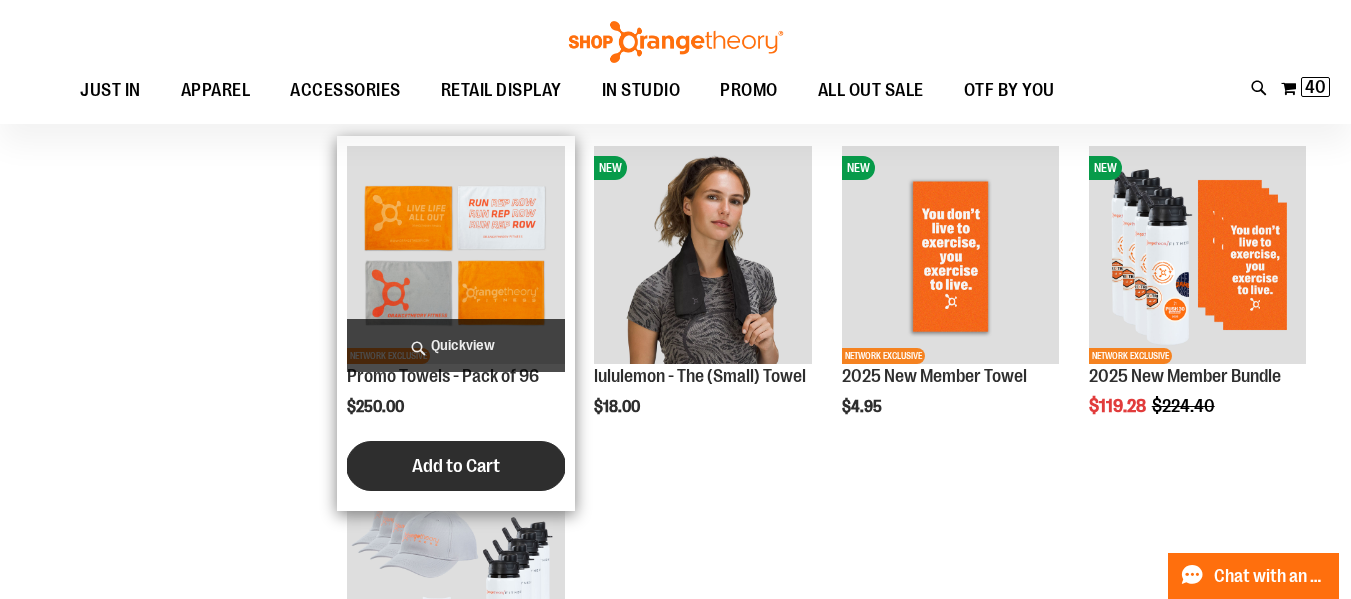 type on "**********" 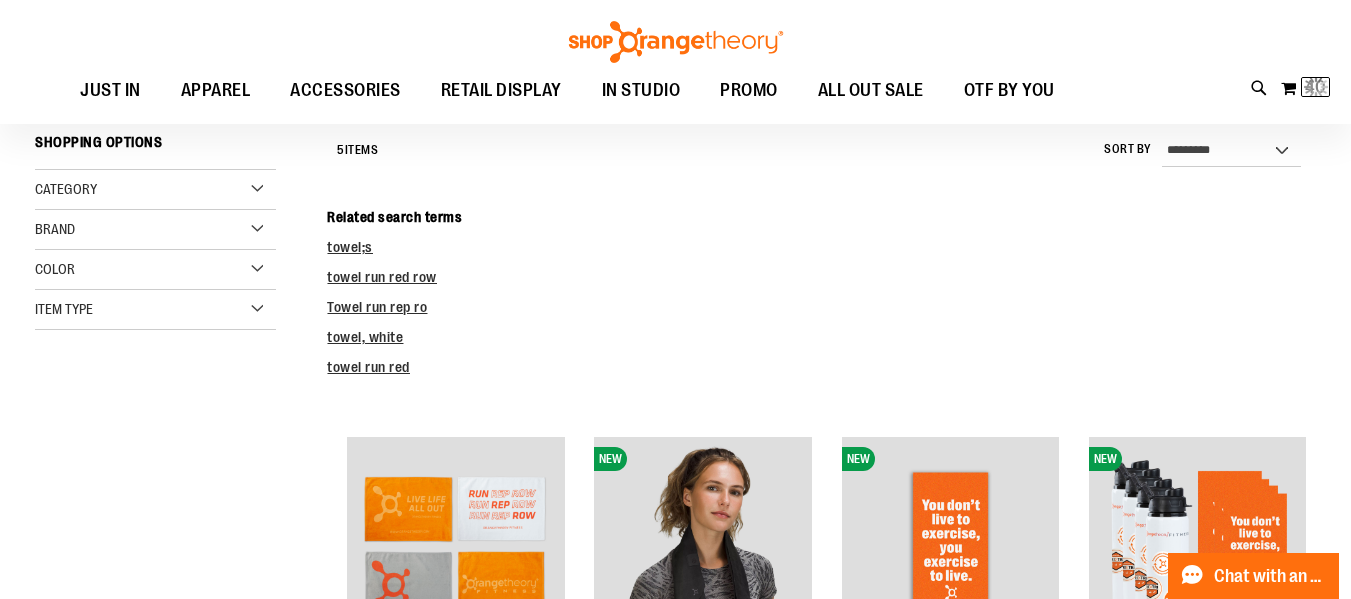 scroll, scrollTop: 0, scrollLeft: 0, axis: both 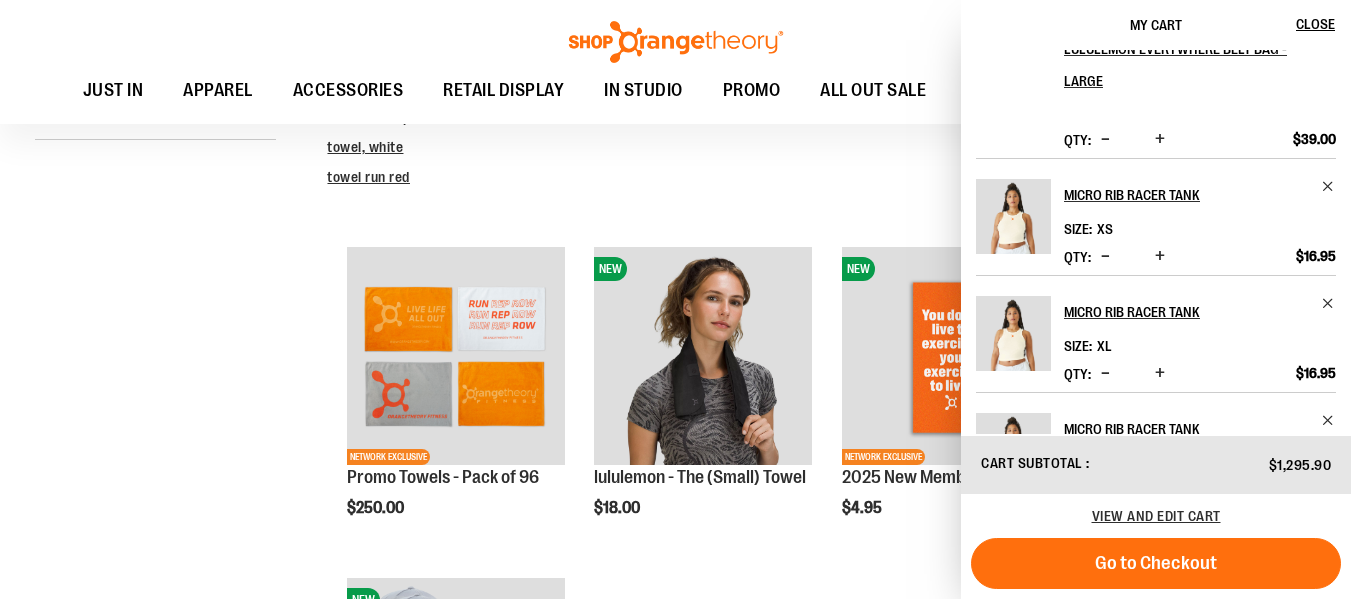 click at bounding box center [1105, 139] 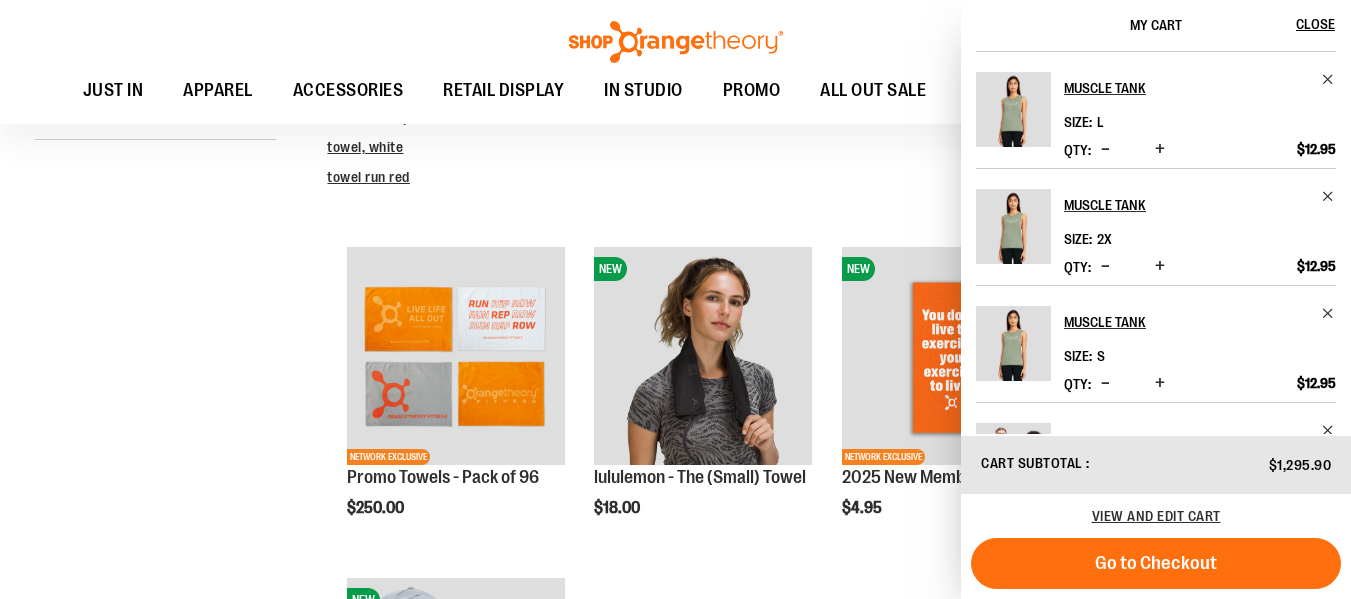 scroll, scrollTop: 0, scrollLeft: 0, axis: both 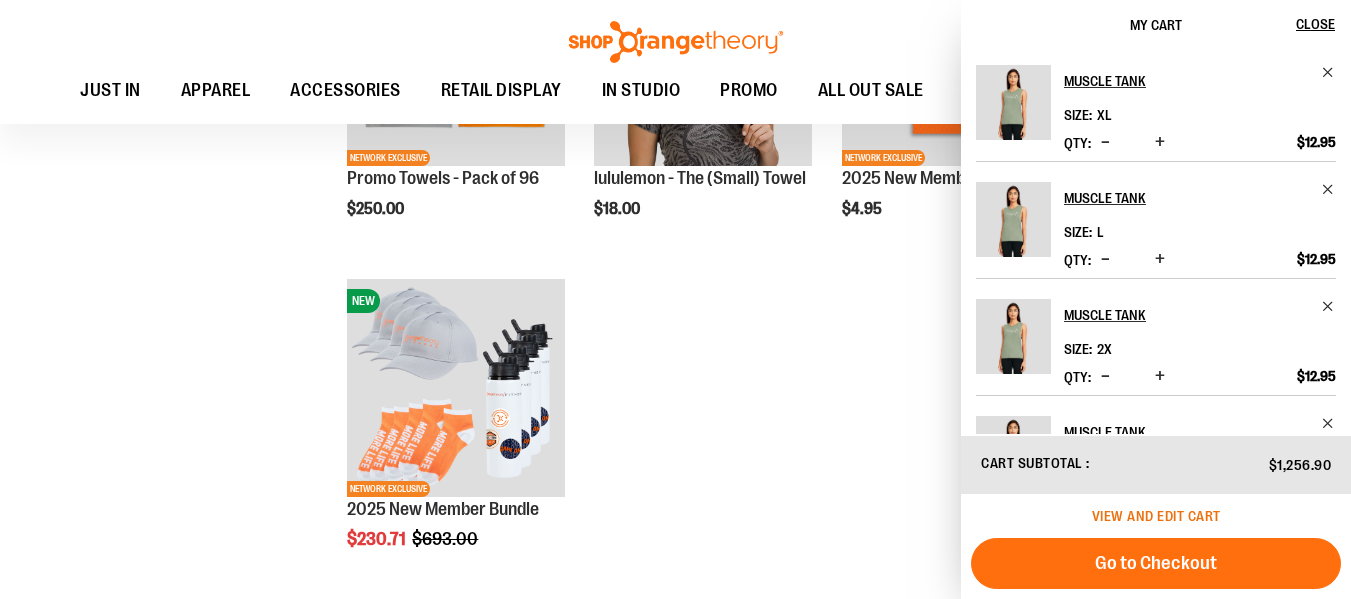 click on "View and edit cart" at bounding box center (1156, 516) 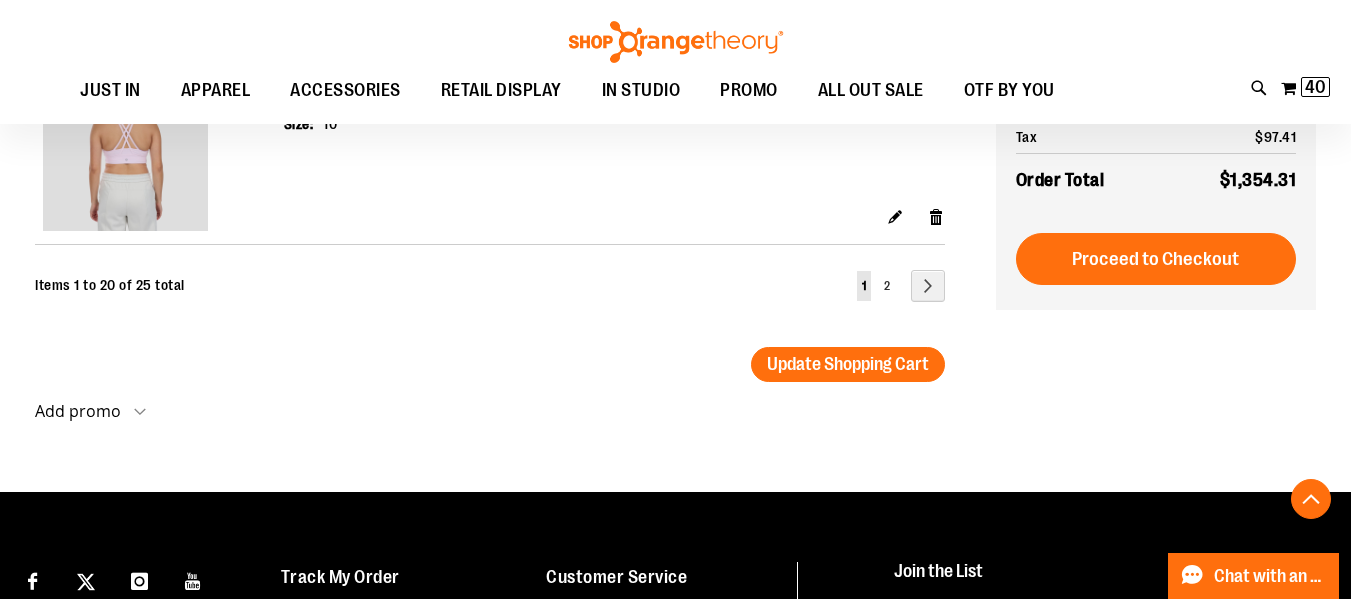 scroll, scrollTop: 3943, scrollLeft: 0, axis: vertical 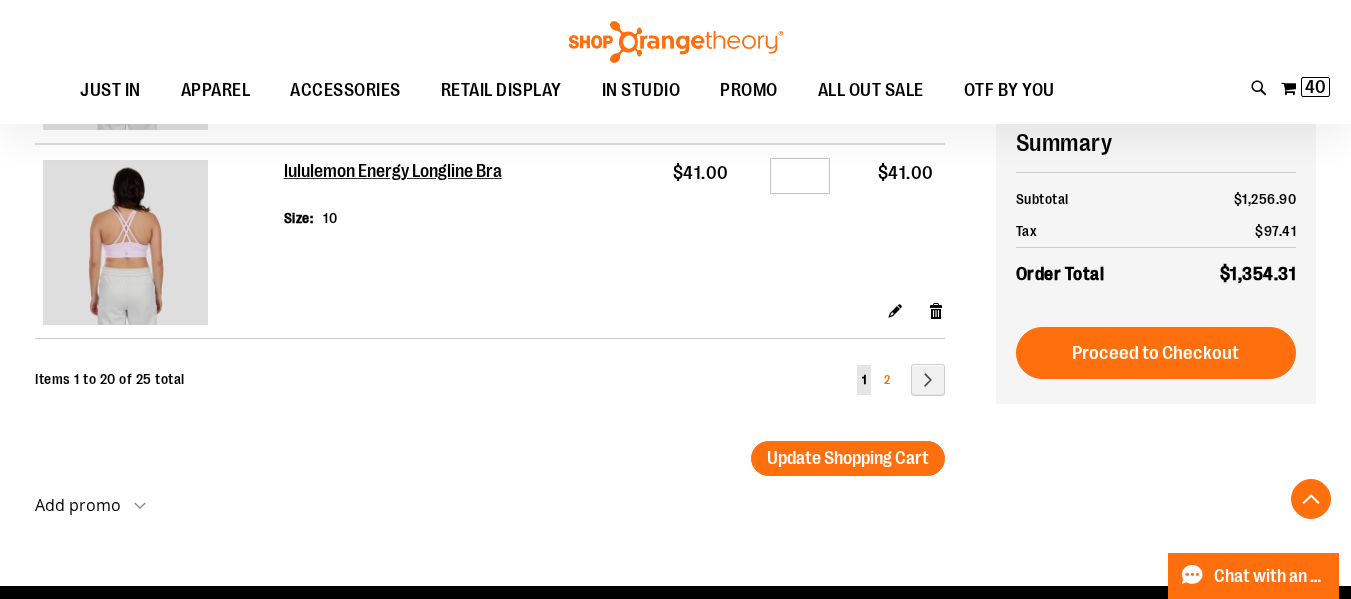 type on "**********" 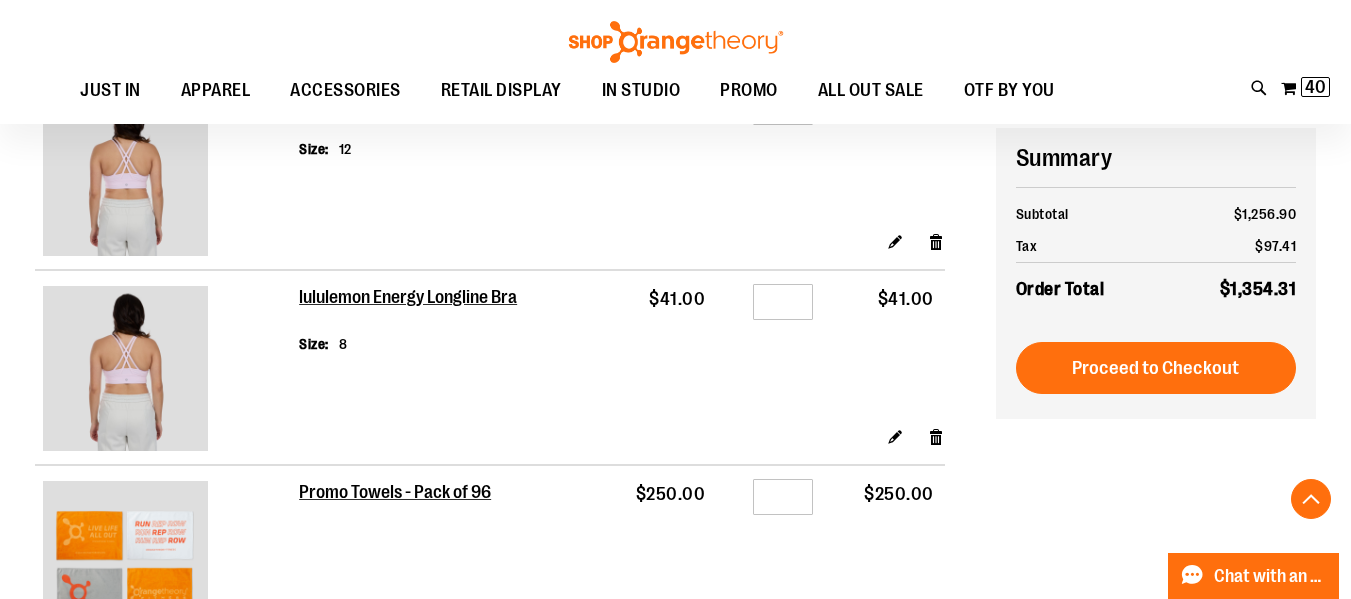 scroll, scrollTop: 800, scrollLeft: 0, axis: vertical 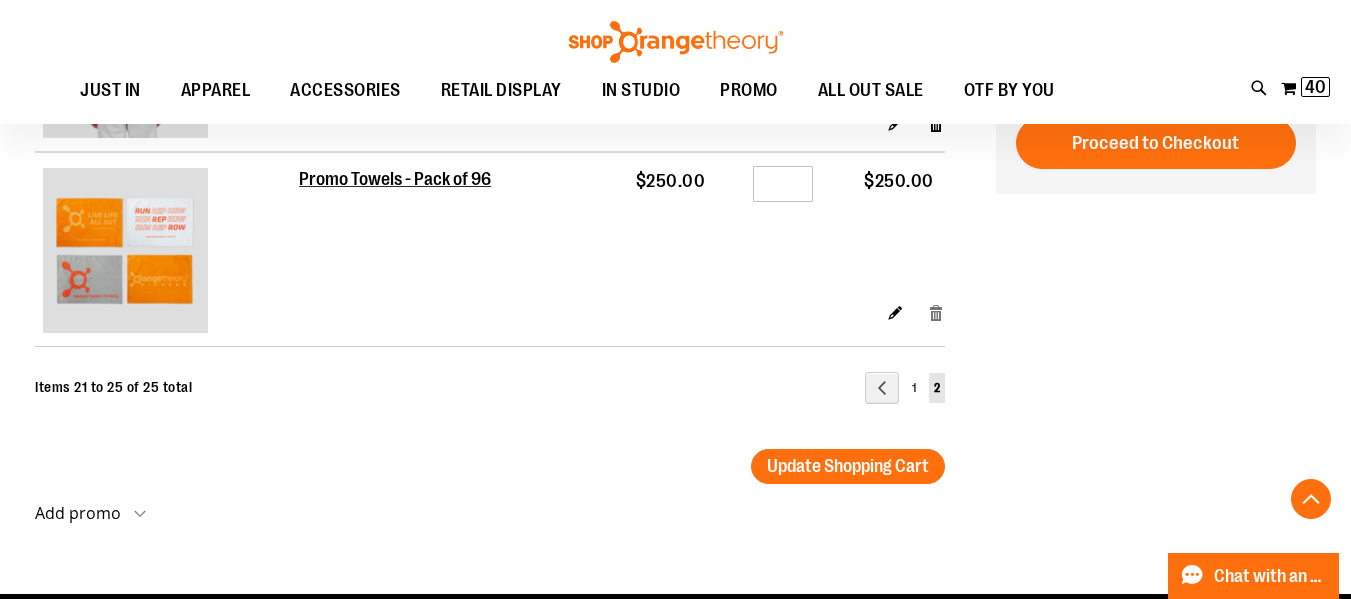 type on "**********" 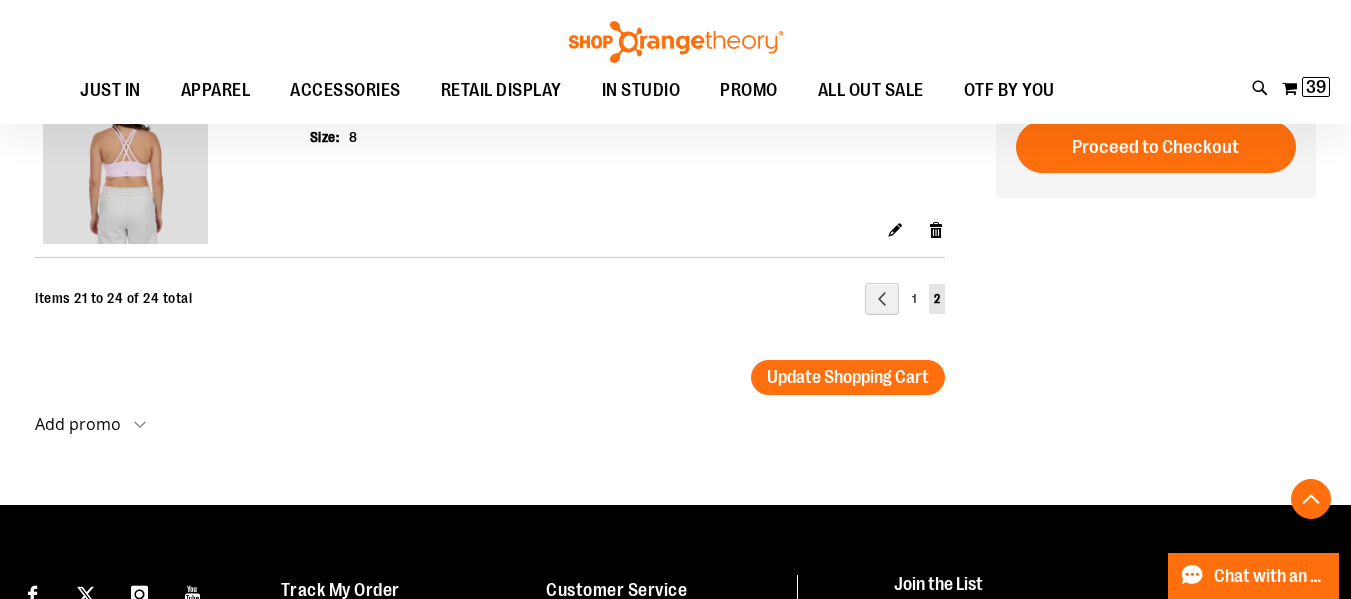 scroll, scrollTop: 698, scrollLeft: 0, axis: vertical 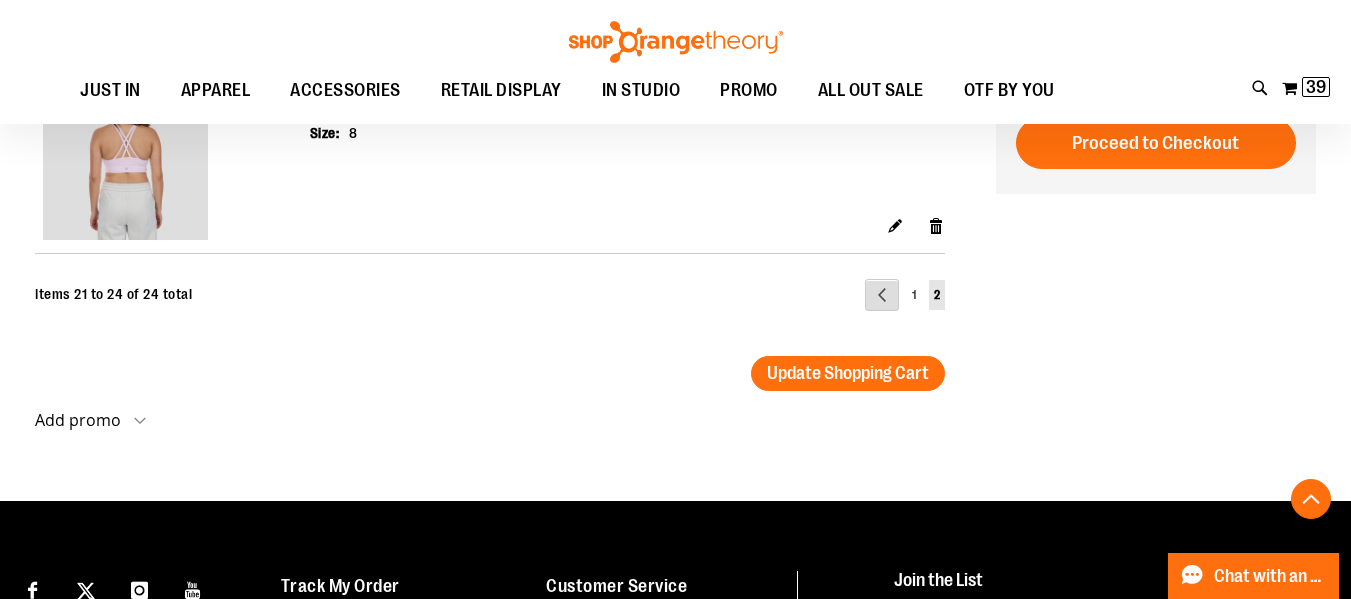 type on "**********" 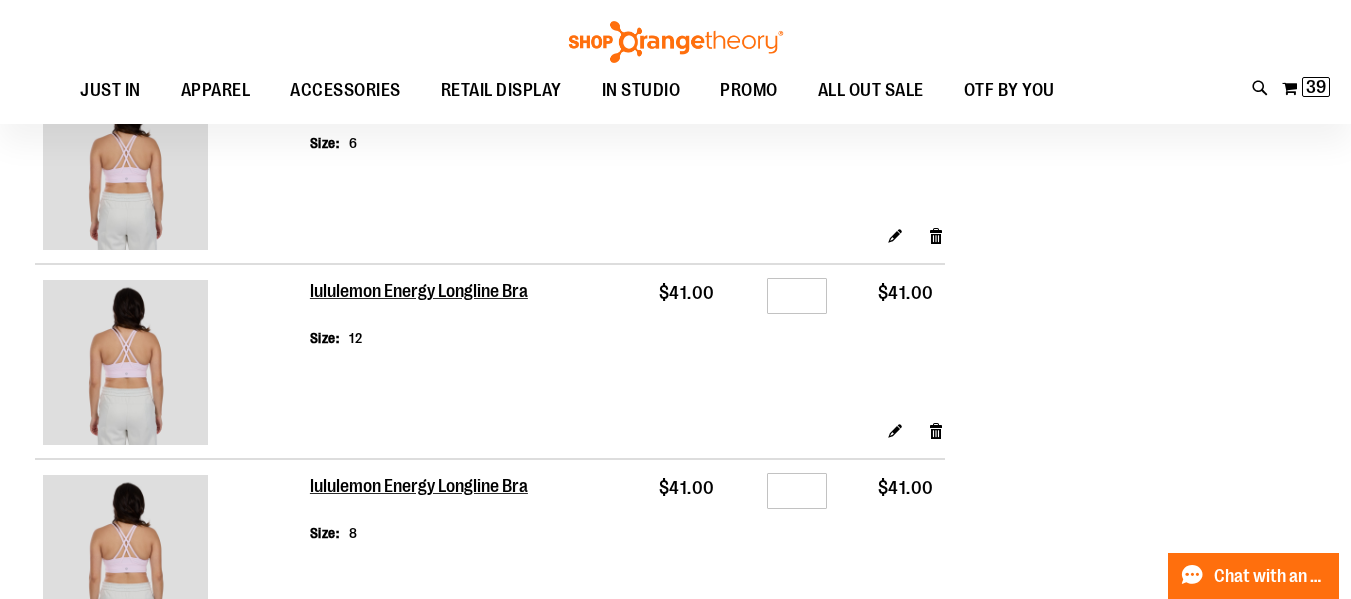 scroll, scrollTop: 0, scrollLeft: 0, axis: both 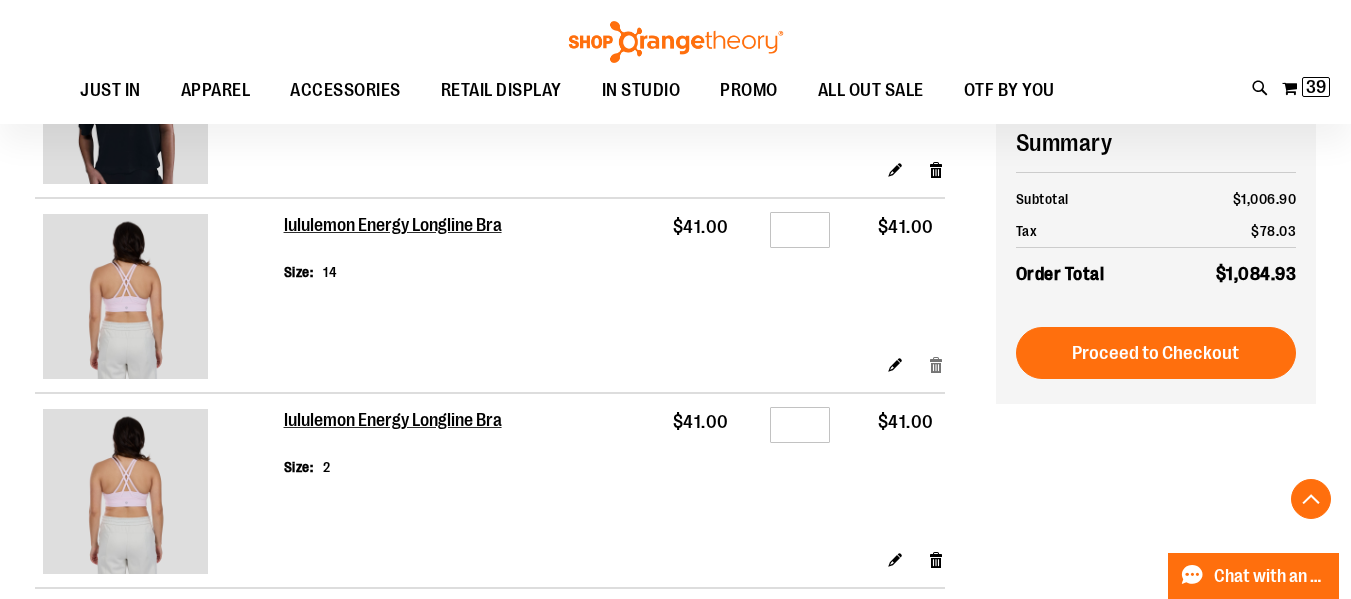 type on "**********" 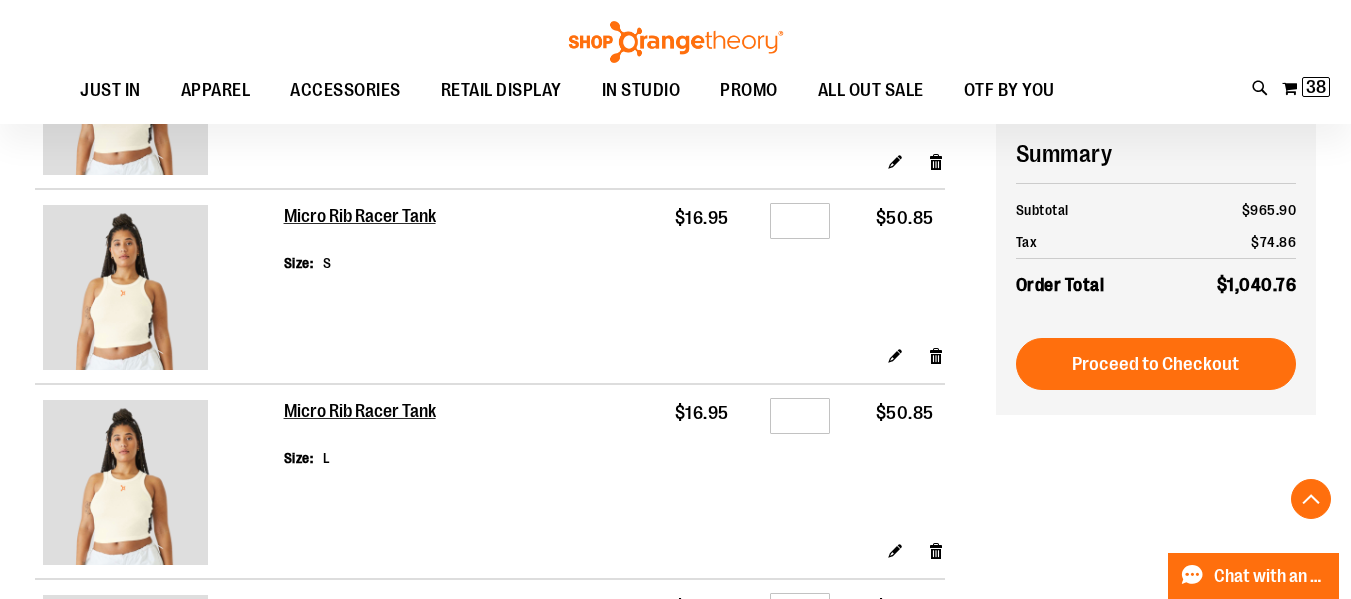 scroll, scrollTop: 399, scrollLeft: 0, axis: vertical 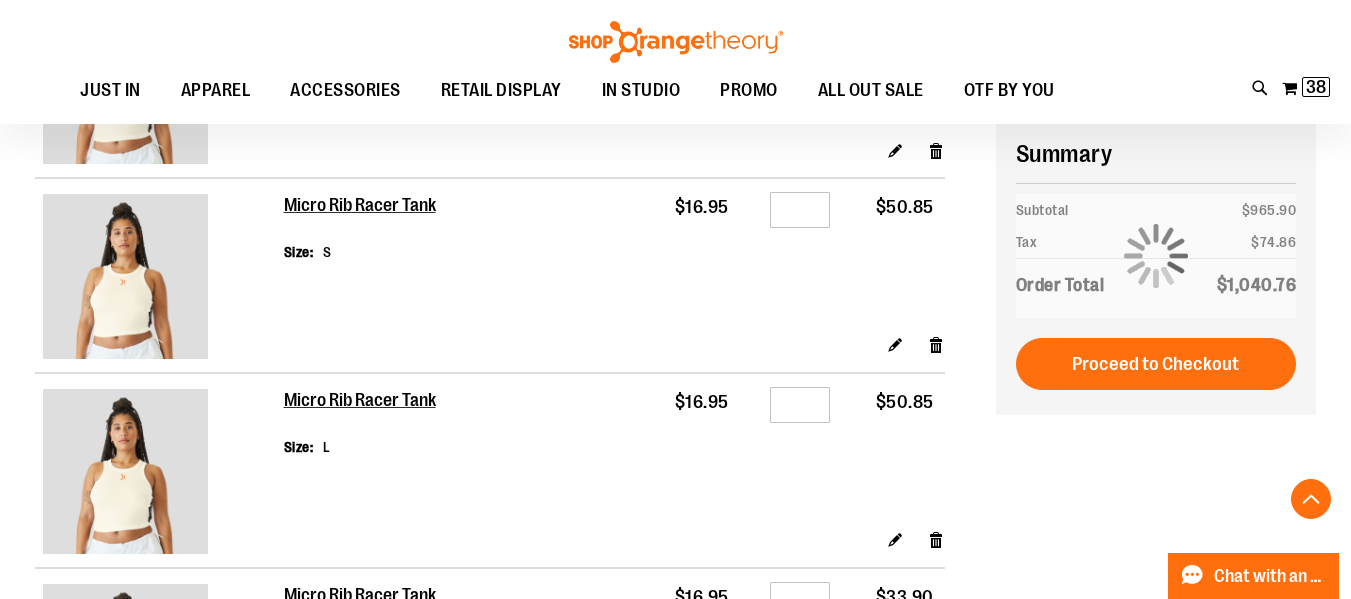type on "**********" 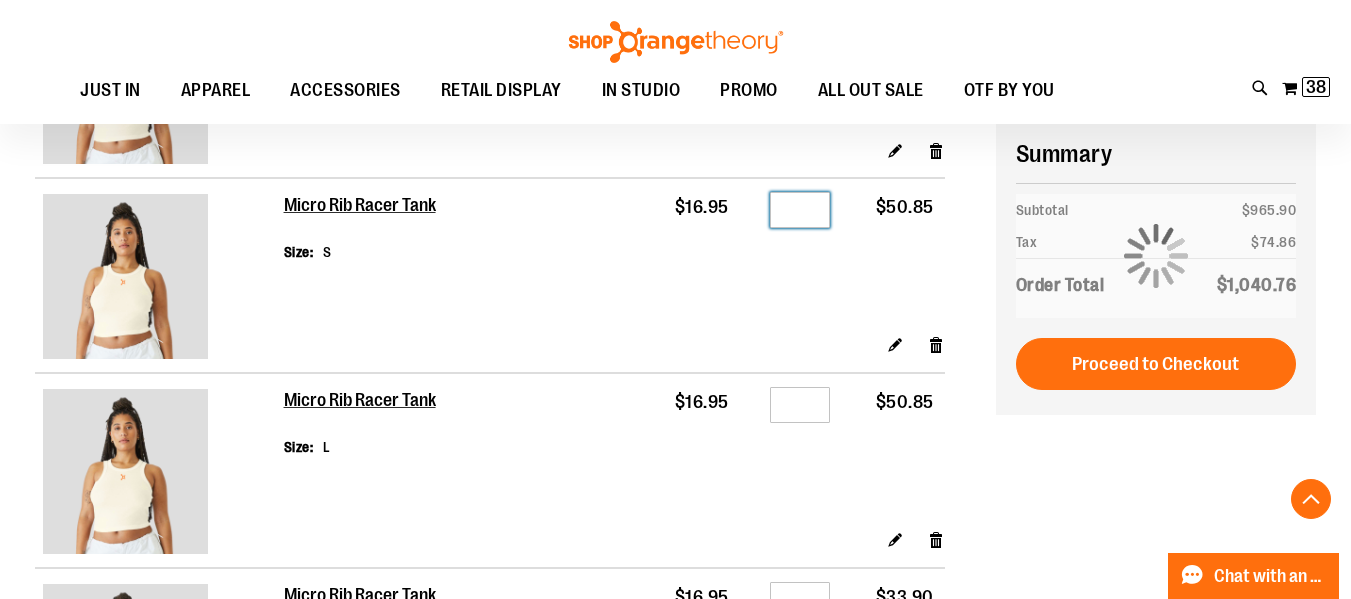 click on "*" at bounding box center (800, 210) 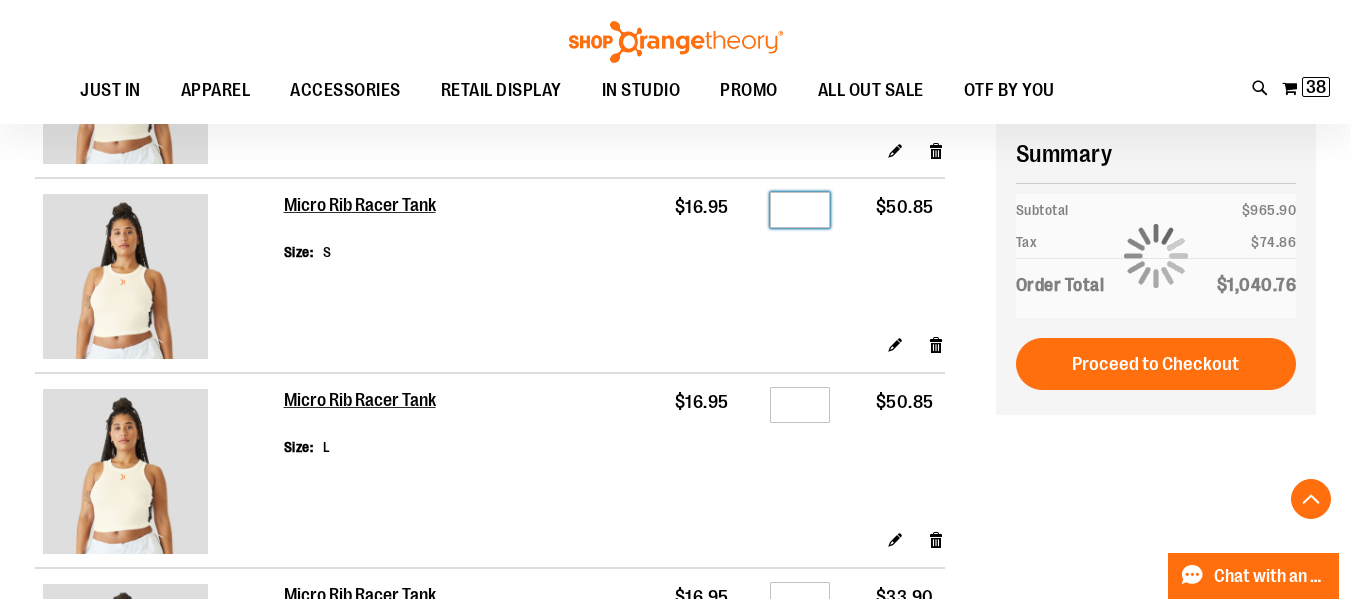 drag, startPoint x: 777, startPoint y: 206, endPoint x: 746, endPoint y: 208, distance: 31.06445 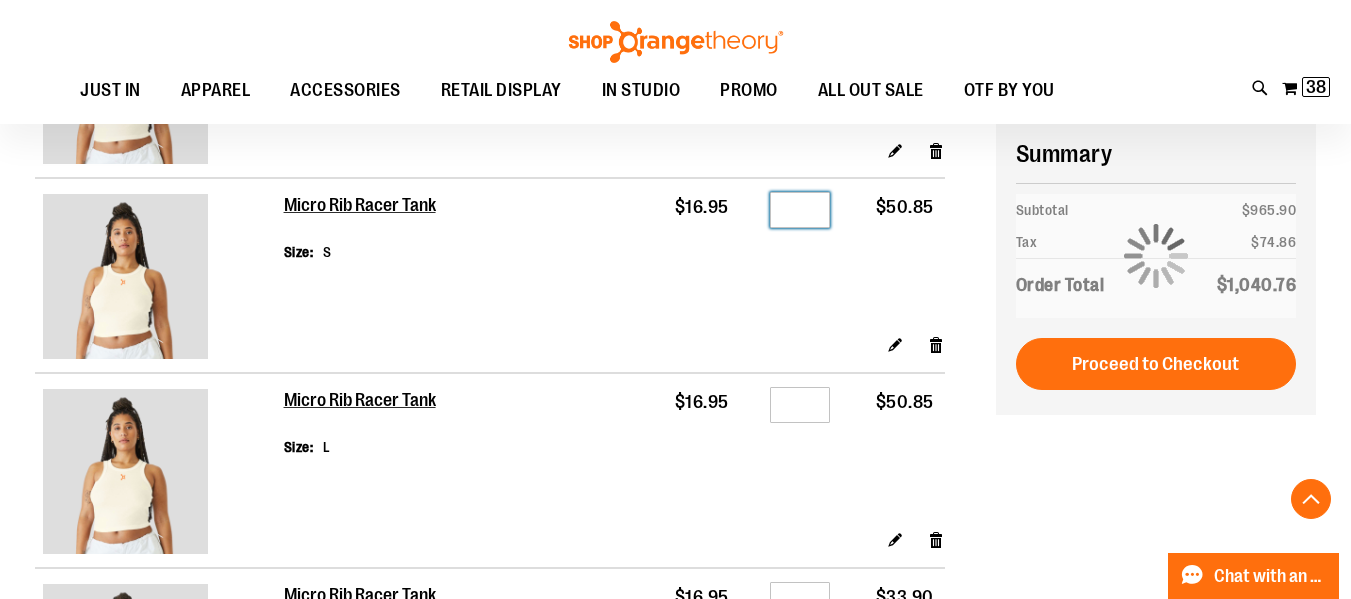 click on "Qty
*" at bounding box center [790, 256] 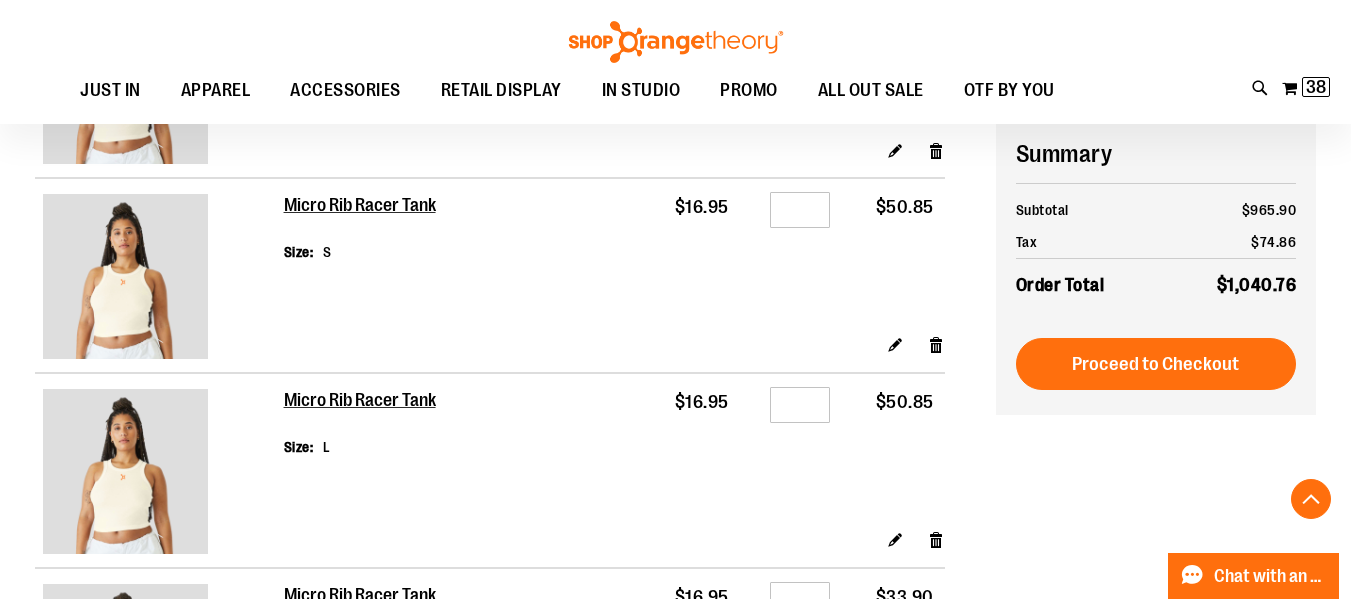 click on "**********" at bounding box center (675, 1981) 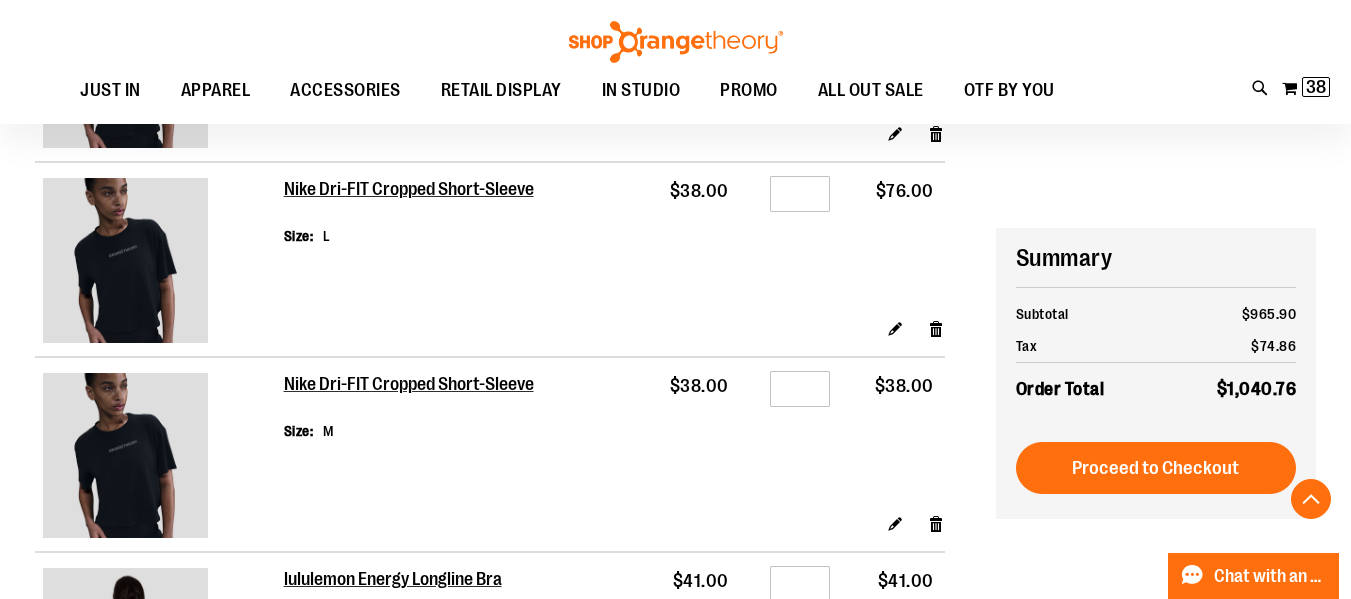 scroll, scrollTop: 3099, scrollLeft: 0, axis: vertical 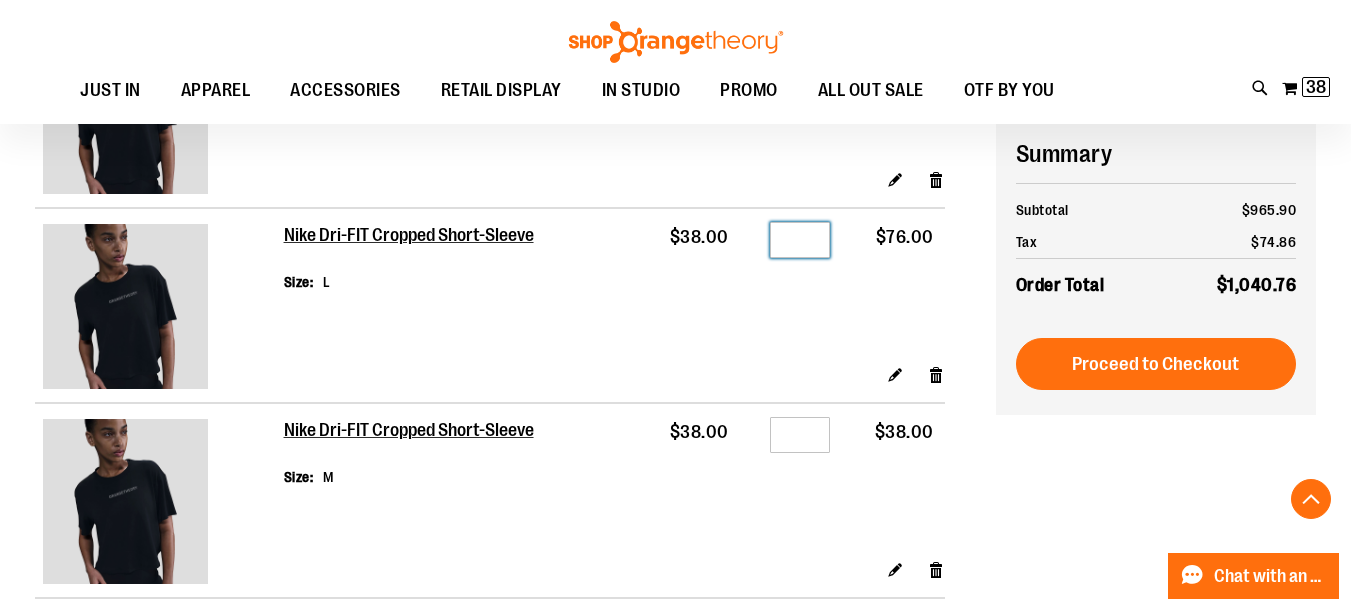 drag, startPoint x: 814, startPoint y: 230, endPoint x: 770, endPoint y: 235, distance: 44.28318 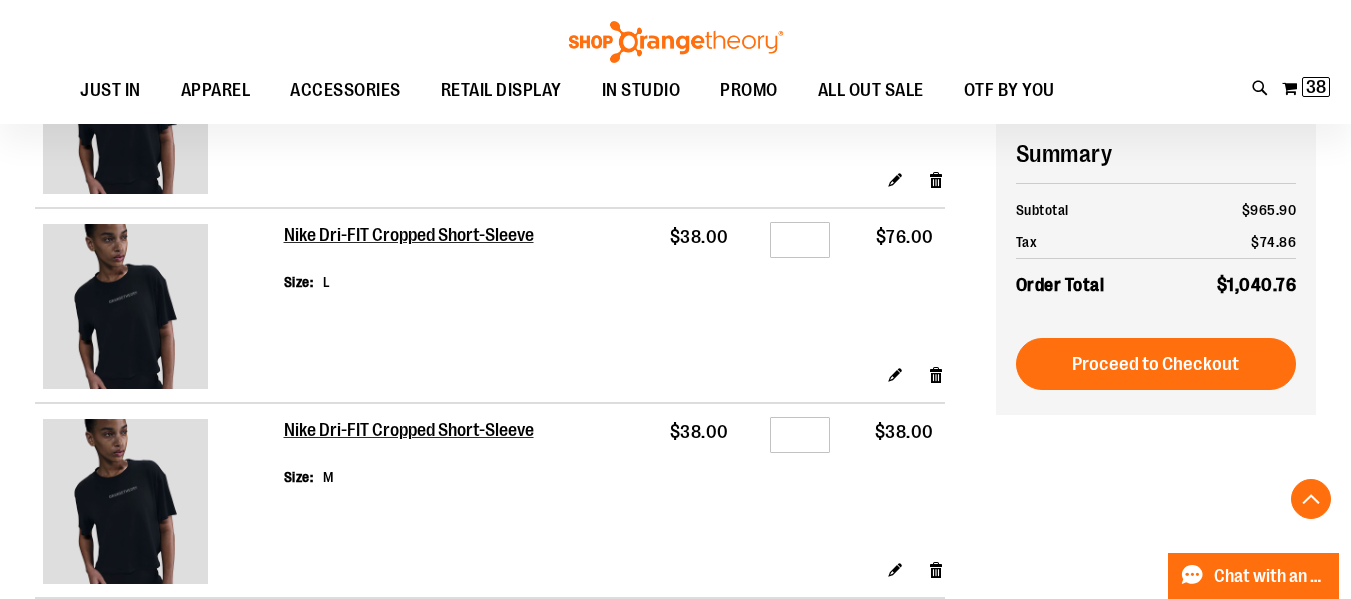 click on "**********" at bounding box center (675, -719) 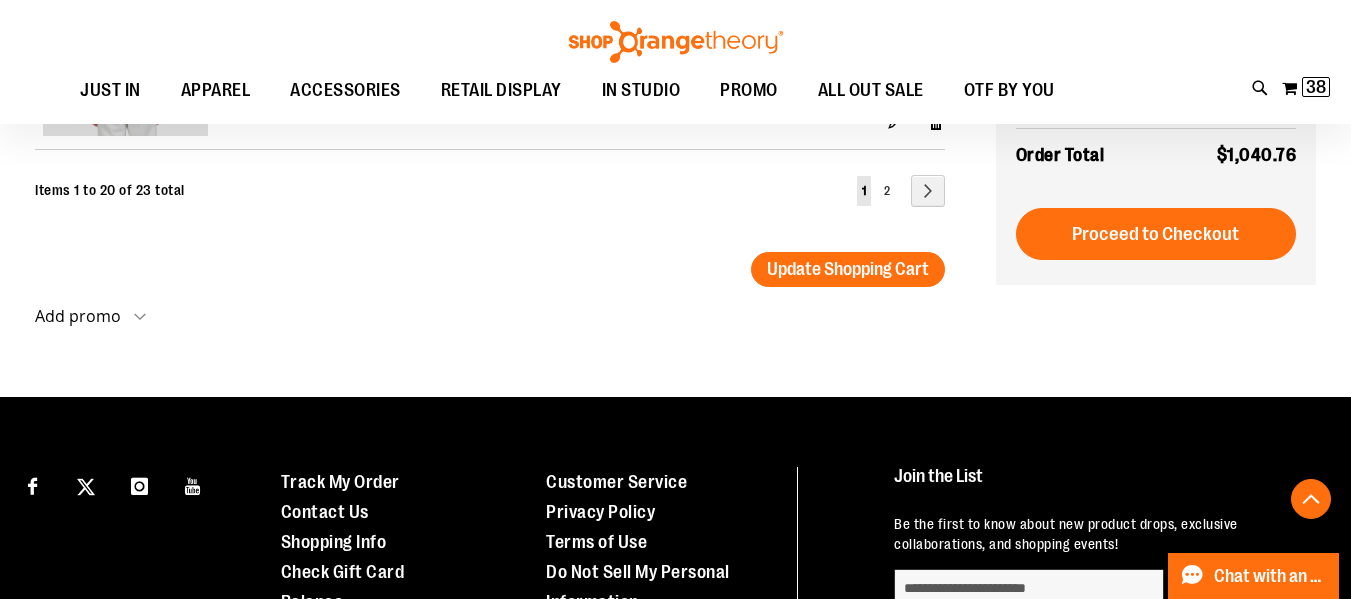 scroll, scrollTop: 3899, scrollLeft: 0, axis: vertical 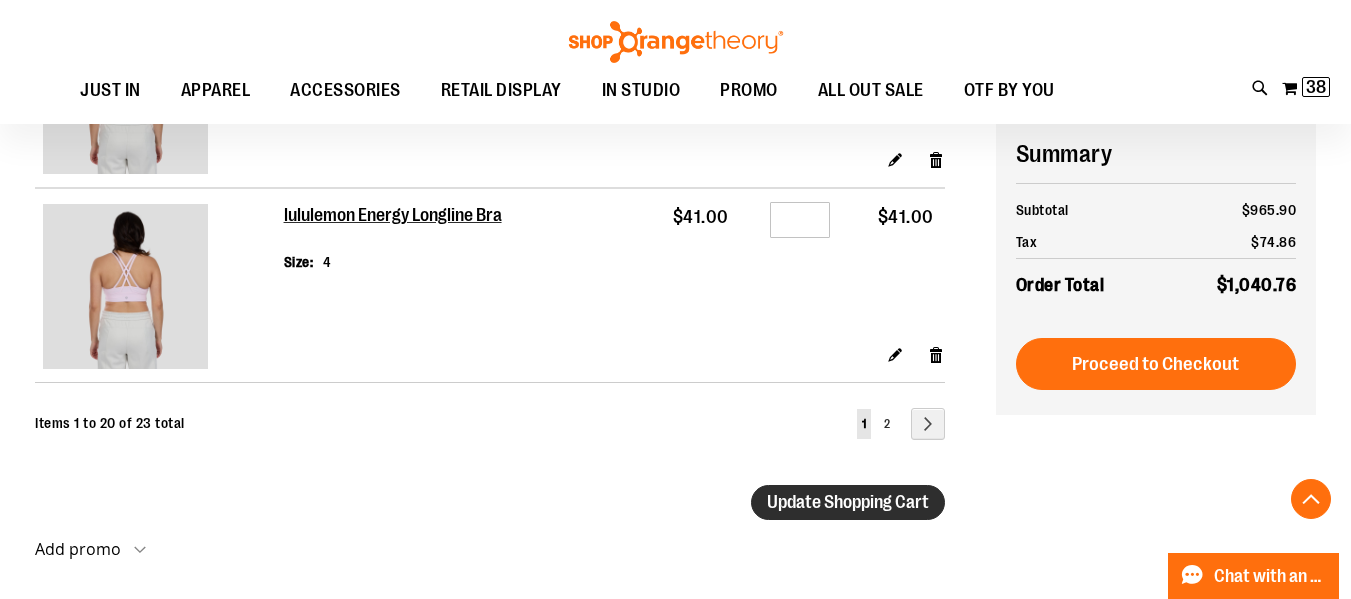 click on "Update Shopping Cart" at bounding box center [848, 502] 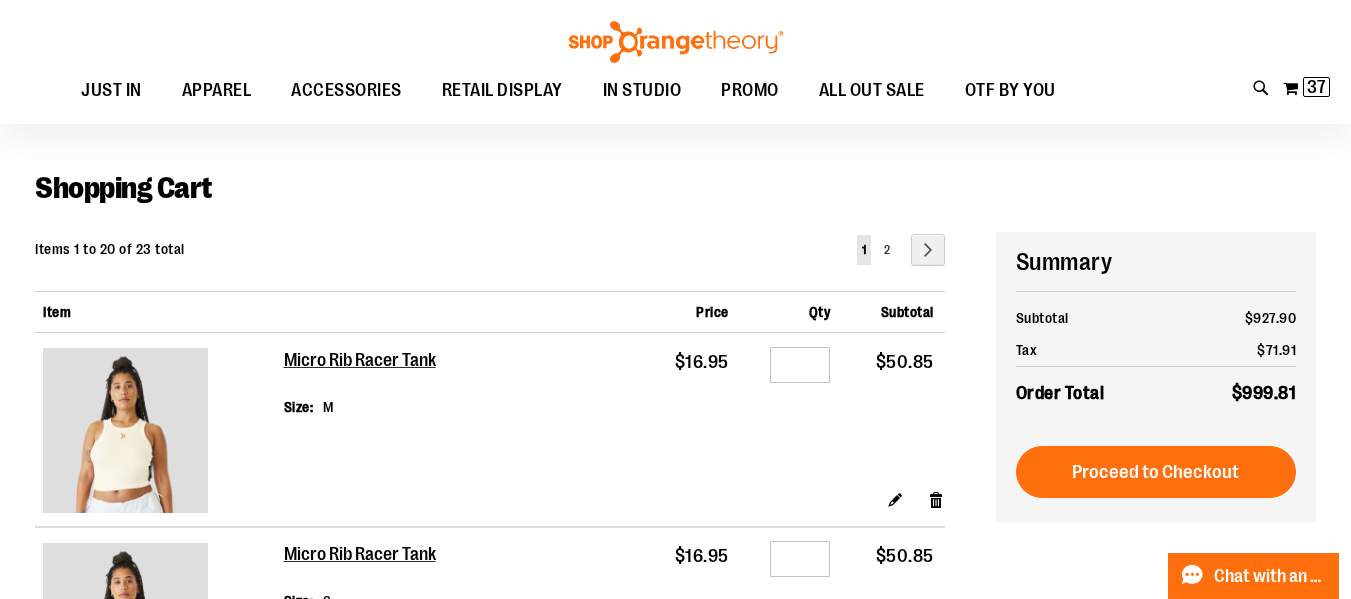 scroll, scrollTop: 99, scrollLeft: 0, axis: vertical 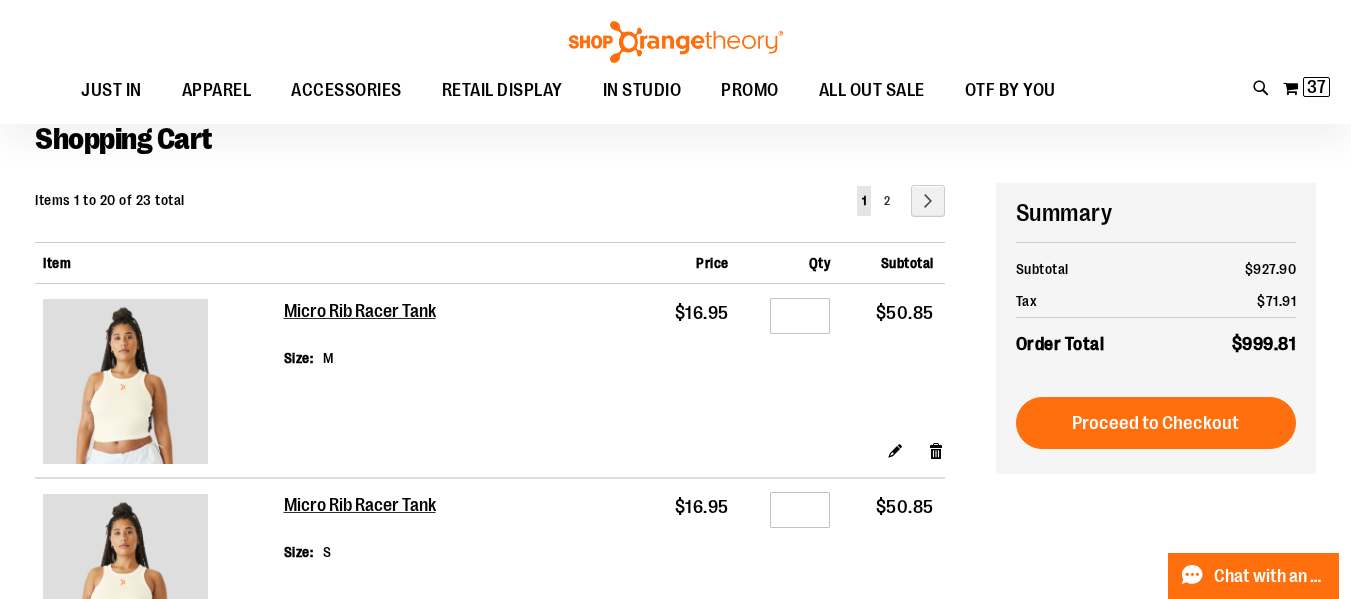 type on "**********" 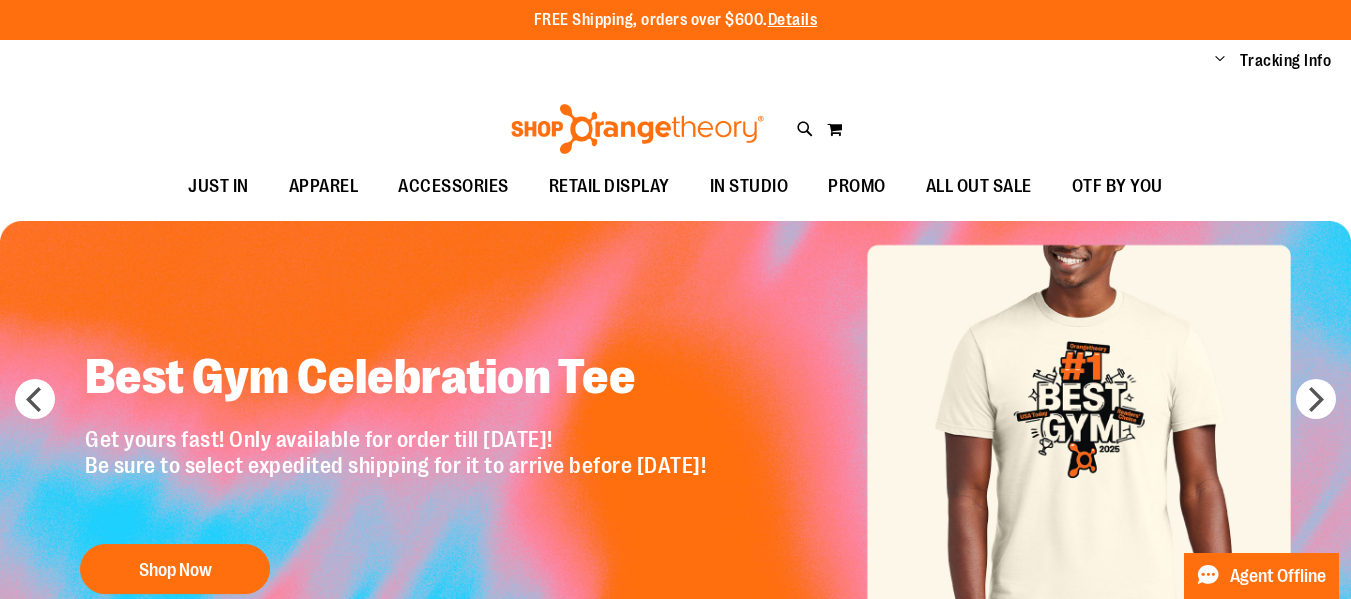 scroll, scrollTop: 0, scrollLeft: 0, axis: both 